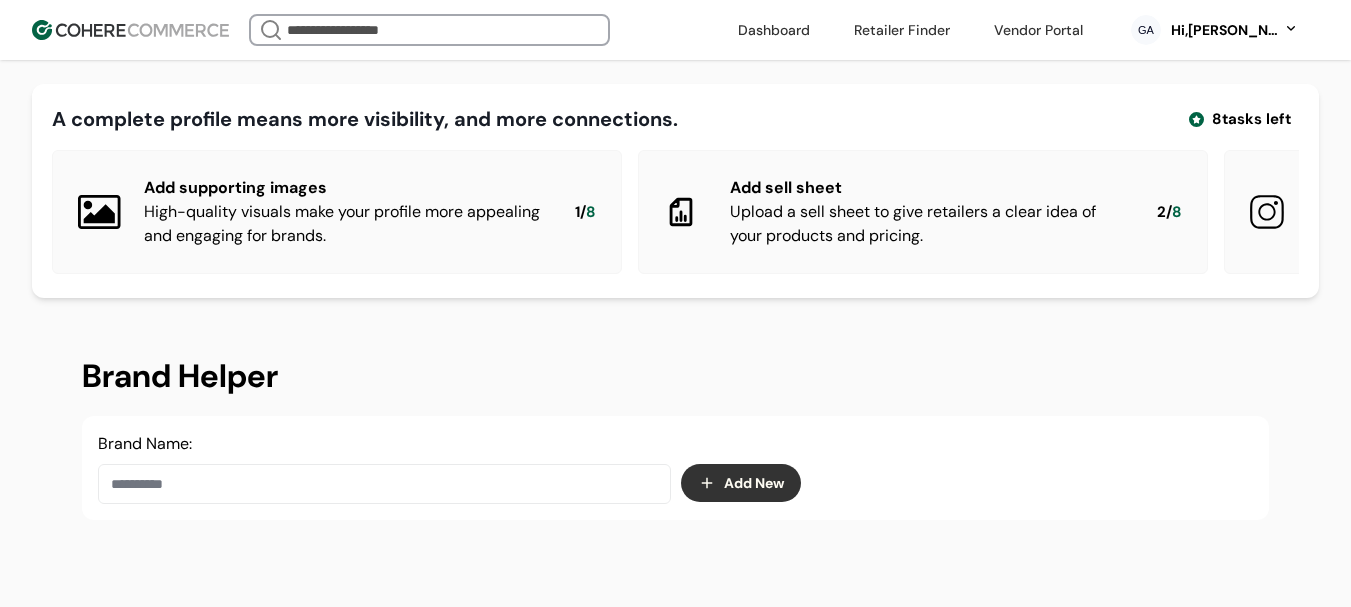 scroll, scrollTop: 337, scrollLeft: 0, axis: vertical 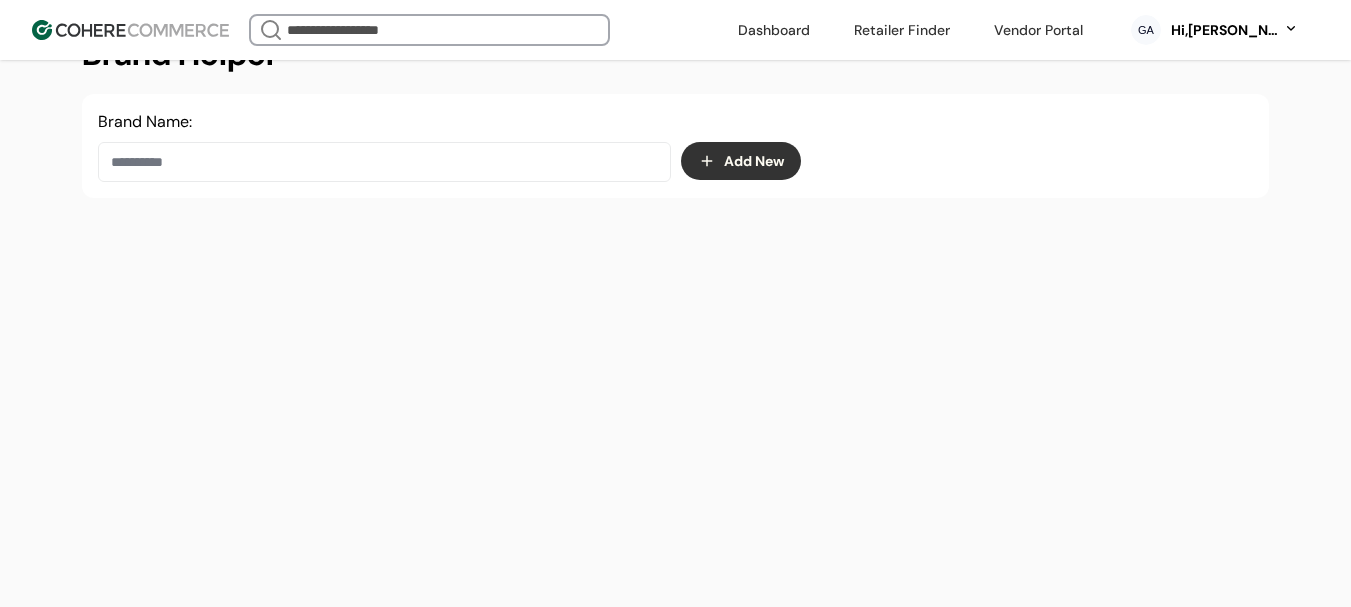 click on "Hi,  [PERSON_NAME]" at bounding box center (1224, 30) 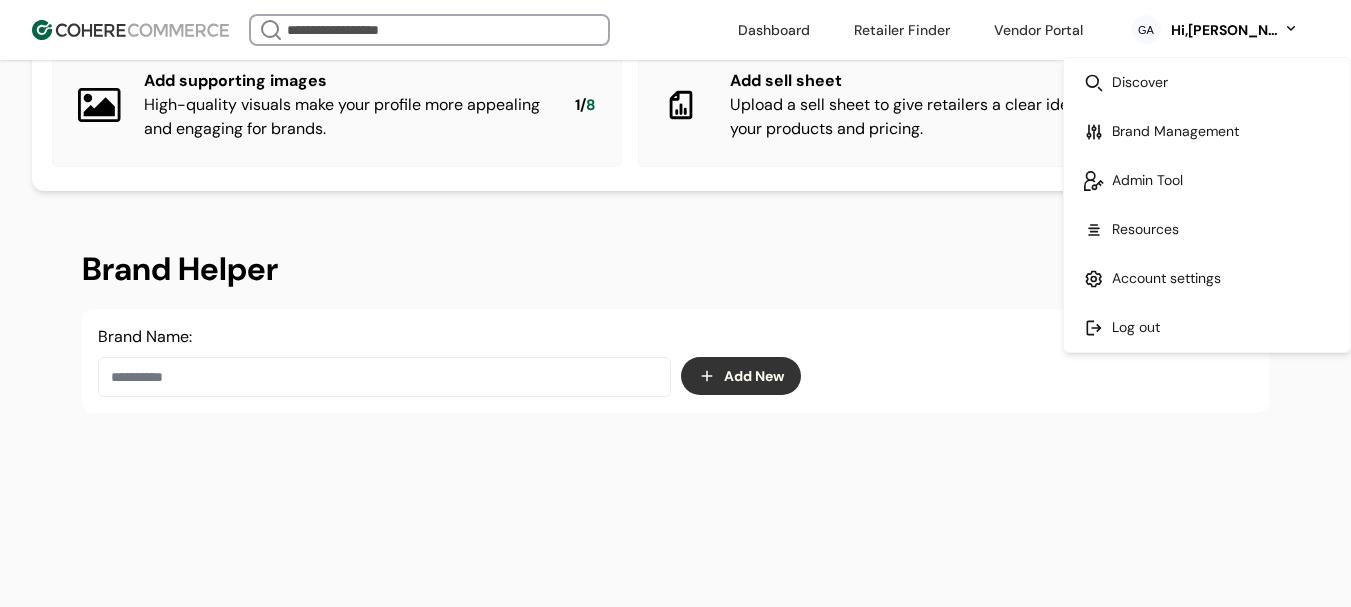 scroll, scrollTop: 37, scrollLeft: 0, axis: vertical 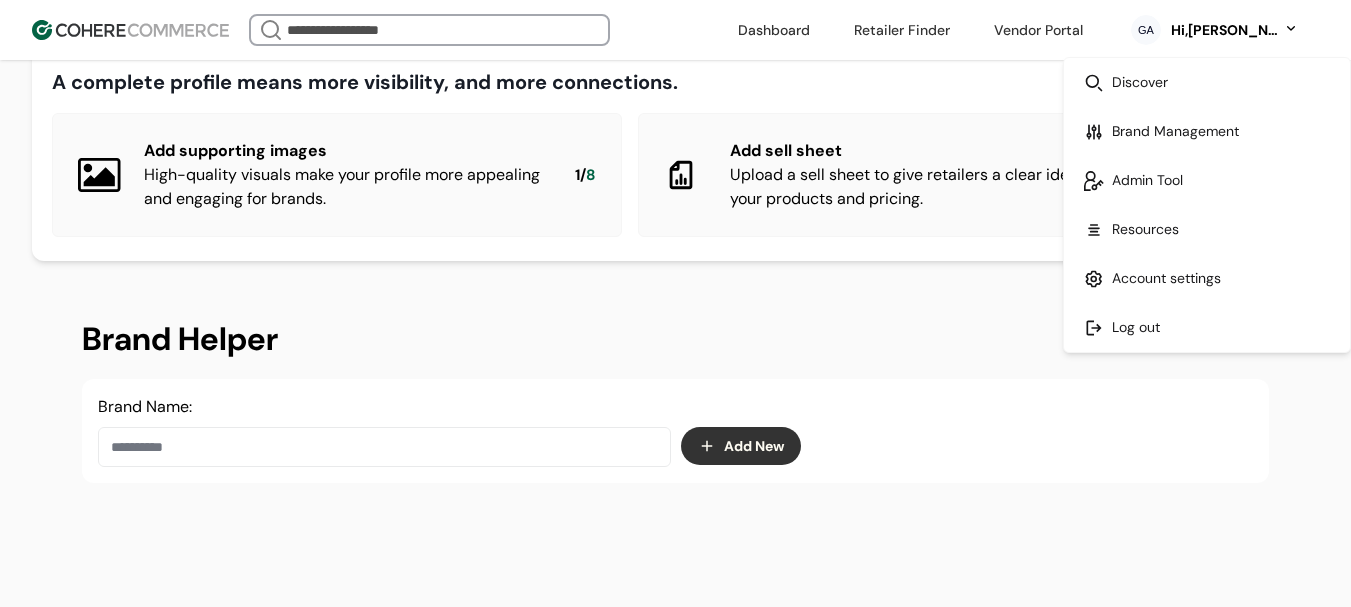 click at bounding box center (384, 447) 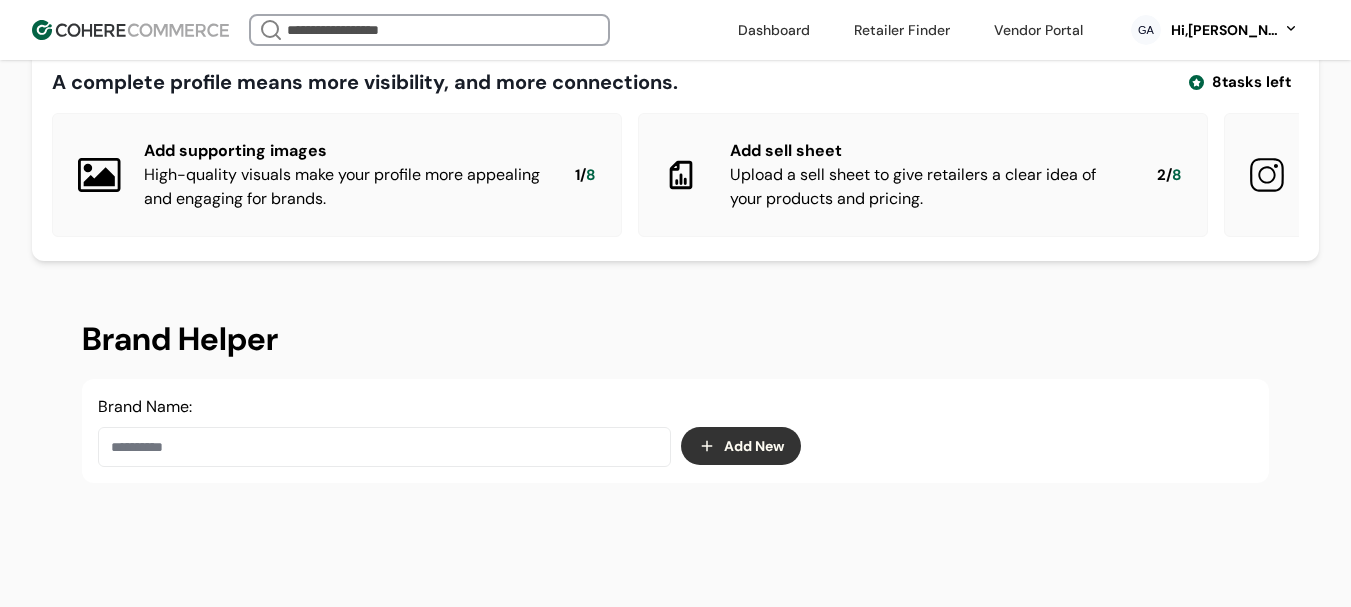 paste on "**********" 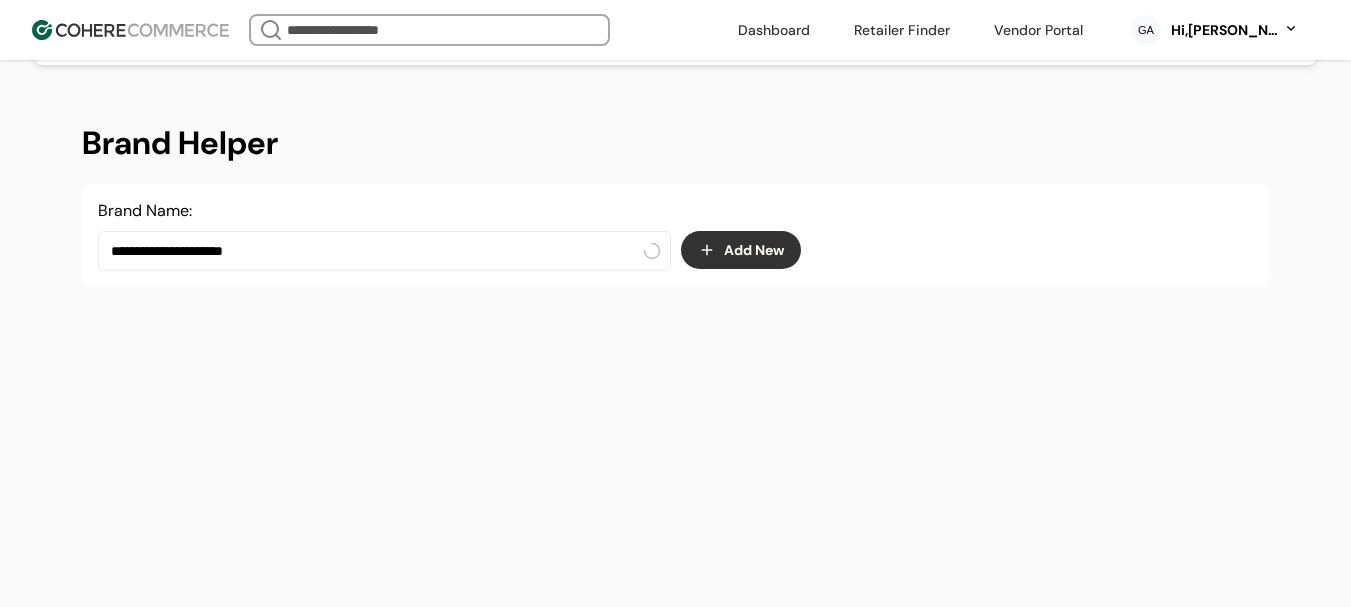 scroll, scrollTop: 237, scrollLeft: 0, axis: vertical 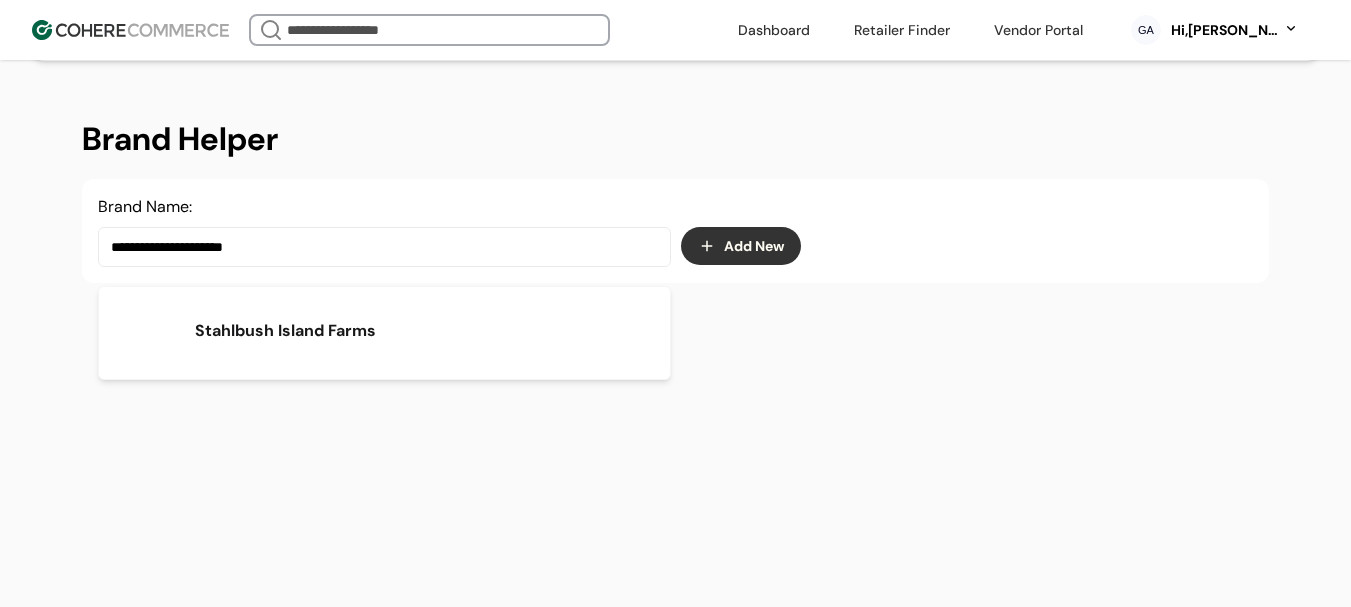 click on "Stahlbush Island Farms" at bounding box center [285, 331] 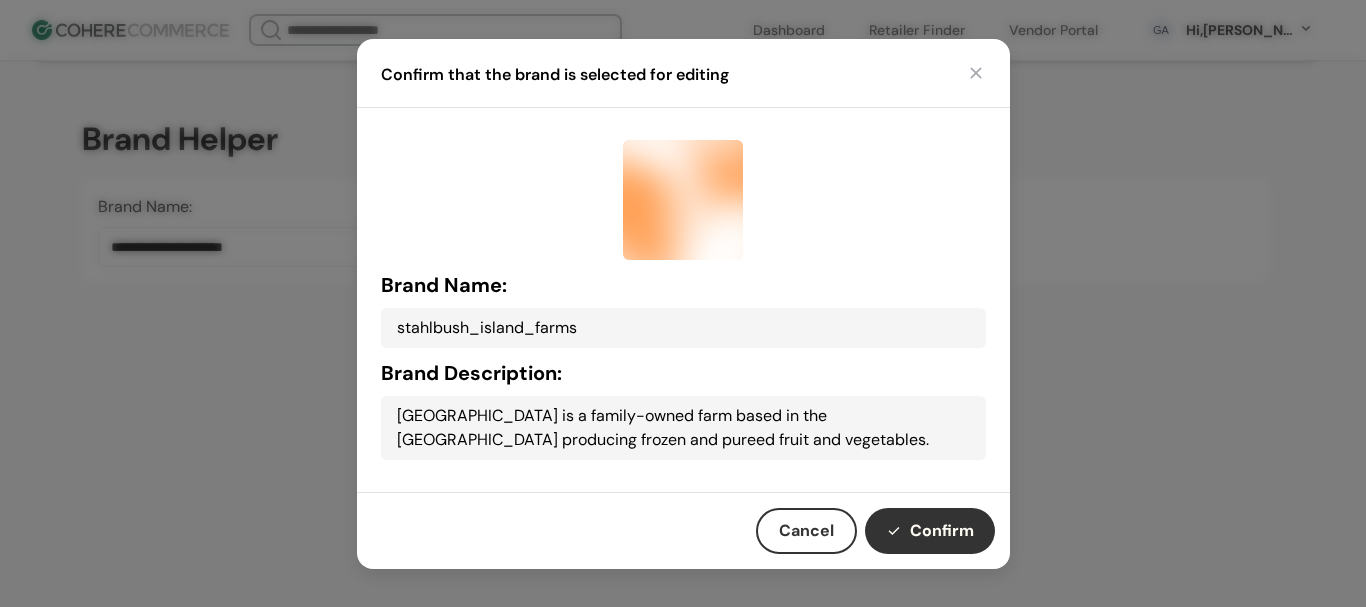 drag, startPoint x: 919, startPoint y: 528, endPoint x: 613, endPoint y: 49, distance: 568.3986 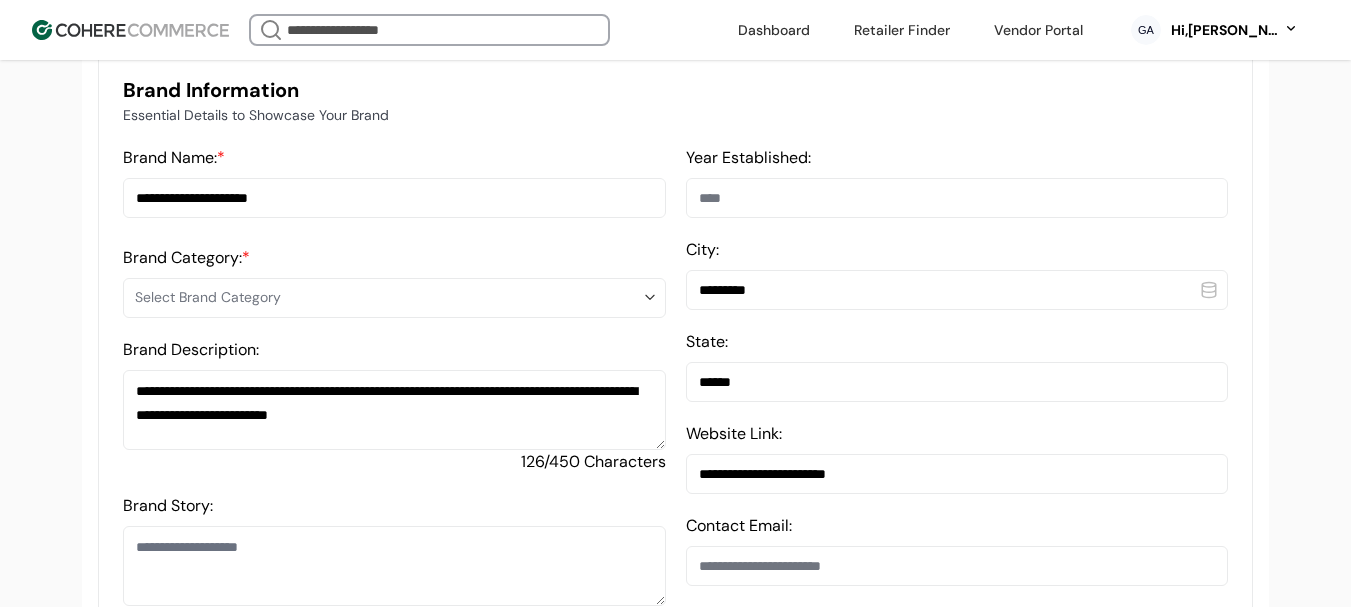 scroll, scrollTop: 537, scrollLeft: 0, axis: vertical 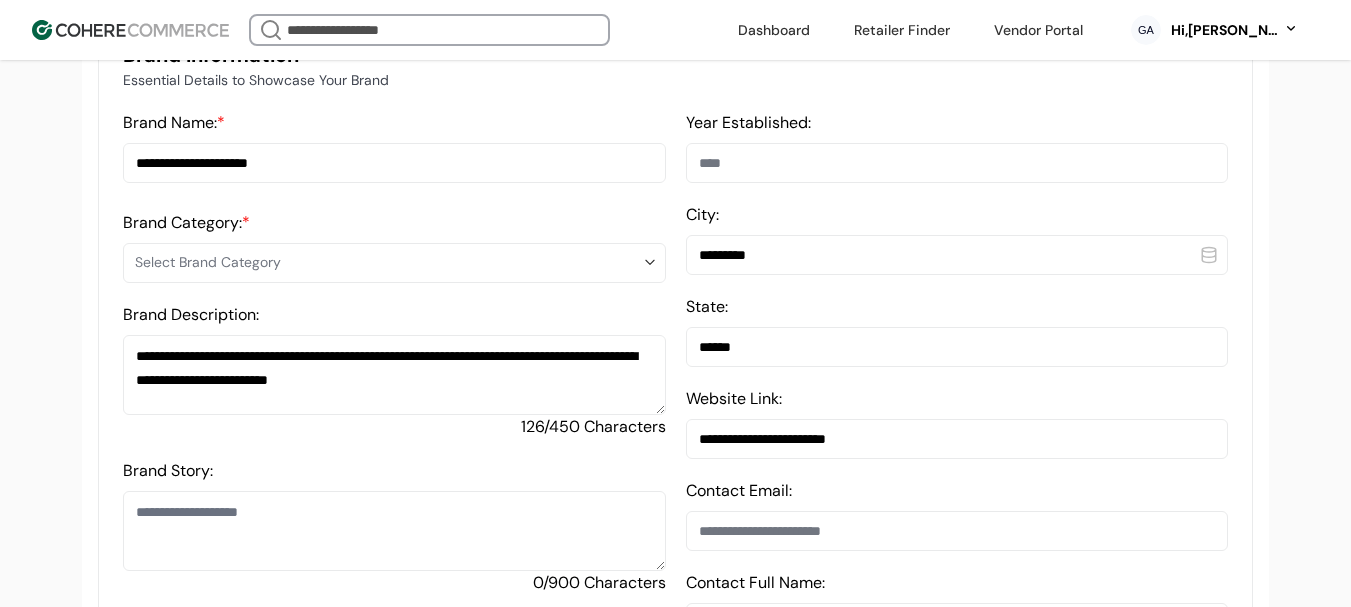 click on "Select Brand Category" at bounding box center [388, 262] 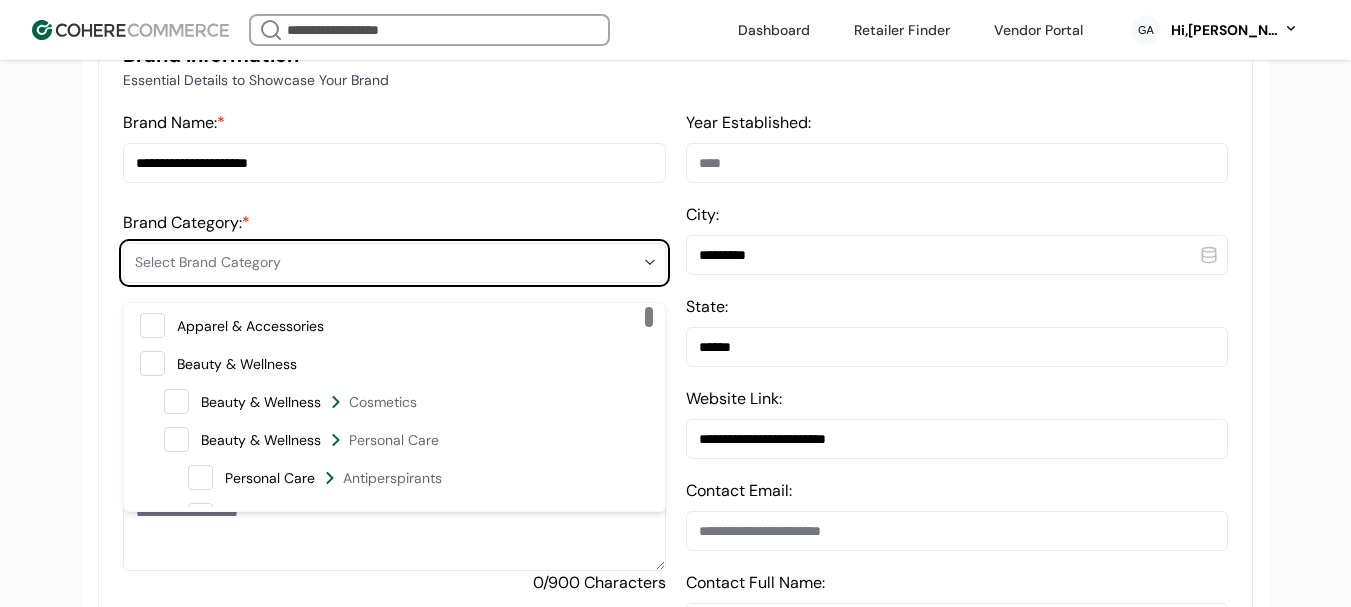 paste on "**********" 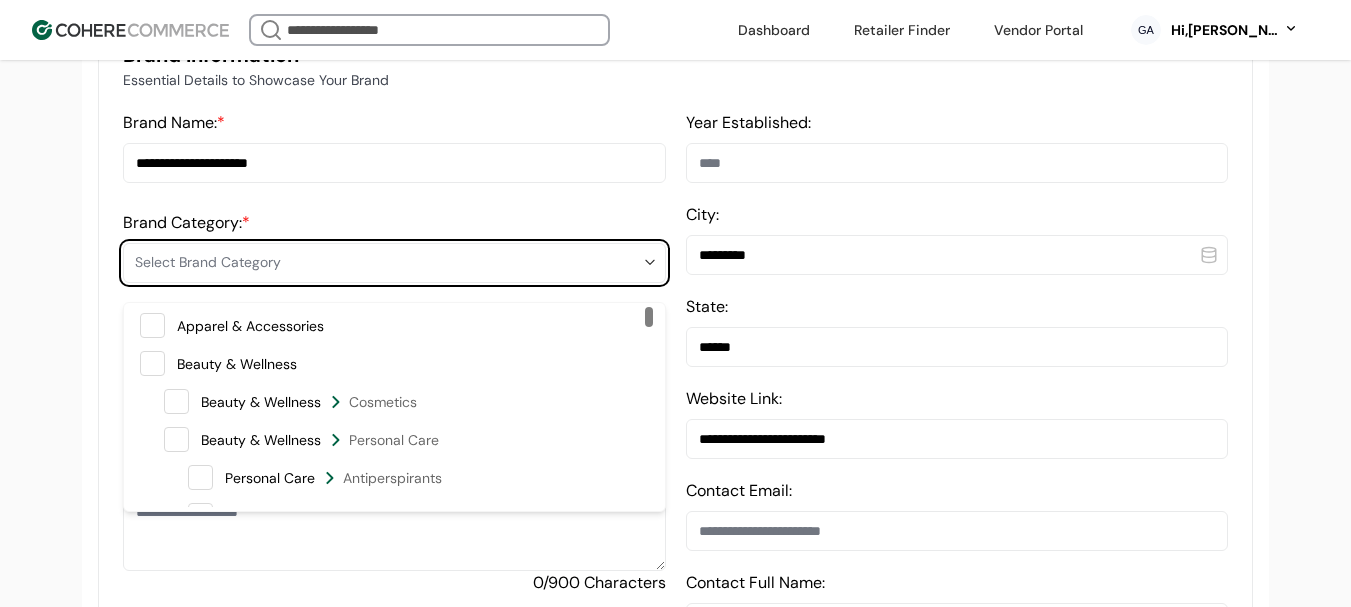 type on "**********" 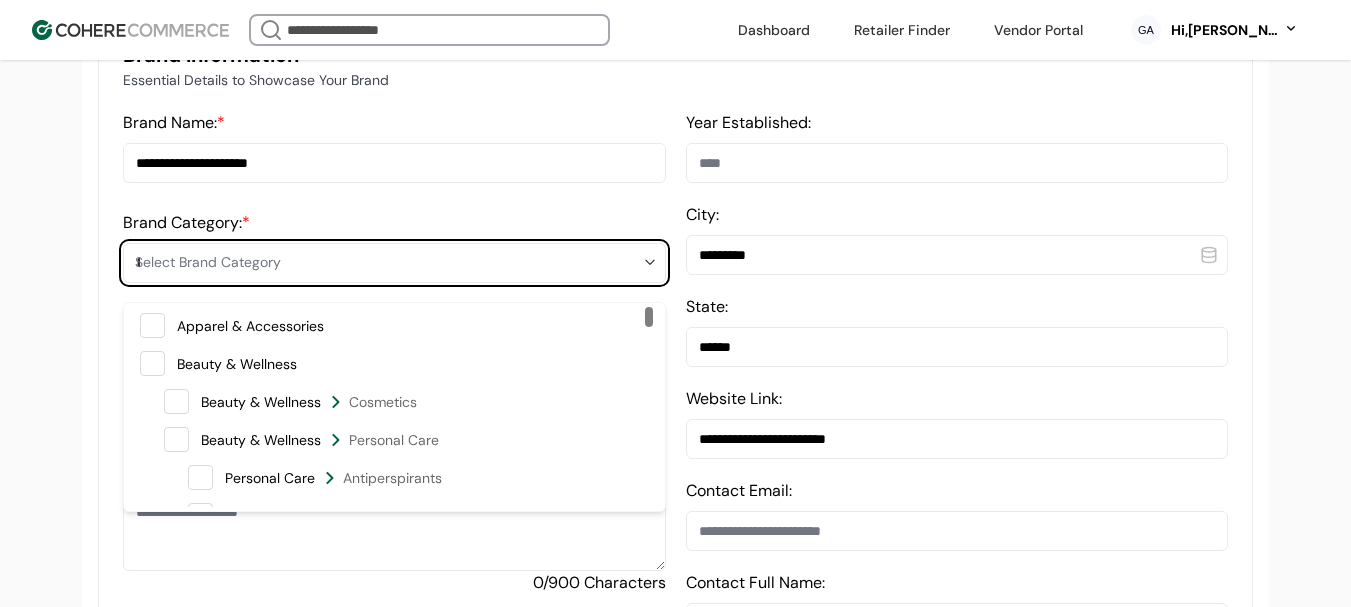 scroll, scrollTop: 0, scrollLeft: 796, axis: horizontal 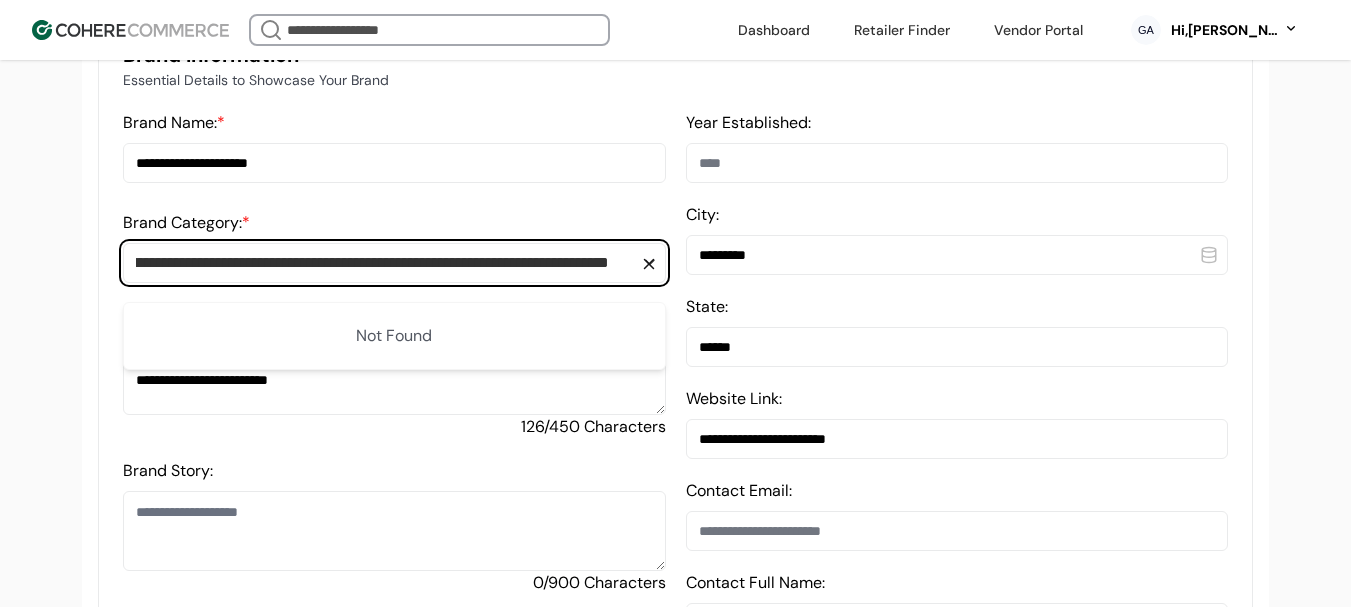 type 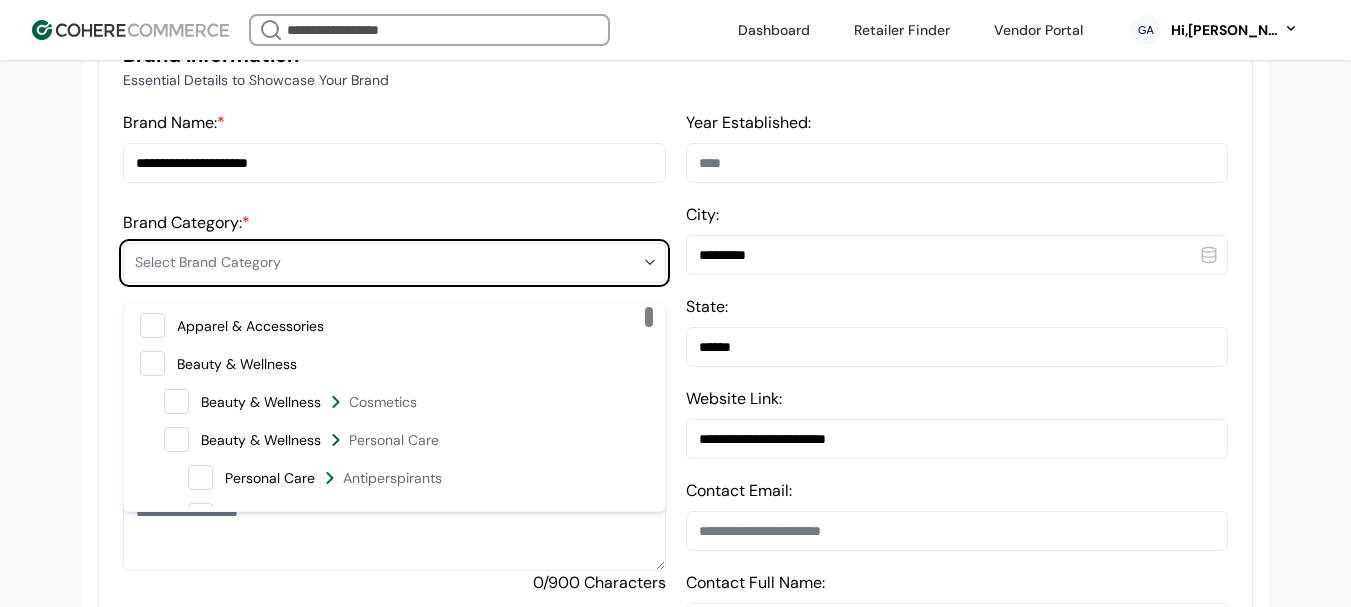 scroll, scrollTop: 0, scrollLeft: 0, axis: both 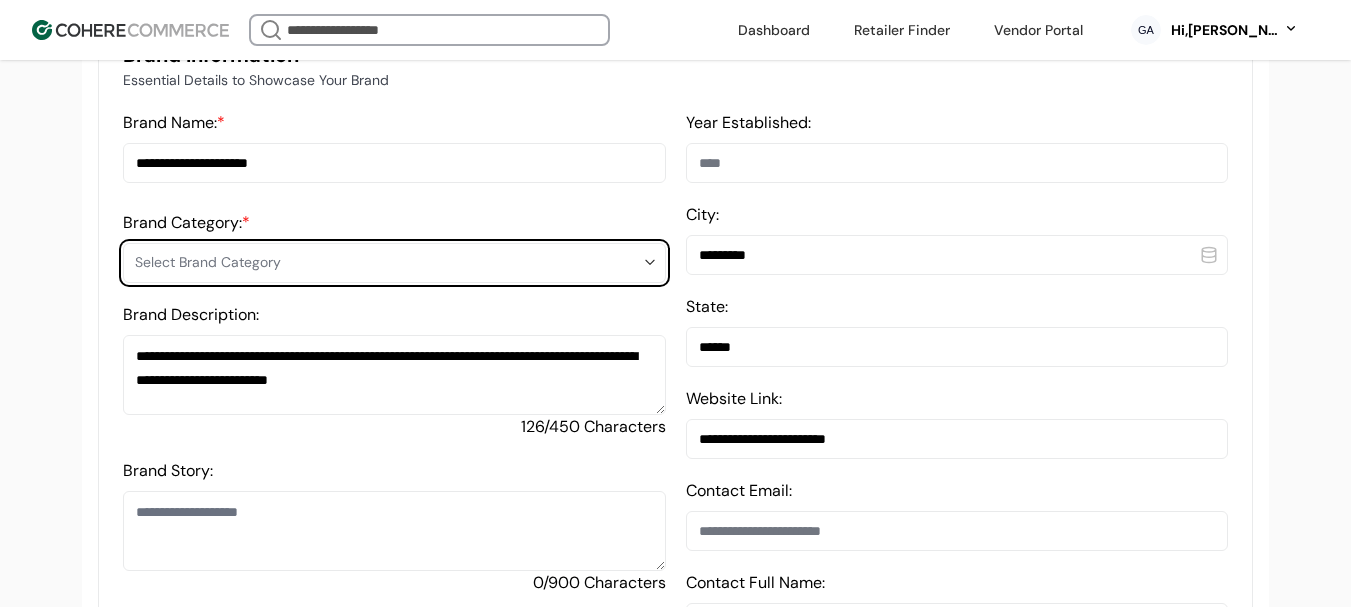 click on "Select Brand Category" at bounding box center [388, 262] 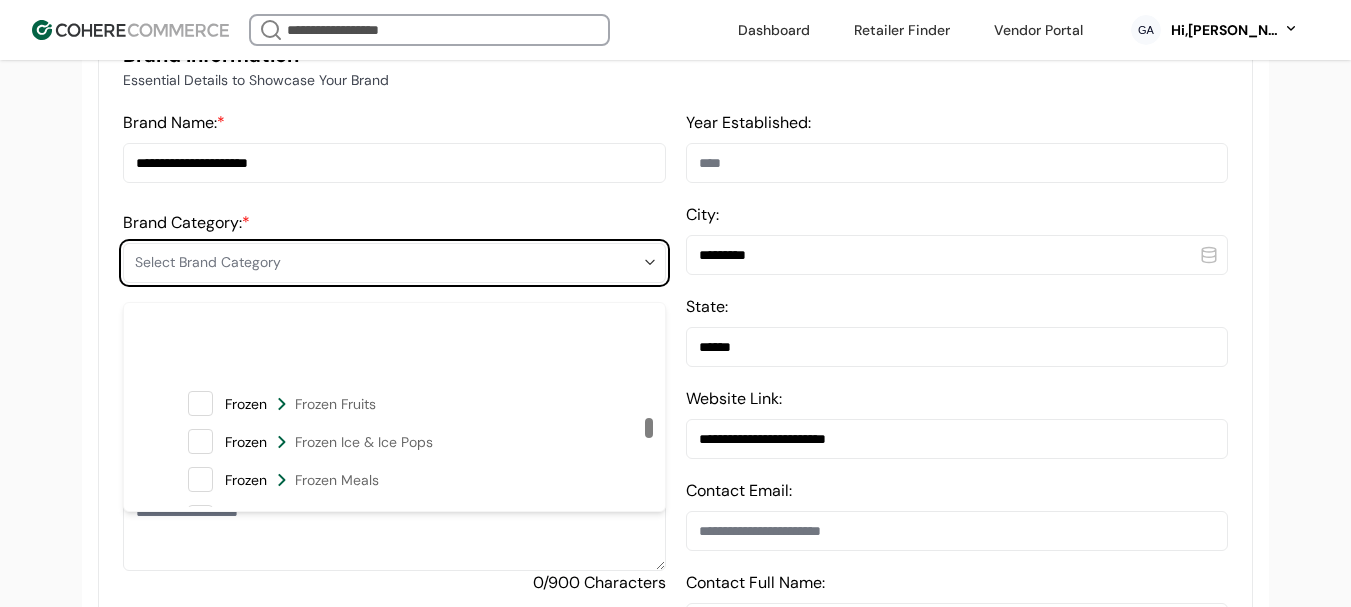 scroll, scrollTop: 2000, scrollLeft: 0, axis: vertical 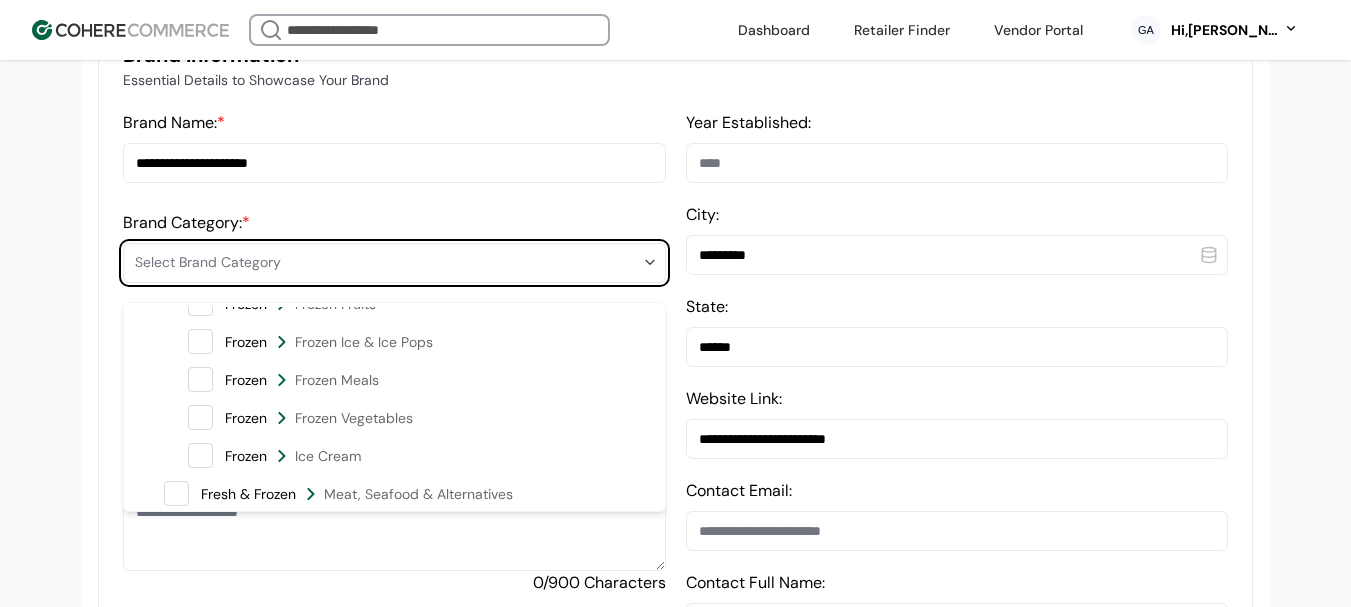 click on "Select Brand Category" at bounding box center [388, 262] 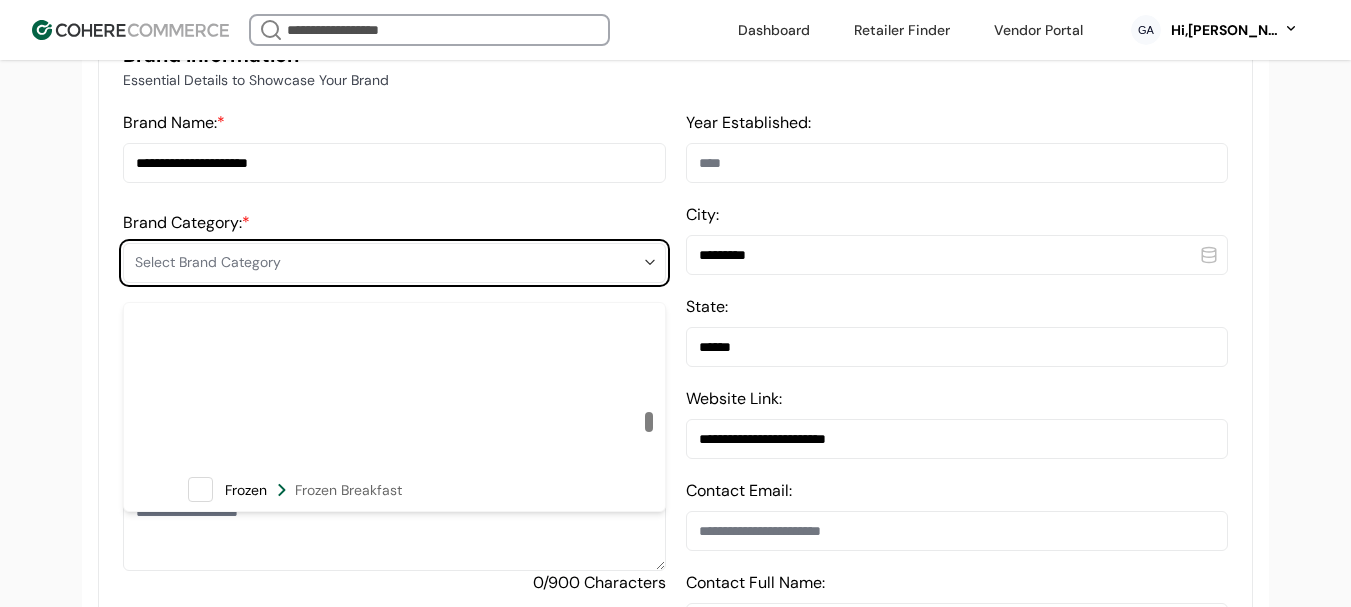 scroll, scrollTop: 1900, scrollLeft: 0, axis: vertical 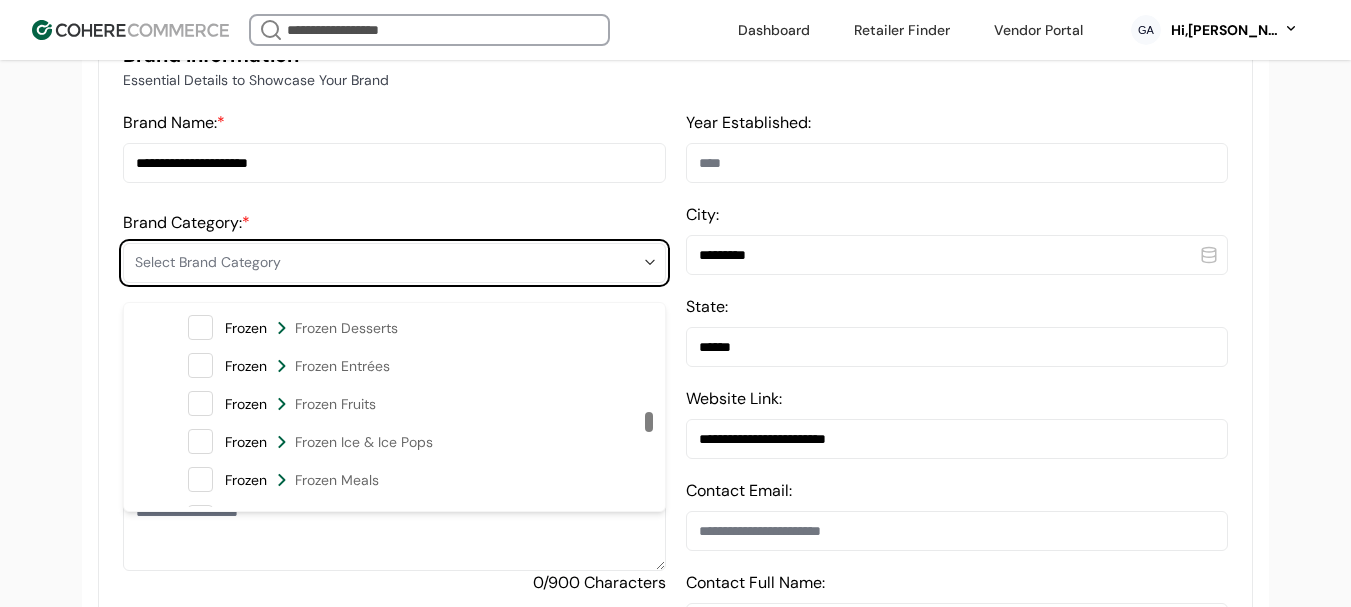 click on "Frozen Meals" at bounding box center (337, 480) 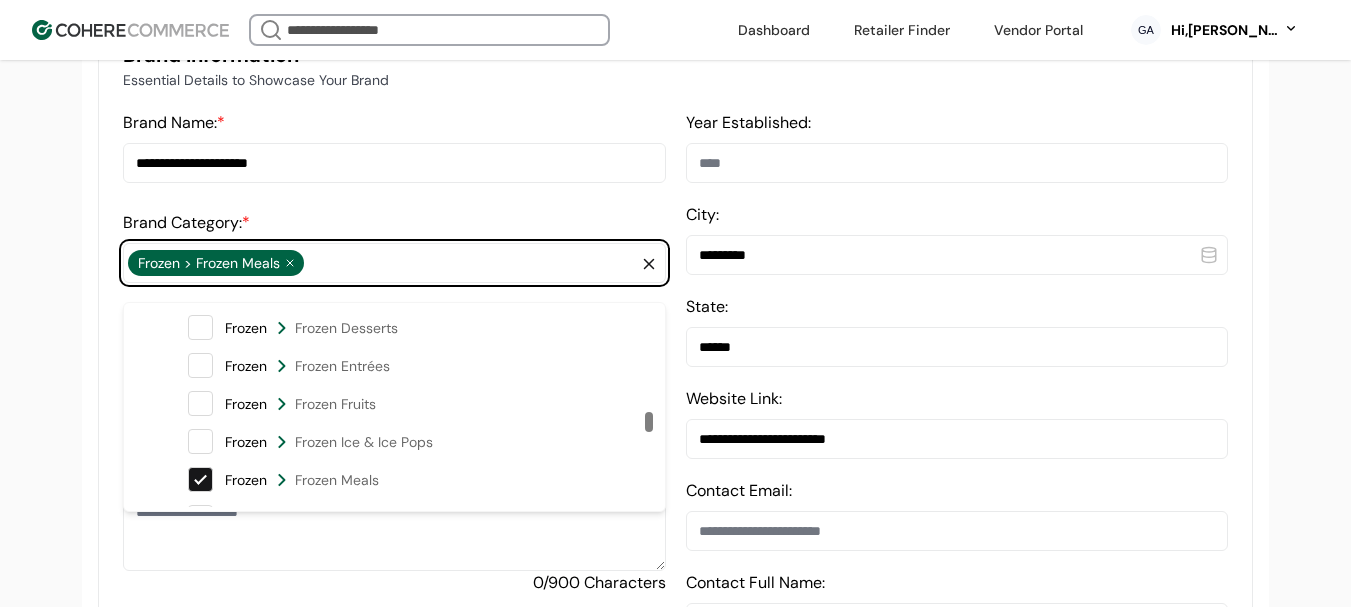 click on "**********" at bounding box center [675, 967] 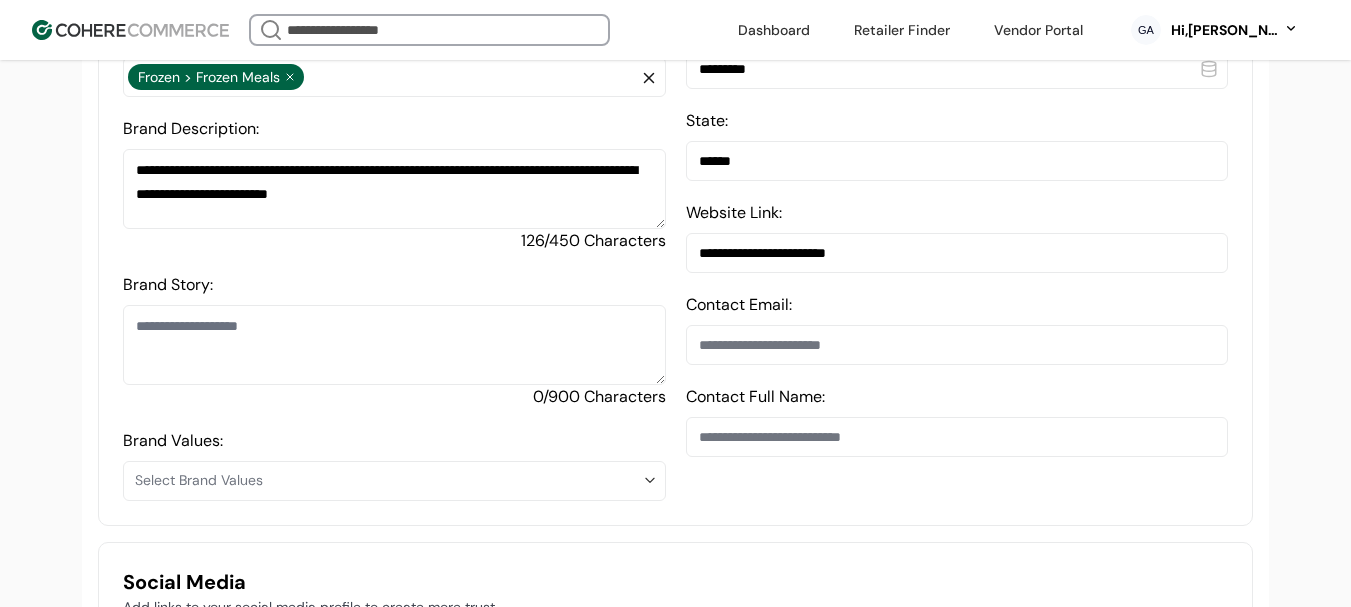 scroll, scrollTop: 737, scrollLeft: 0, axis: vertical 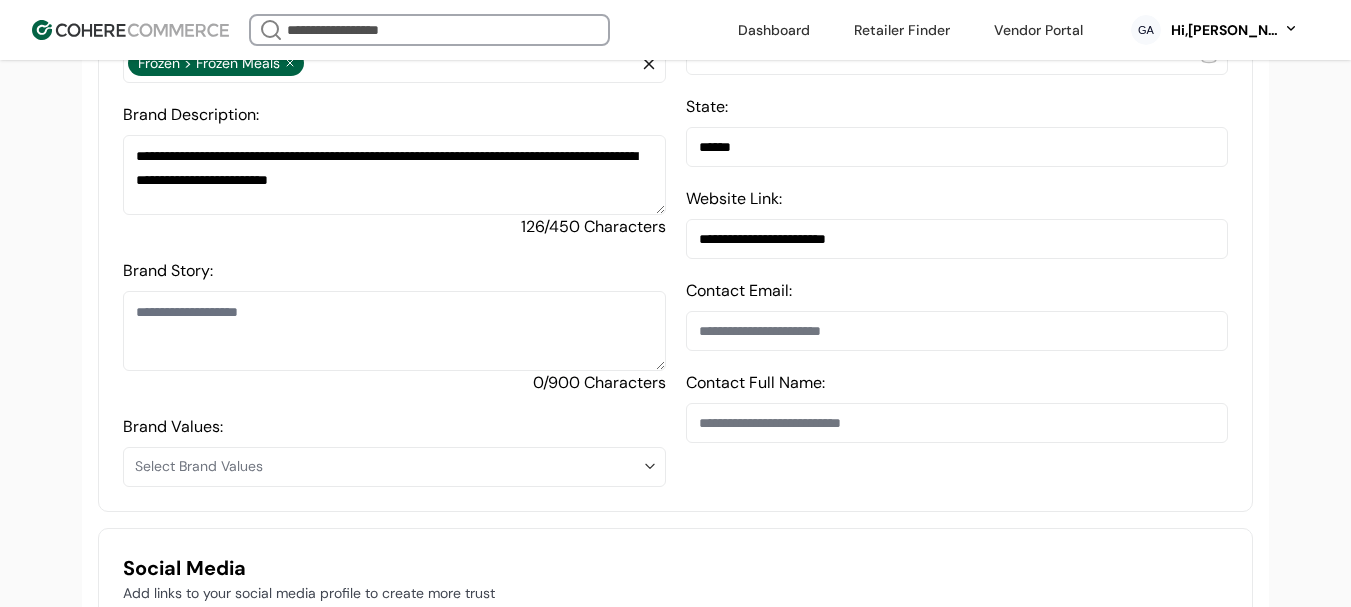 click on "Brand Story:" at bounding box center [394, 331] 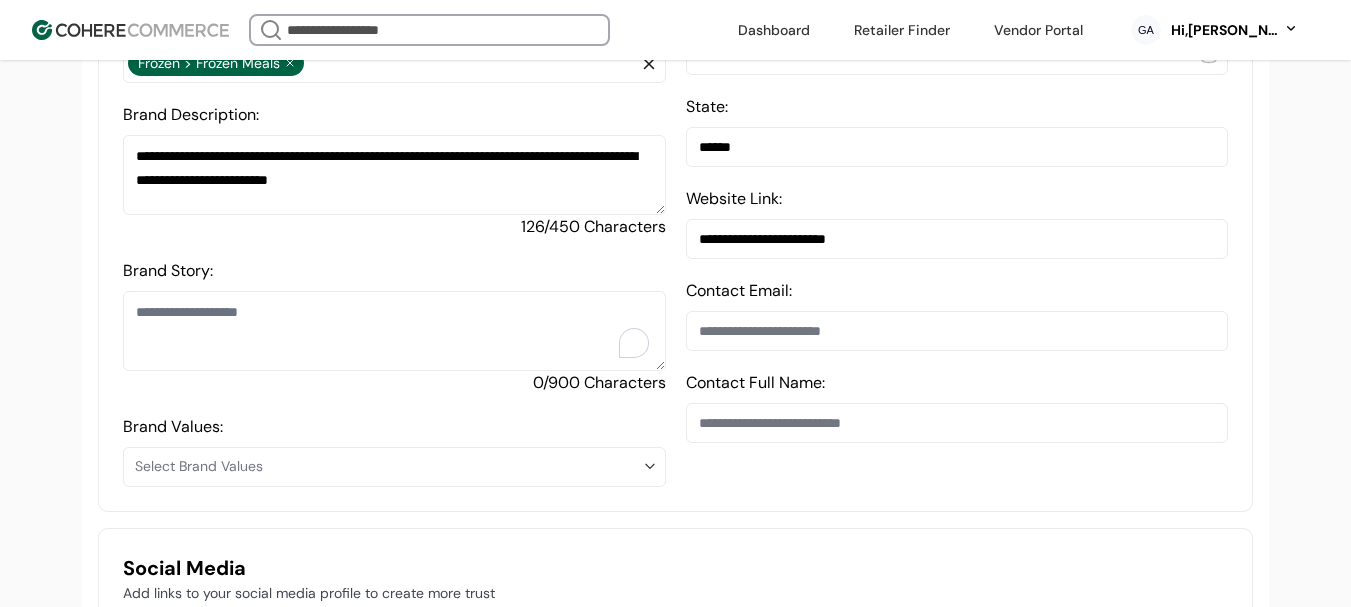 paste on "**********" 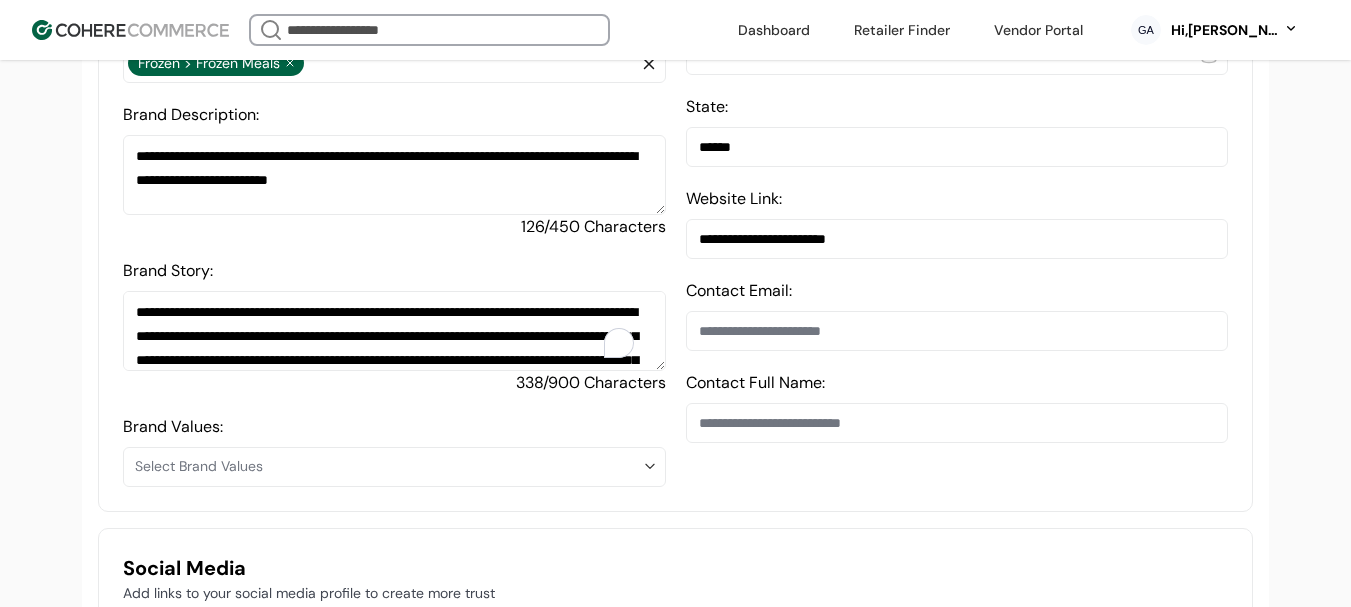 scroll, scrollTop: 47, scrollLeft: 0, axis: vertical 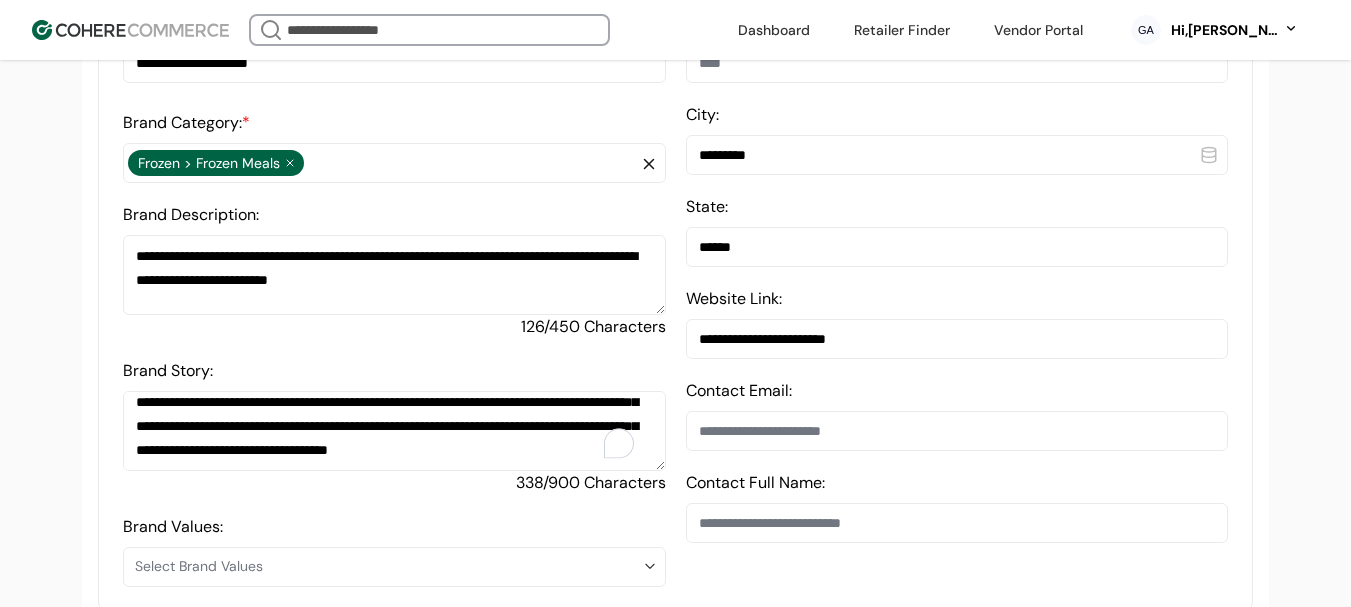 type on "**********" 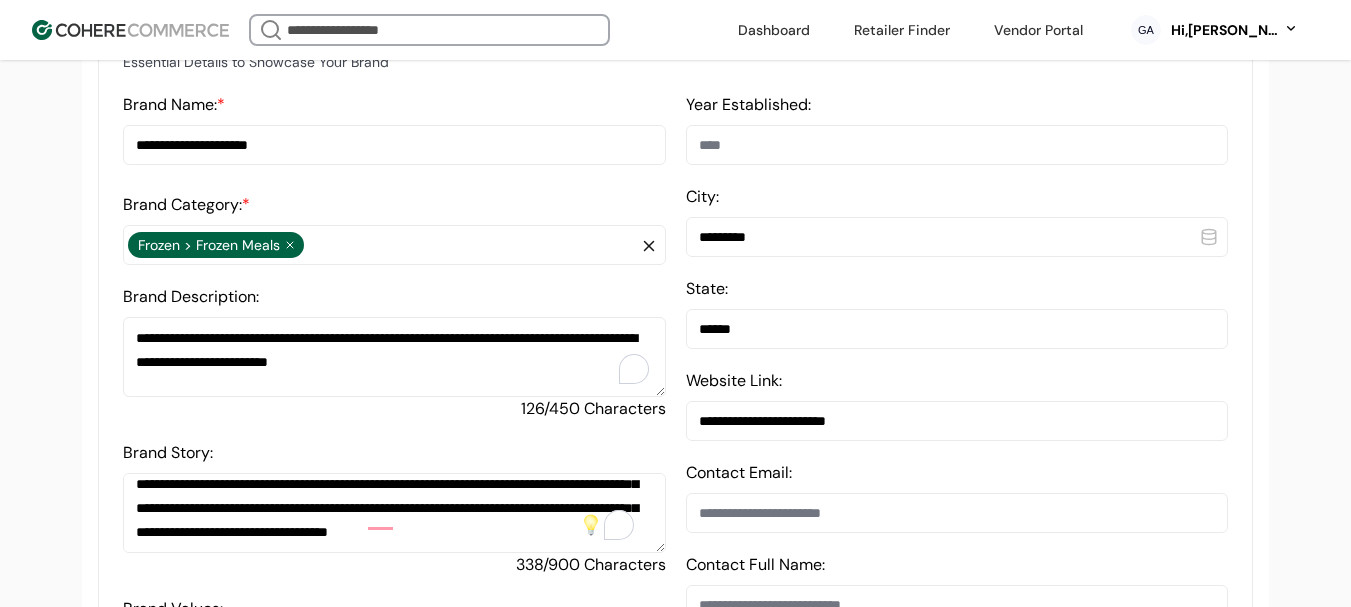 scroll, scrollTop: 637, scrollLeft: 0, axis: vertical 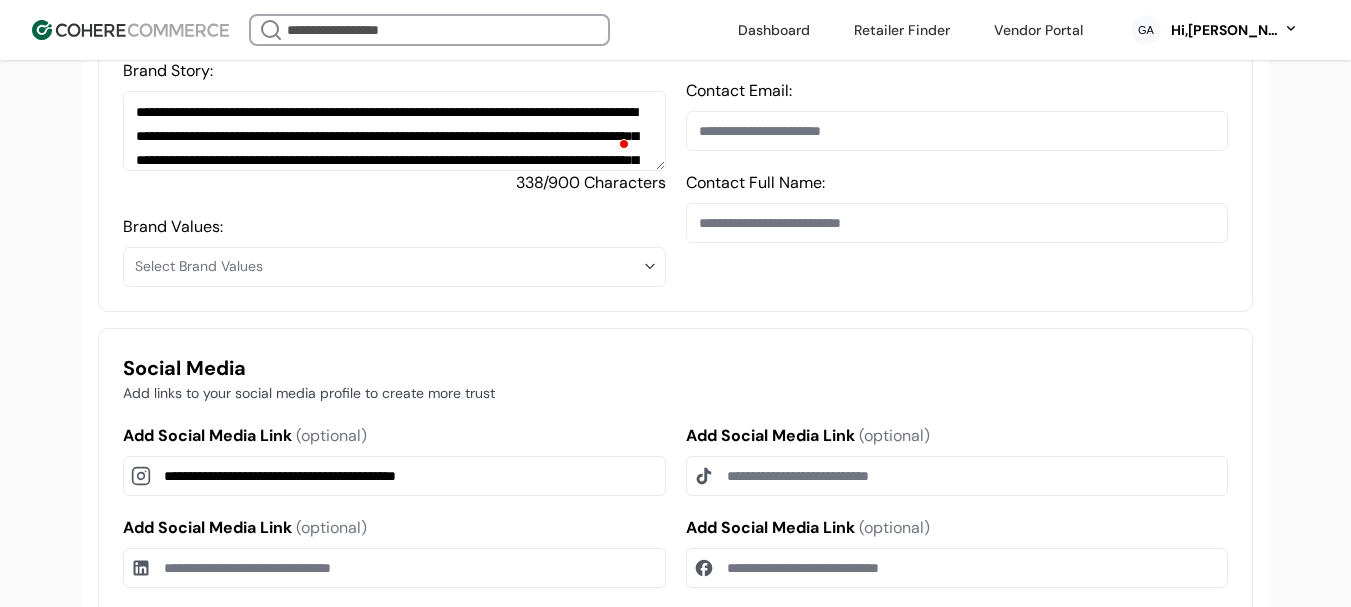 click on "Select Brand Values" at bounding box center (388, 266) 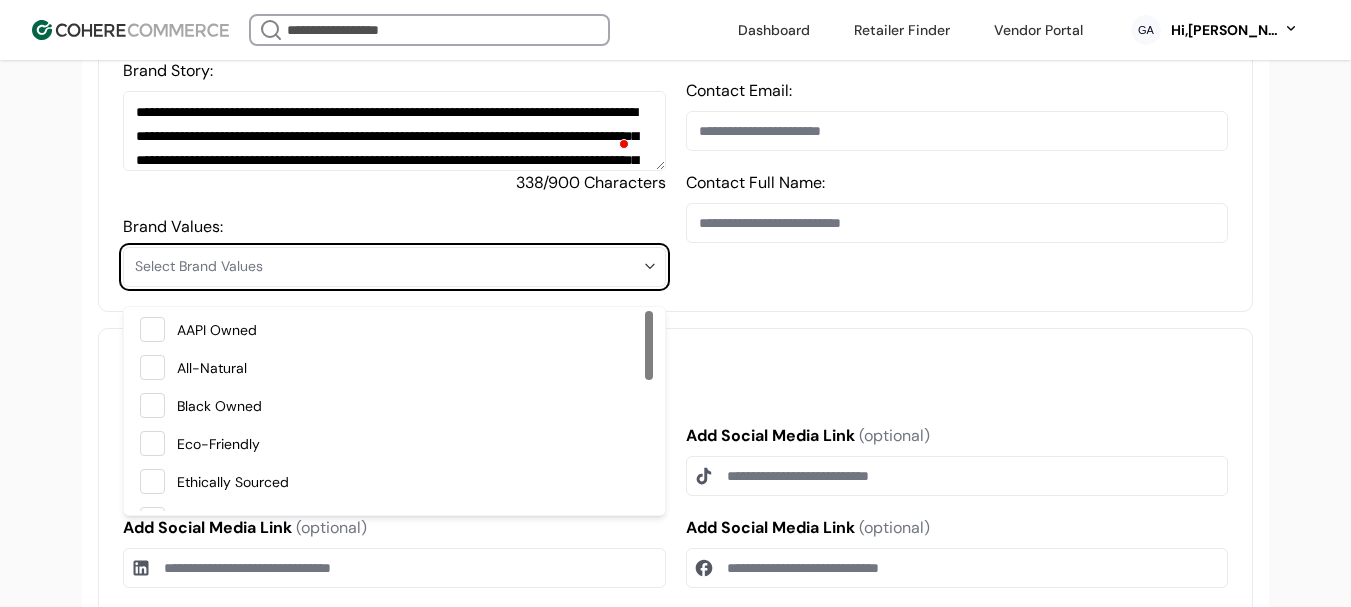 click on "Eco-Friendly" at bounding box center [411, 444] 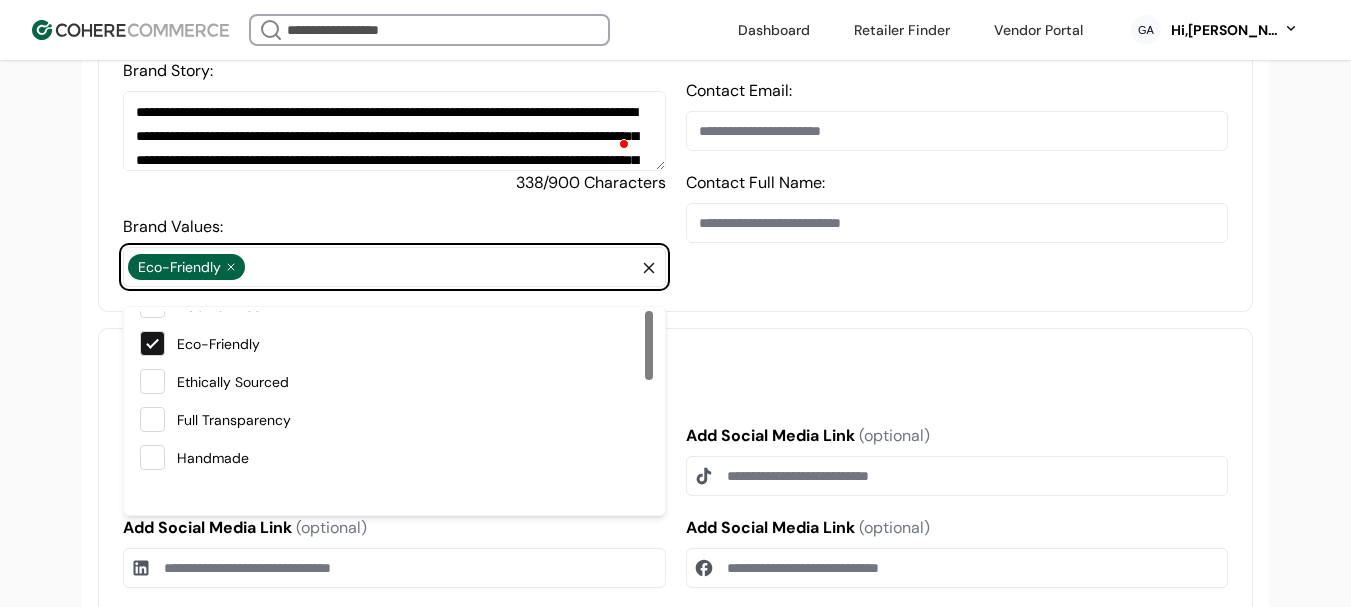 scroll, scrollTop: 0, scrollLeft: 0, axis: both 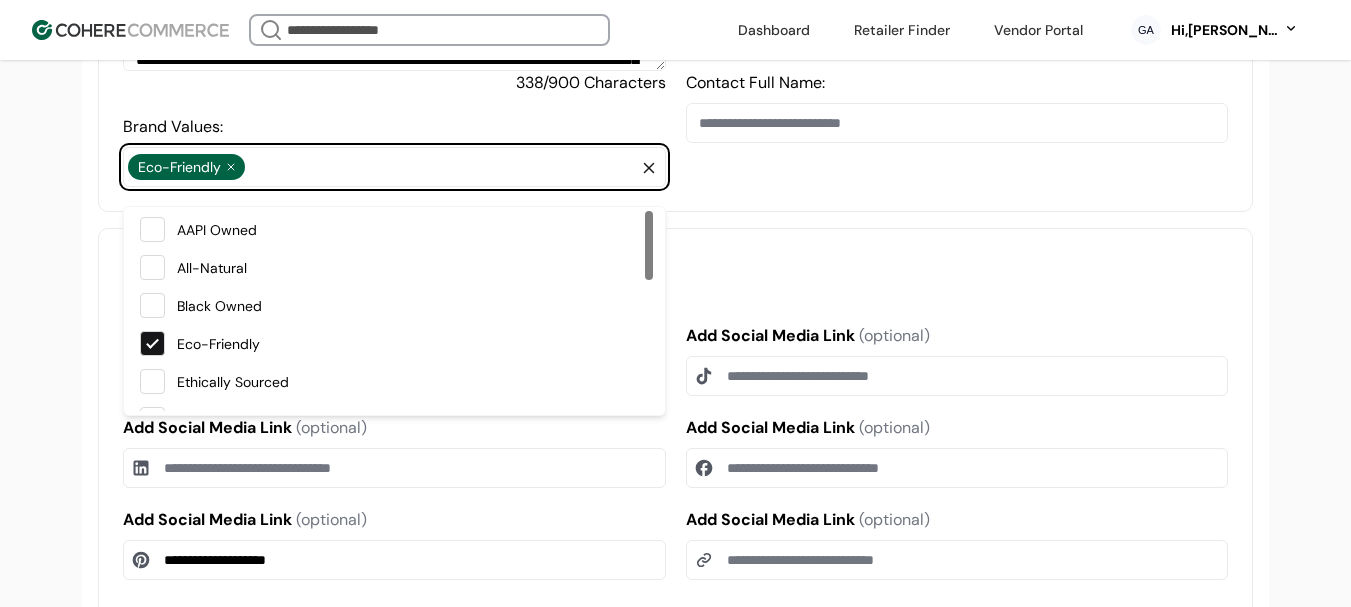 click on "All-Natural" at bounding box center [212, 268] 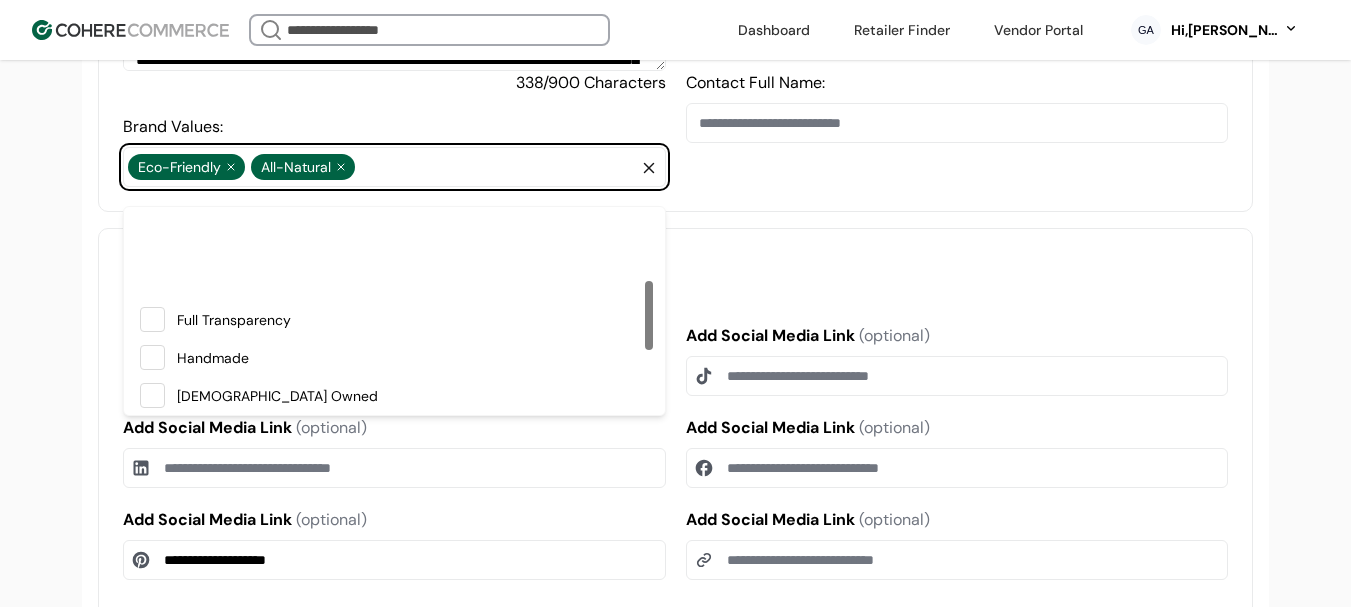scroll, scrollTop: 200, scrollLeft: 0, axis: vertical 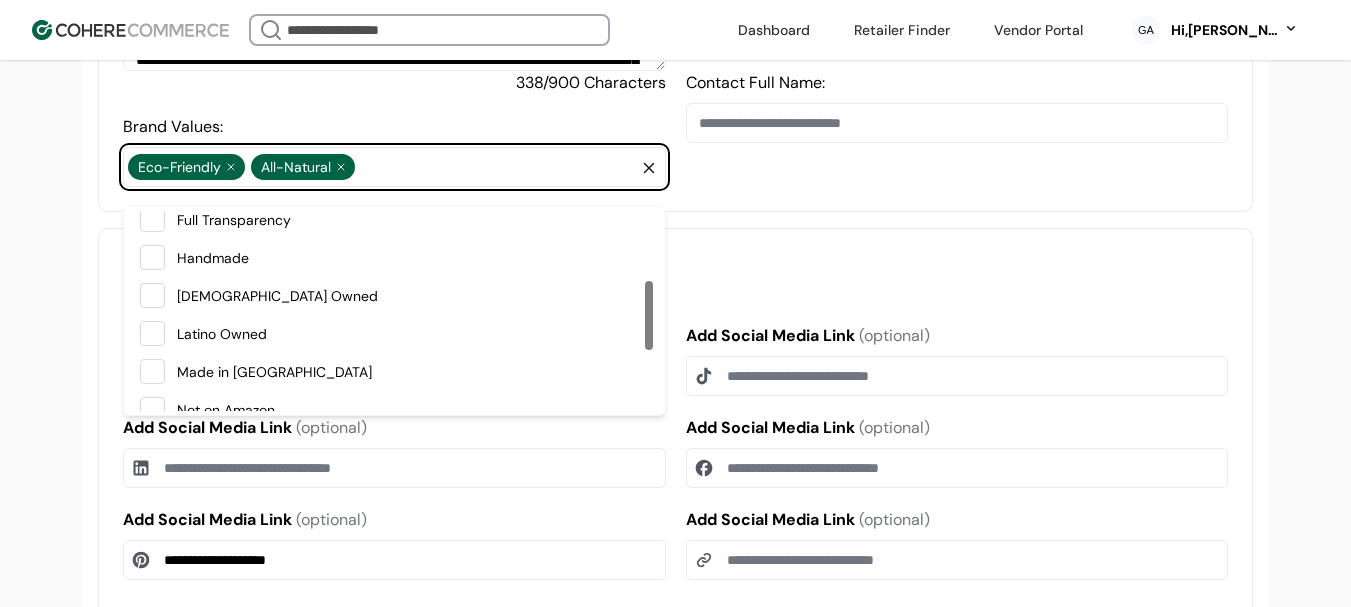 click on "Made in USA" at bounding box center (411, 372) 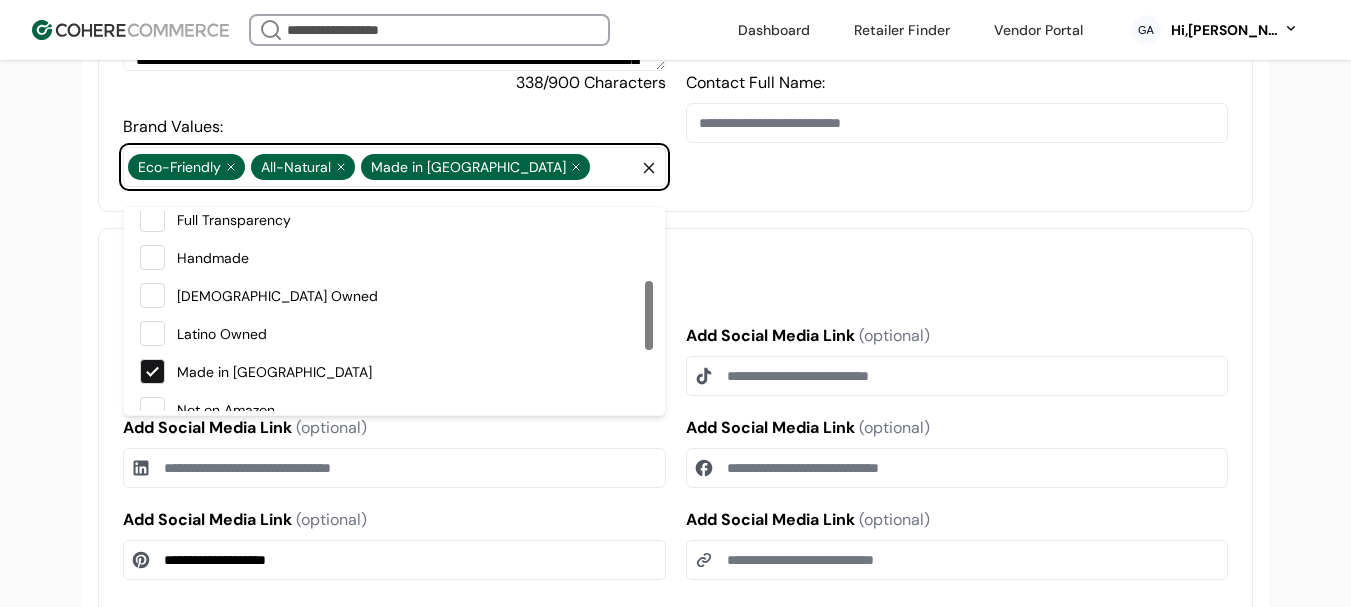 scroll, scrollTop: 448, scrollLeft: 0, axis: vertical 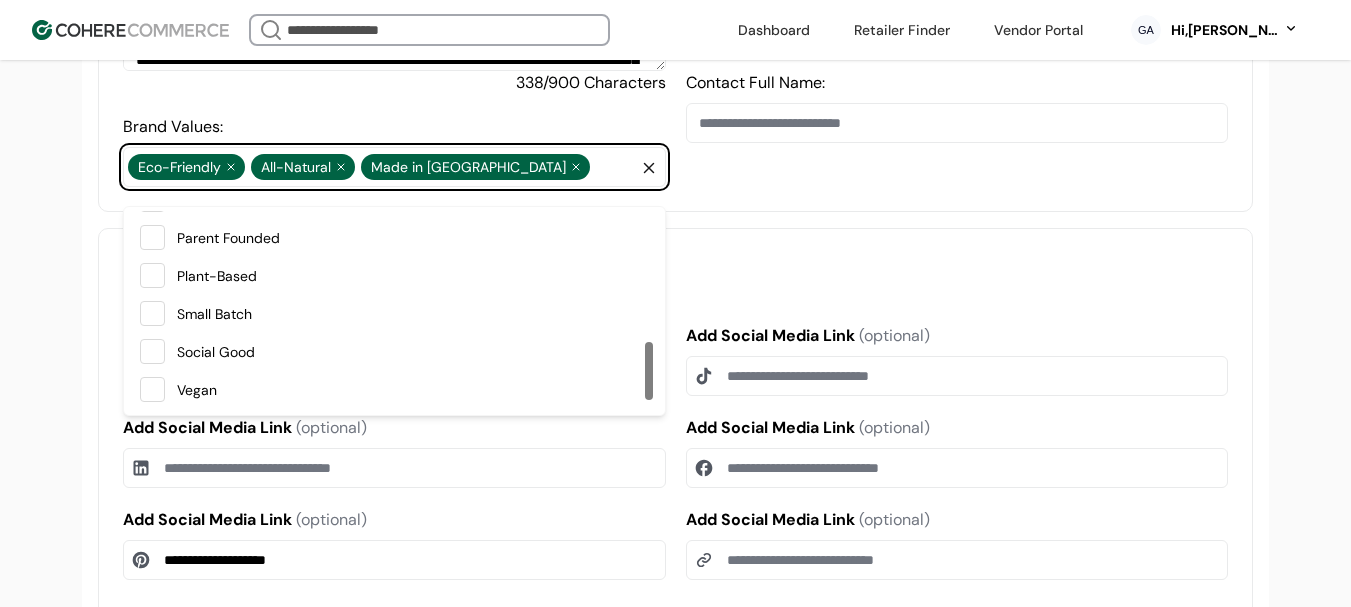 click on "Vegan" at bounding box center [411, 390] 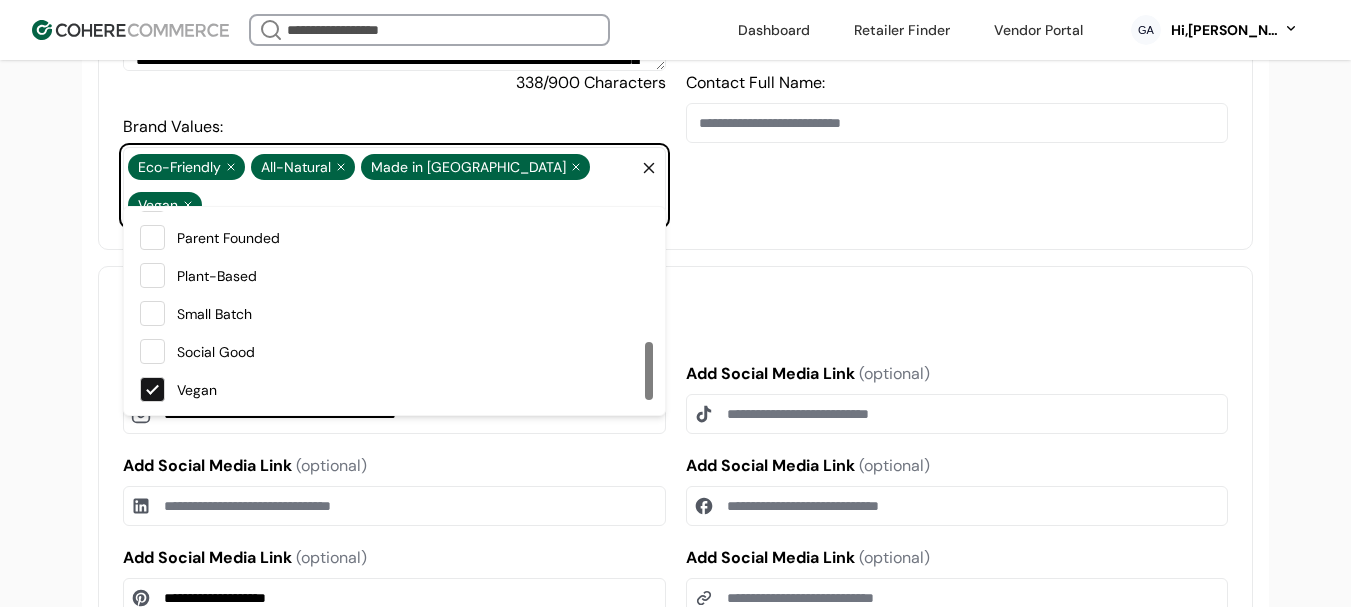 click on "Vegan" at bounding box center (411, 390) 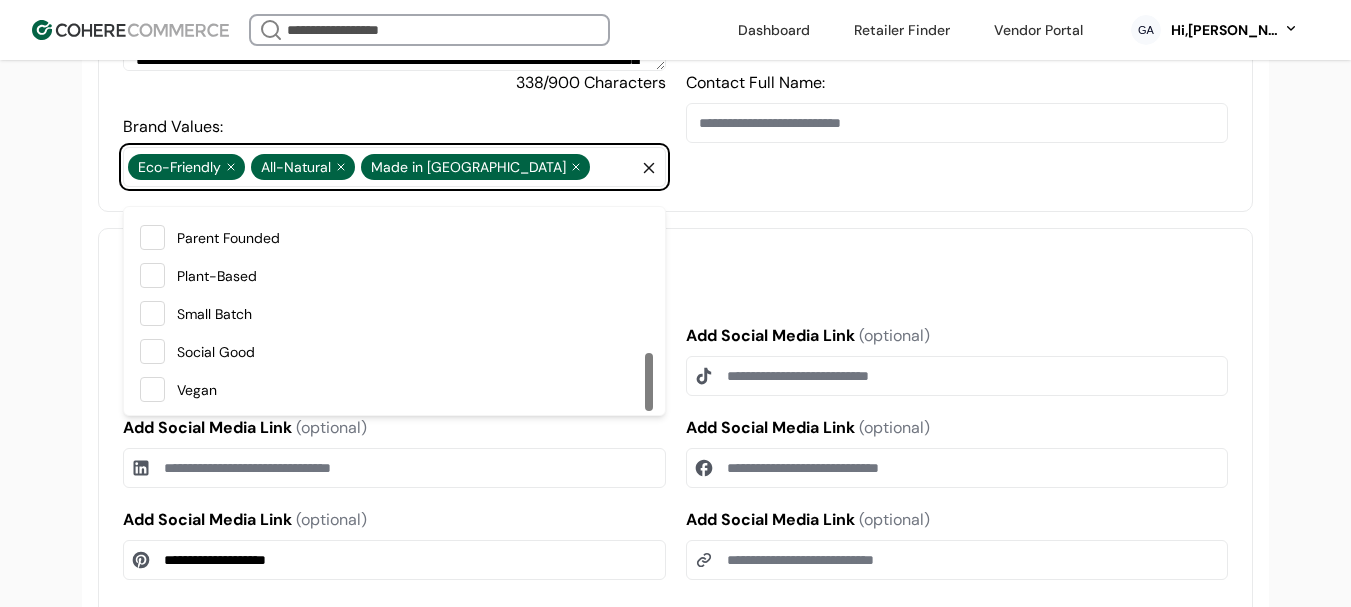scroll, scrollTop: 484, scrollLeft: 0, axis: vertical 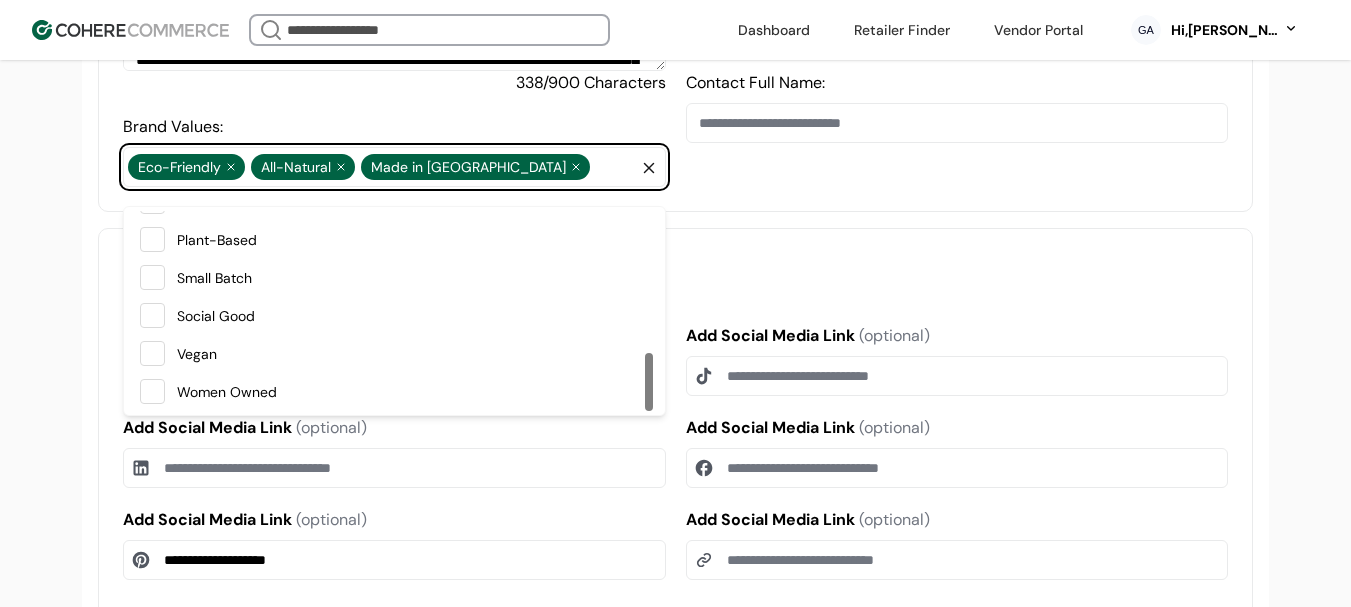 click on "Women Owned" at bounding box center [227, 392] 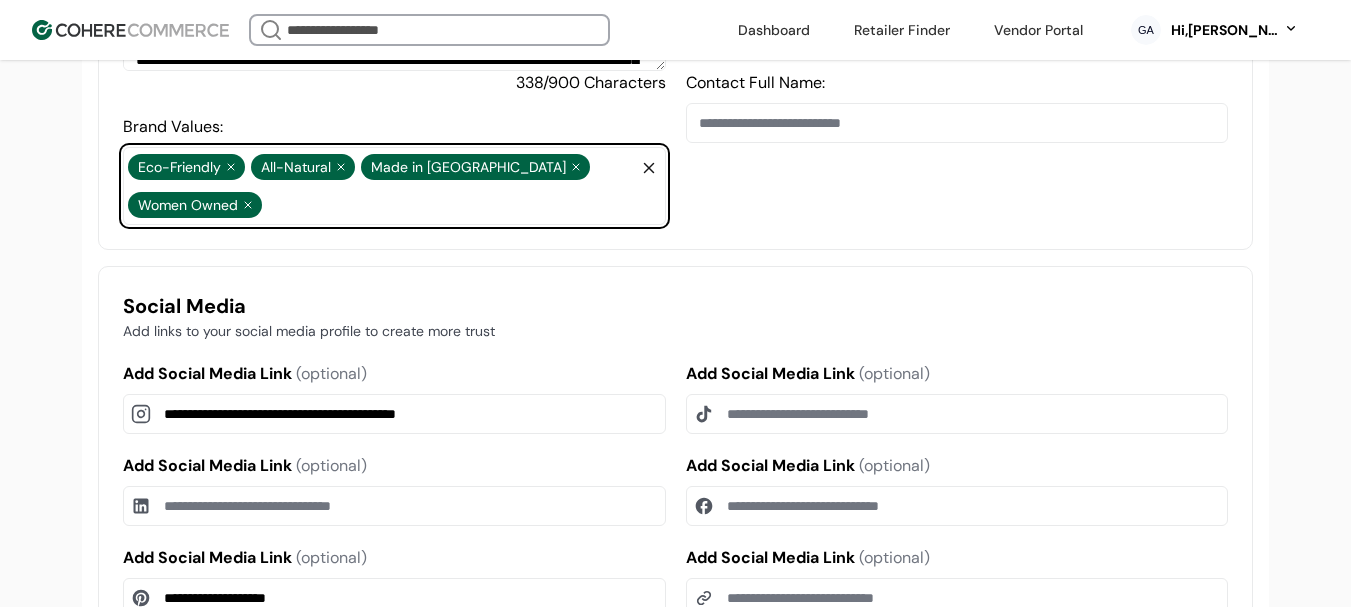 click on "**********" at bounding box center [675, 486] 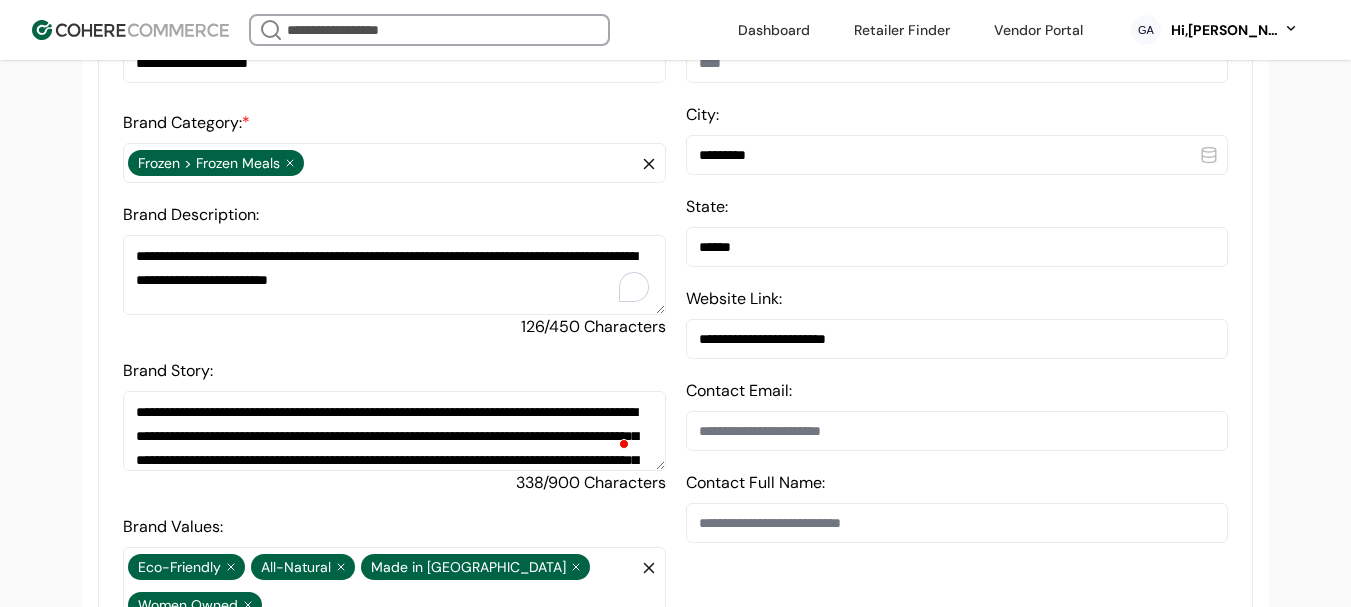 scroll, scrollTop: 437, scrollLeft: 0, axis: vertical 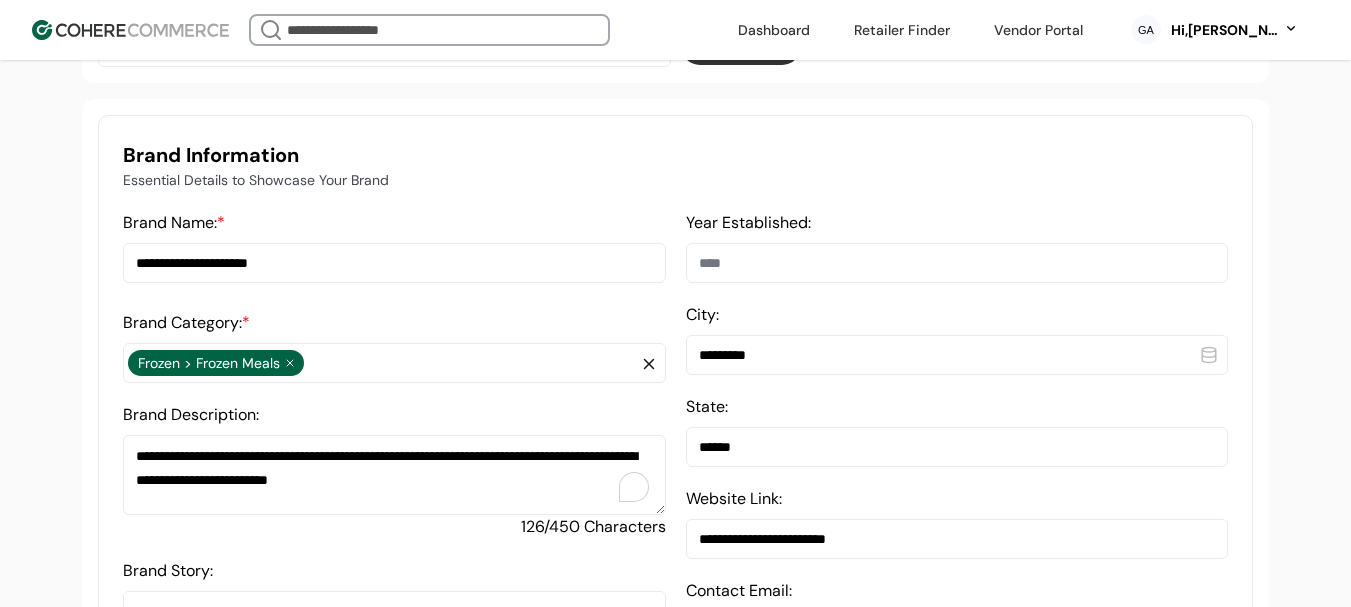 click on "Year Established:" at bounding box center (957, 263) 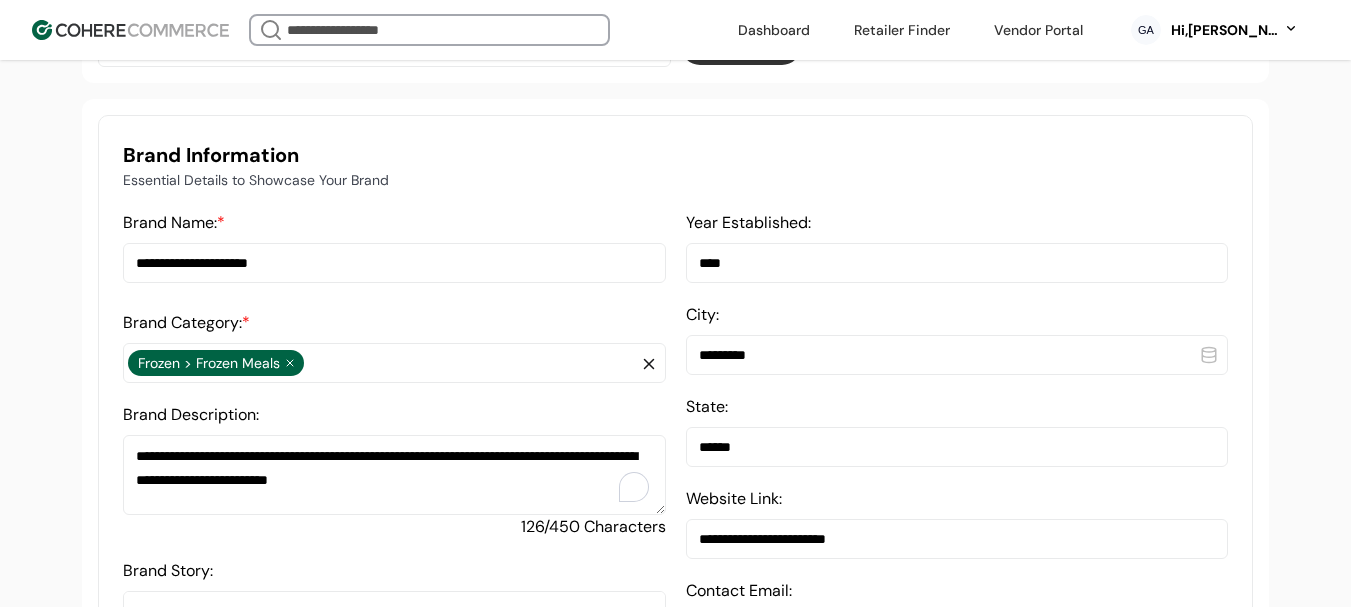 type on "****" 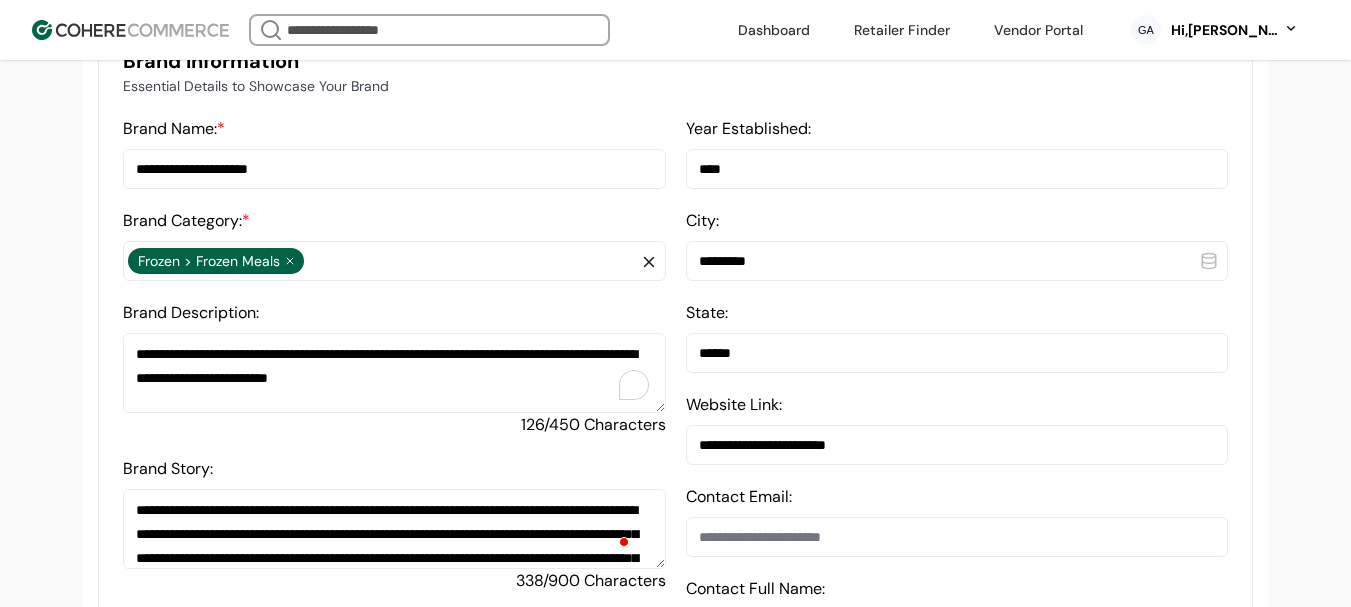 scroll, scrollTop: 637, scrollLeft: 0, axis: vertical 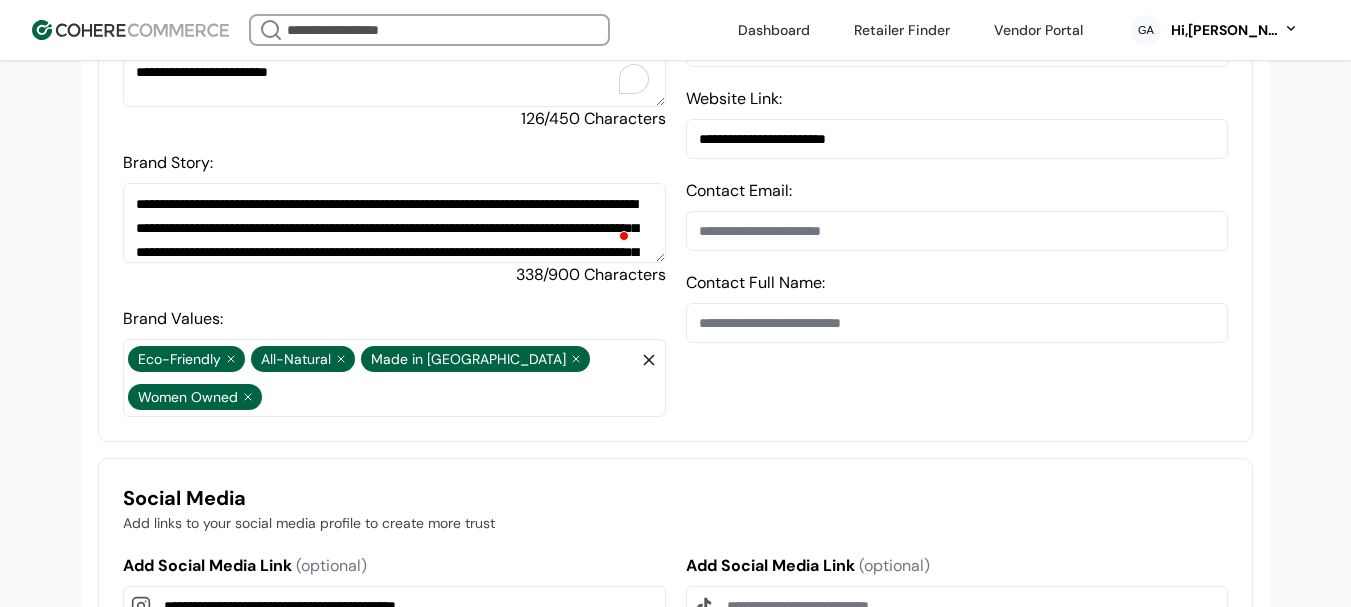 click on "Contact Full Name:" at bounding box center (957, 323) 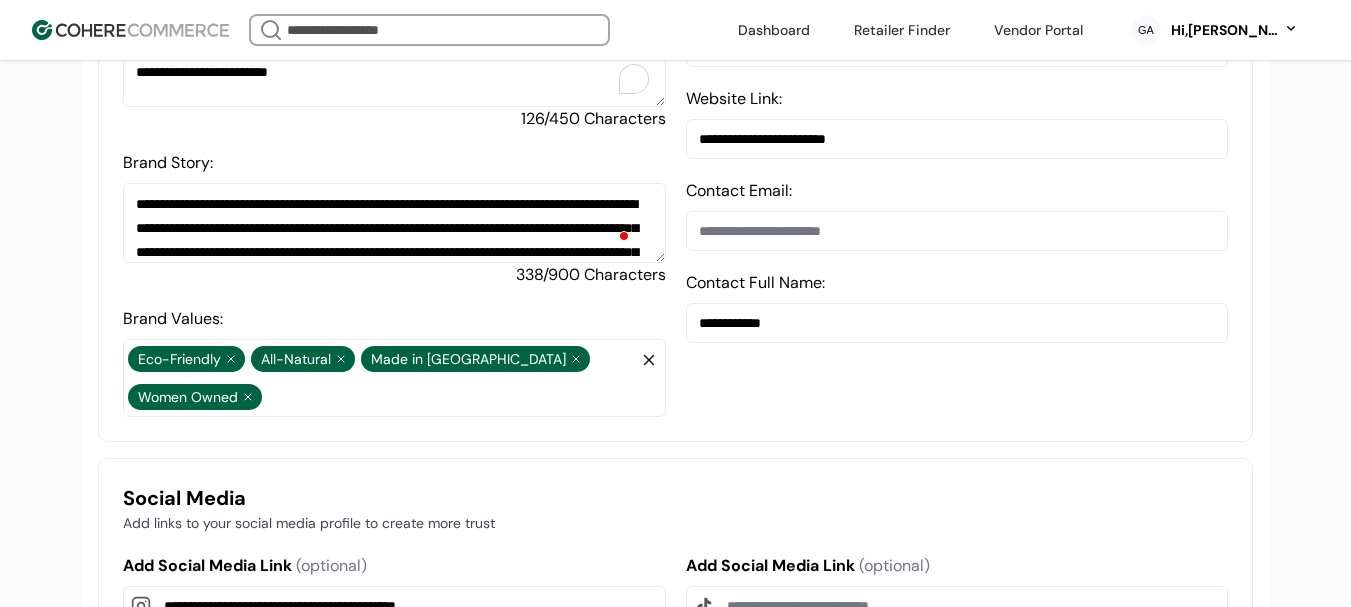 type on "**********" 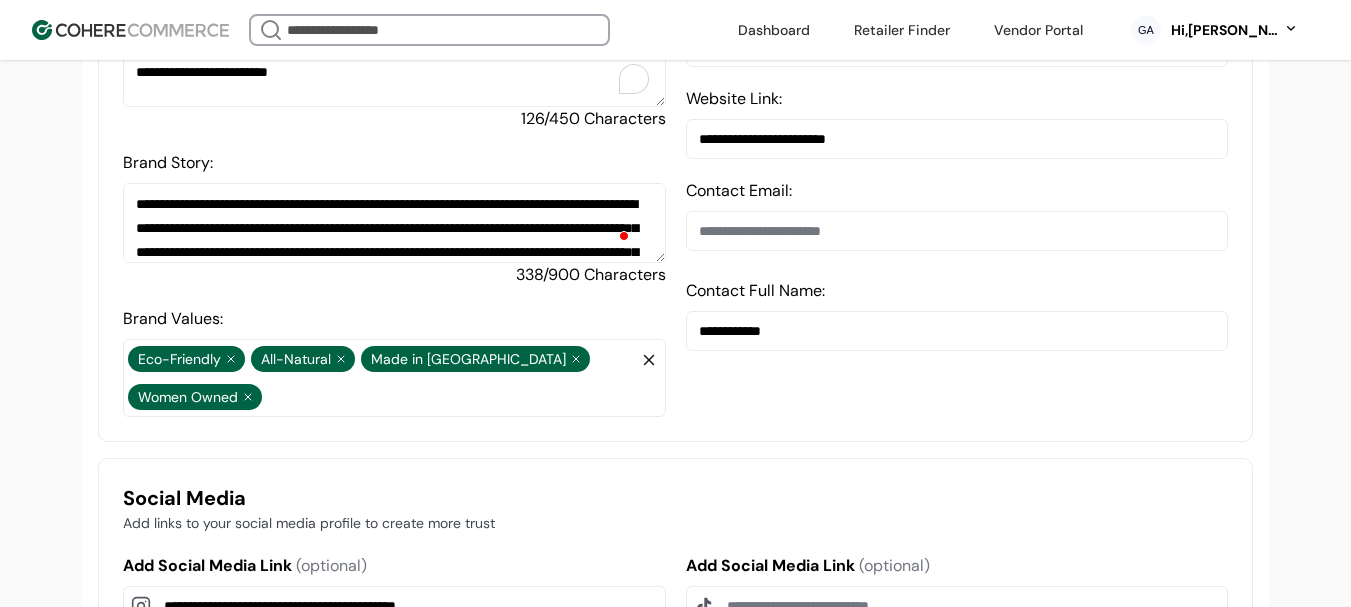 paste on "**********" 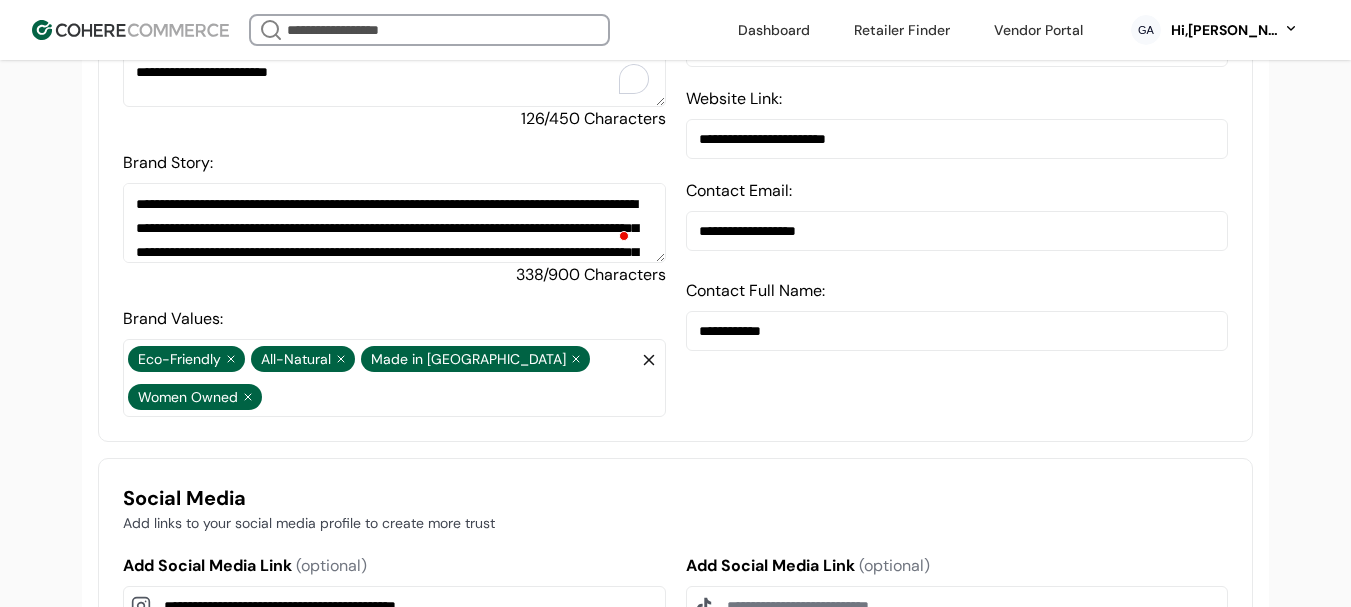 type on "**********" 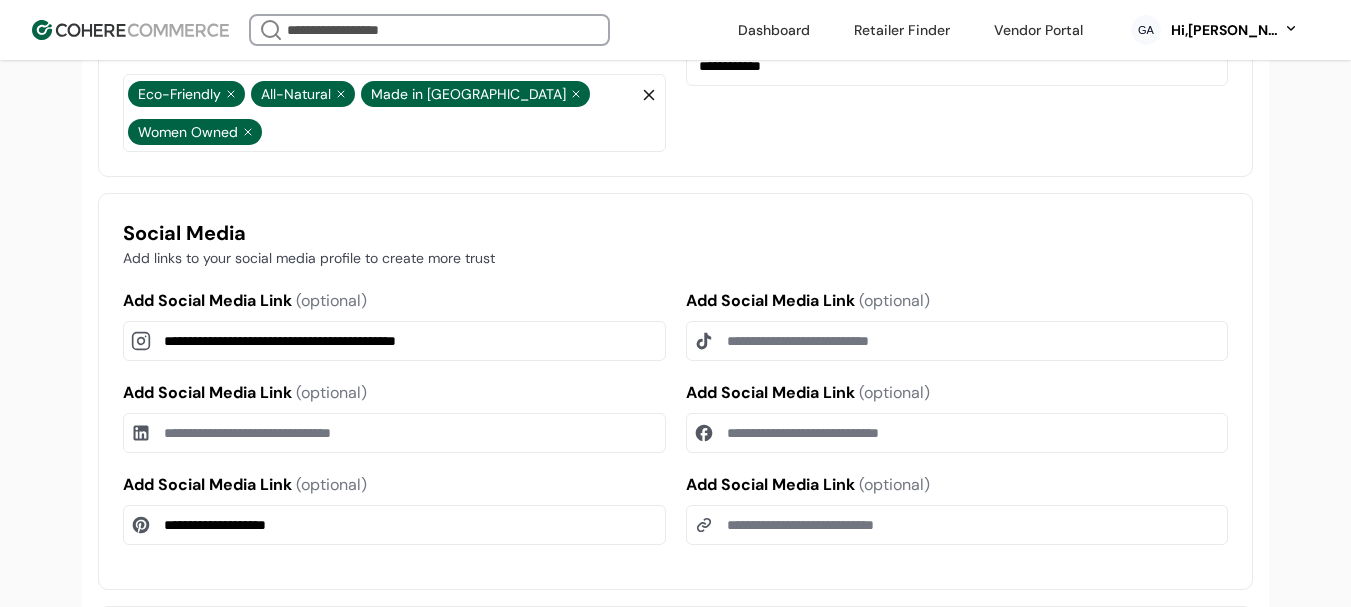 scroll, scrollTop: 1137, scrollLeft: 0, axis: vertical 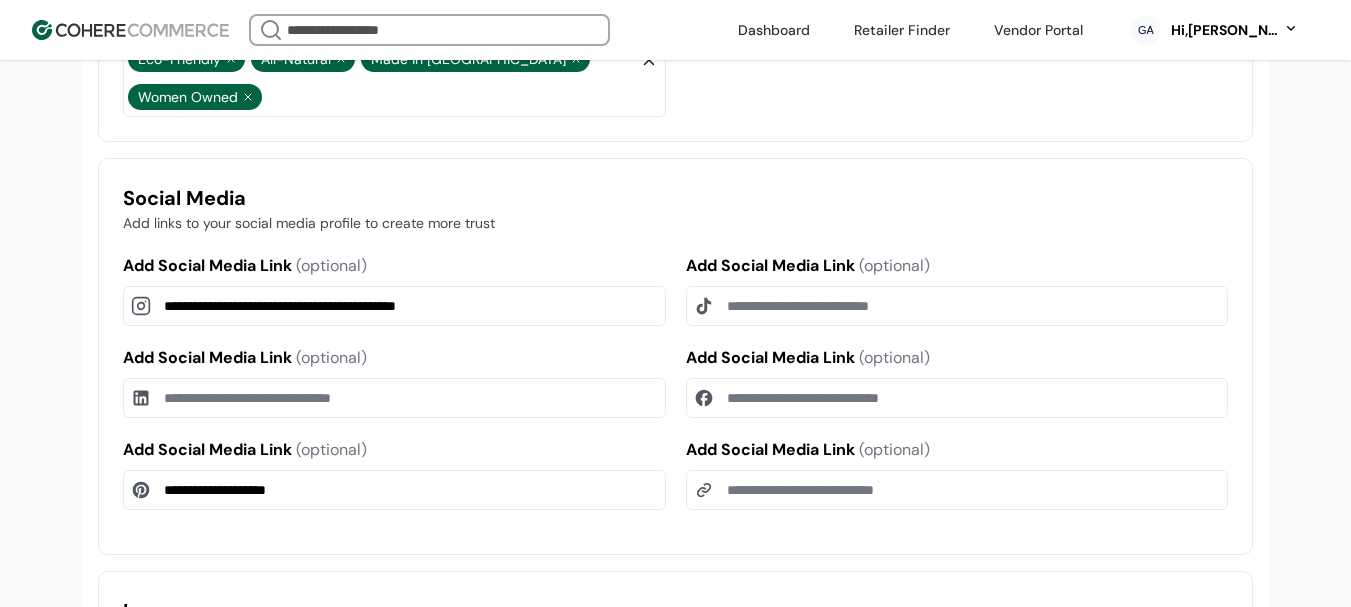 click on "Add Social Media Link (optional)" at bounding box center (957, 306) 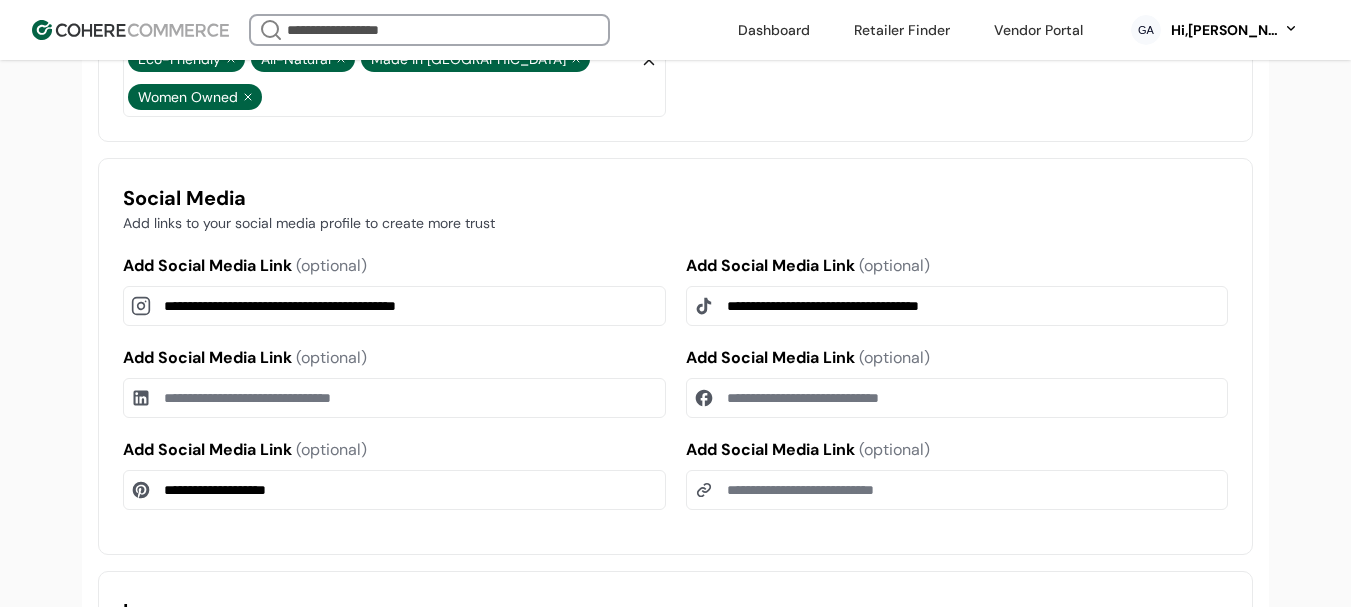 type on "**********" 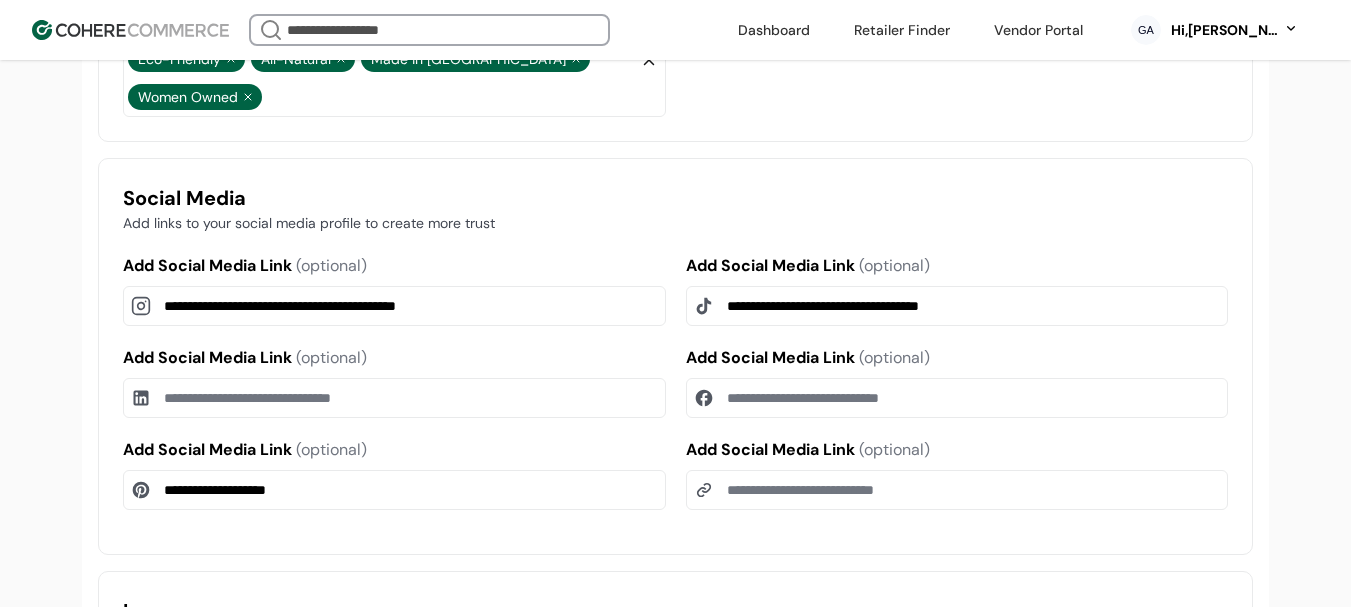 click on "**********" at bounding box center (675, 392) 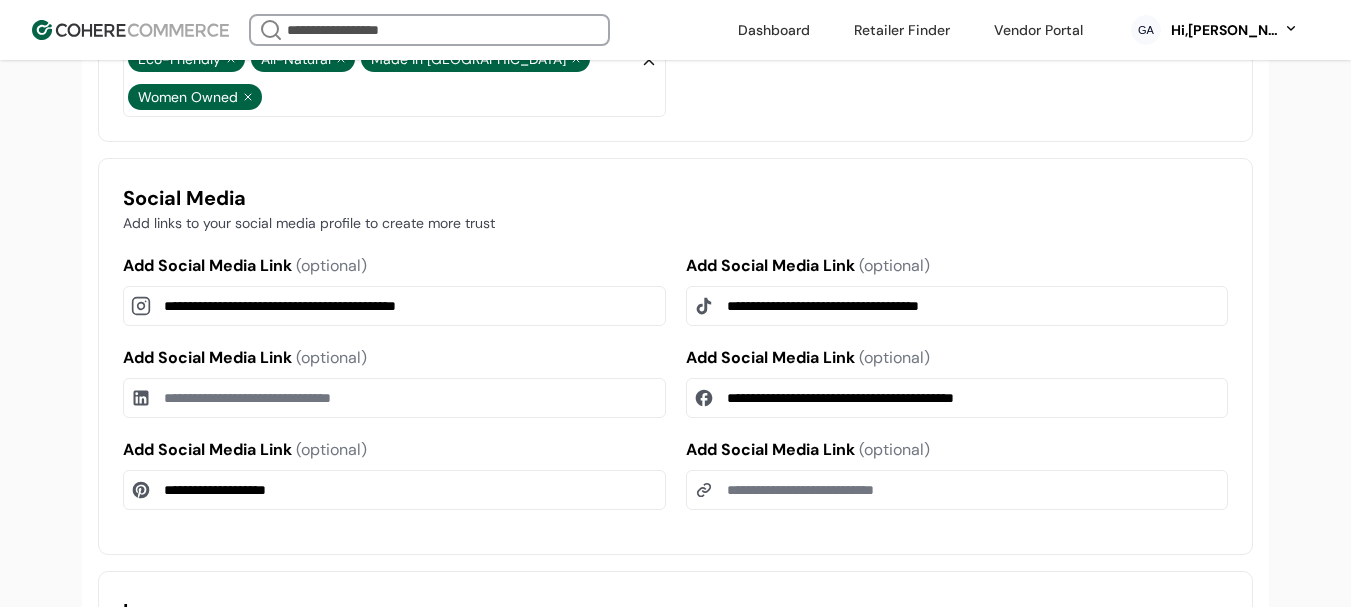 type on "**********" 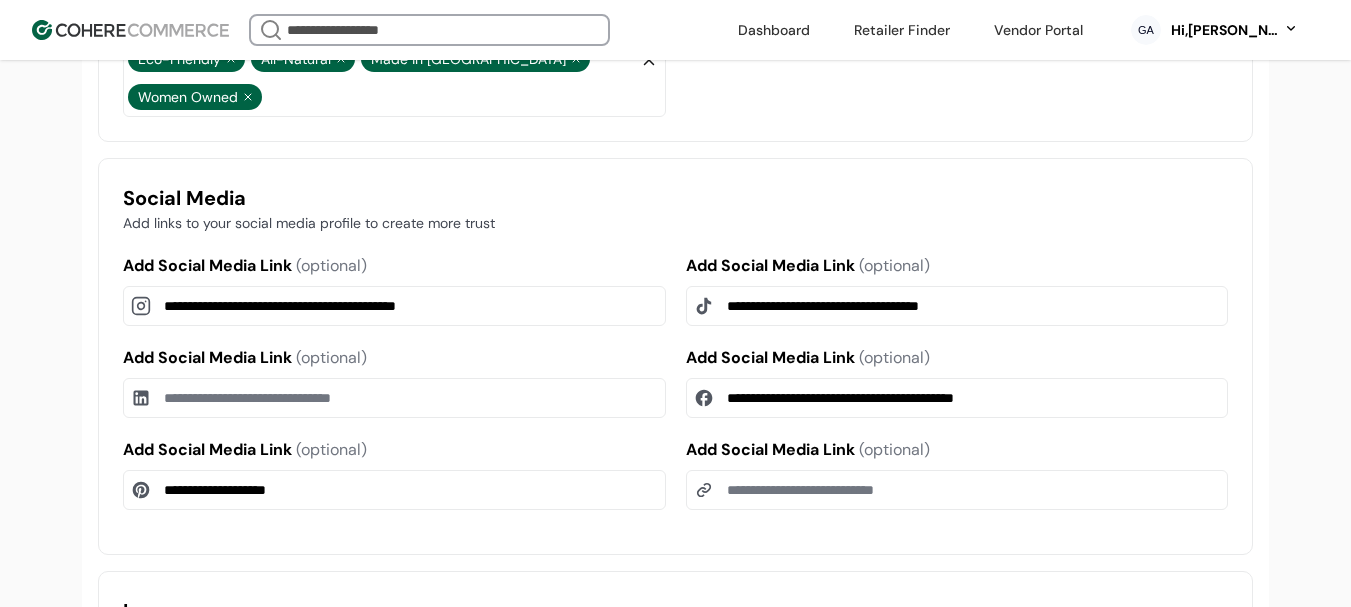 click on "Add Social Media Link (optional)" at bounding box center [394, 398] 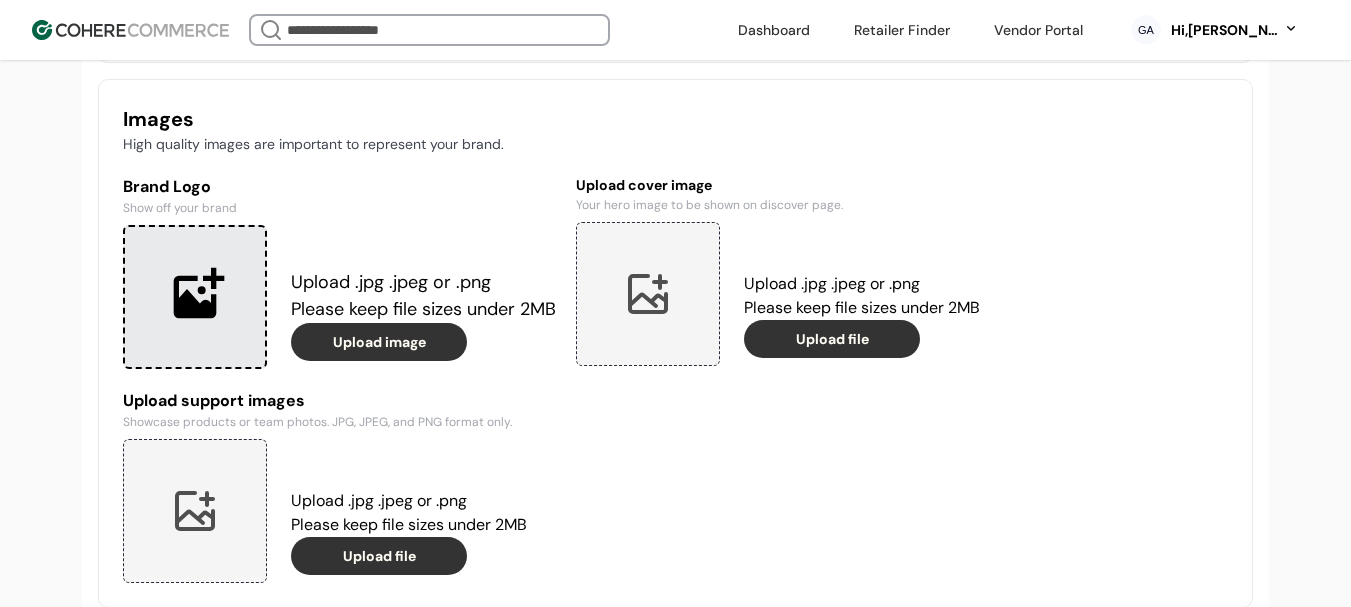 scroll, scrollTop: 1637, scrollLeft: 0, axis: vertical 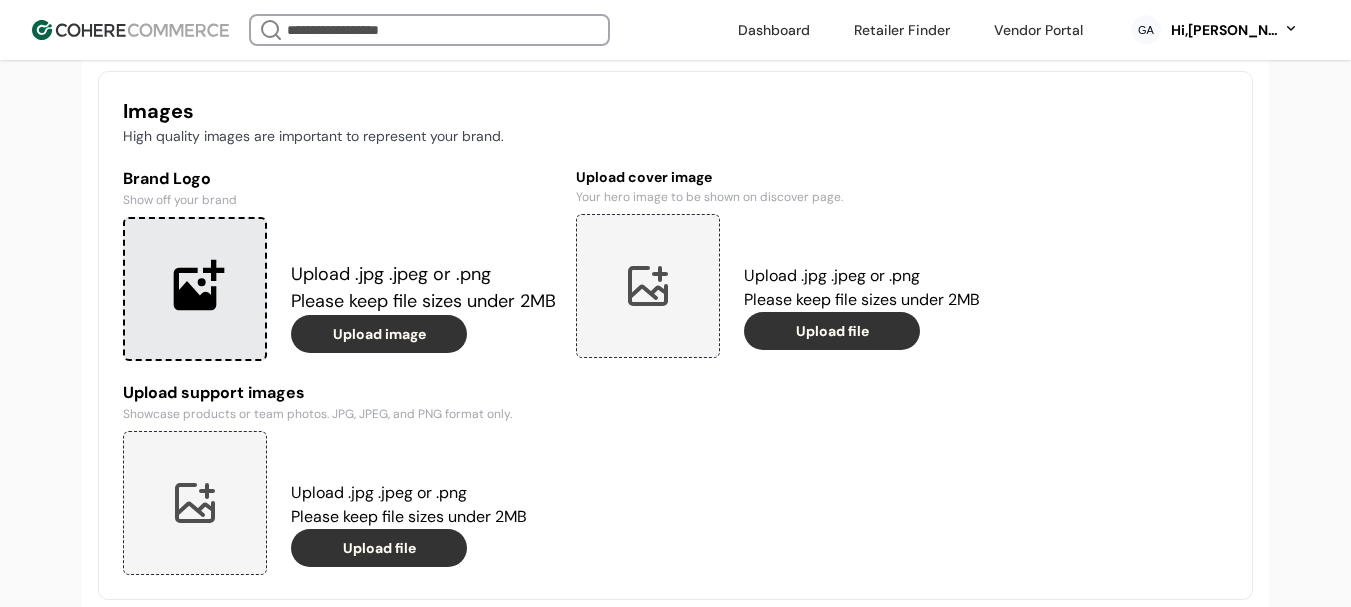 type on "**********" 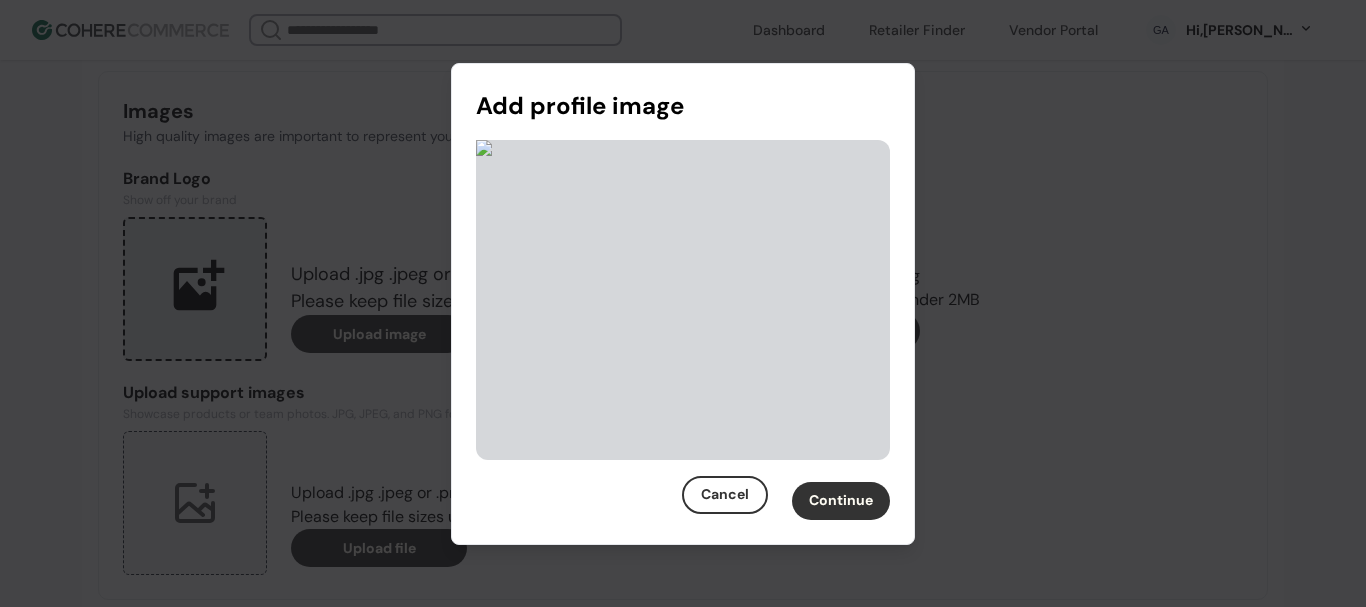 click on "Continue" at bounding box center (841, 501) 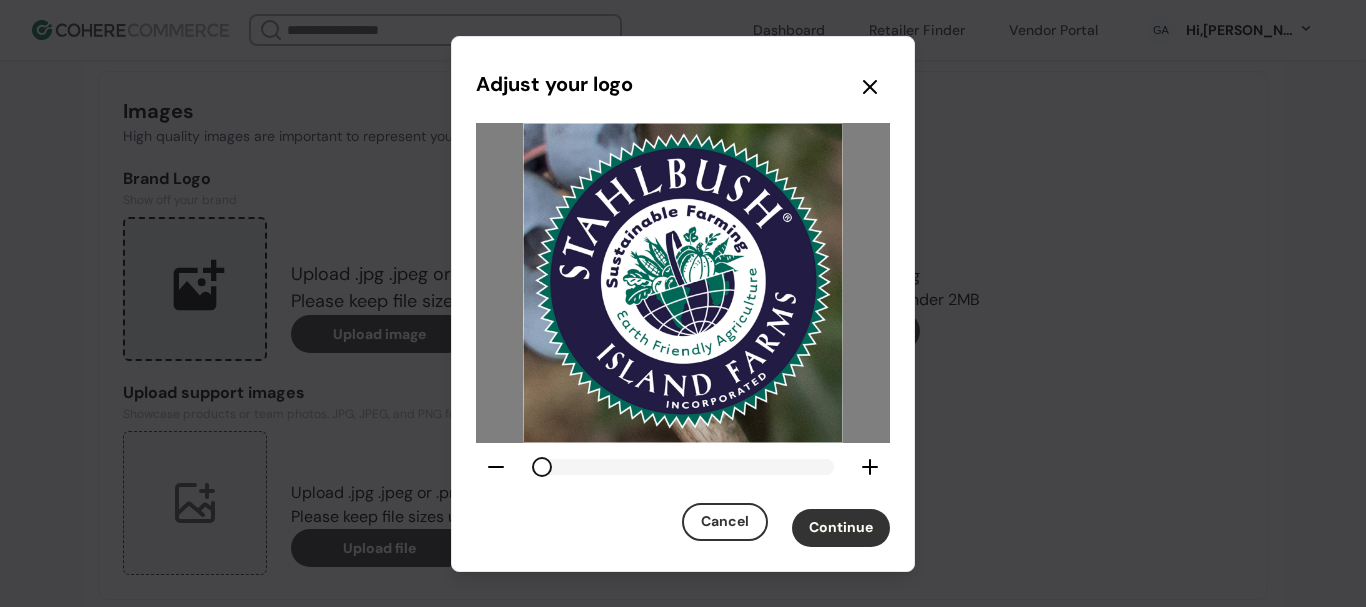 click on "Continue" at bounding box center (841, 528) 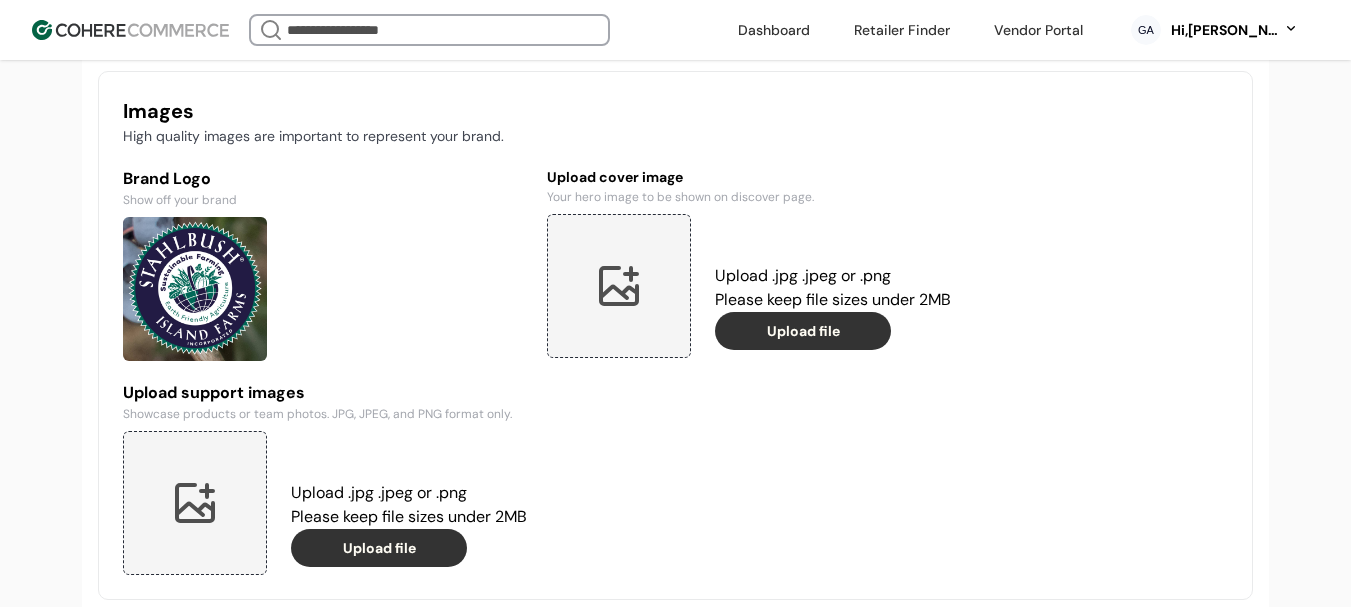click at bounding box center (619, 286) 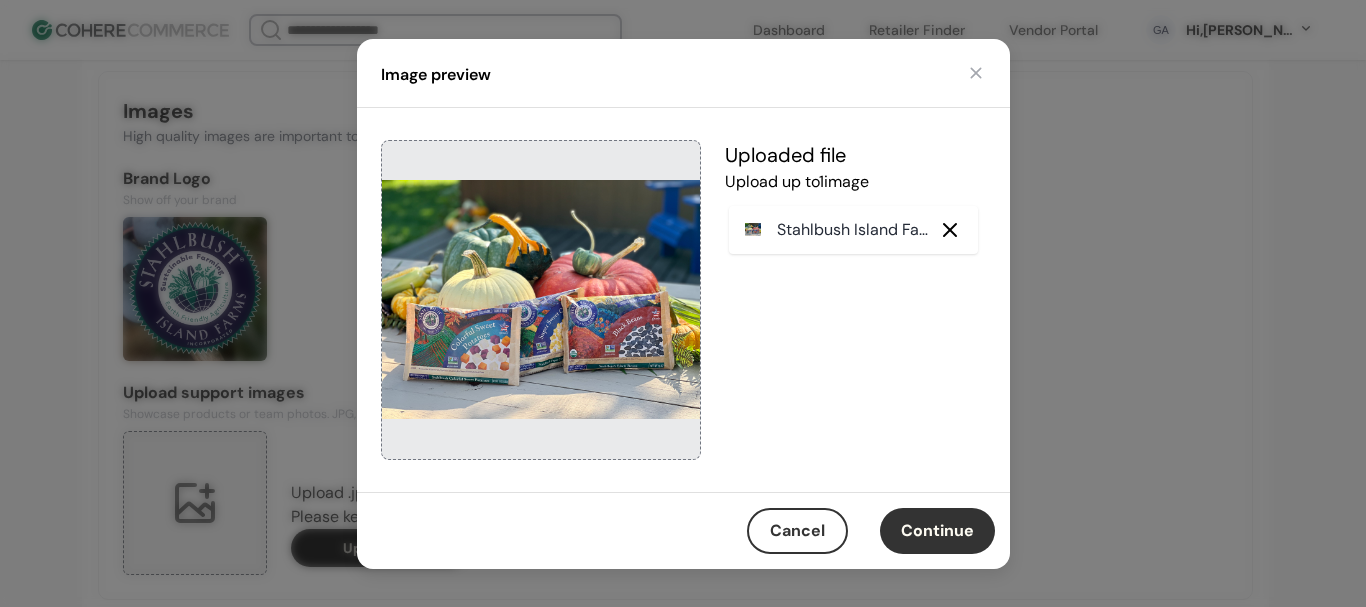 click on "Continue" at bounding box center (937, 531) 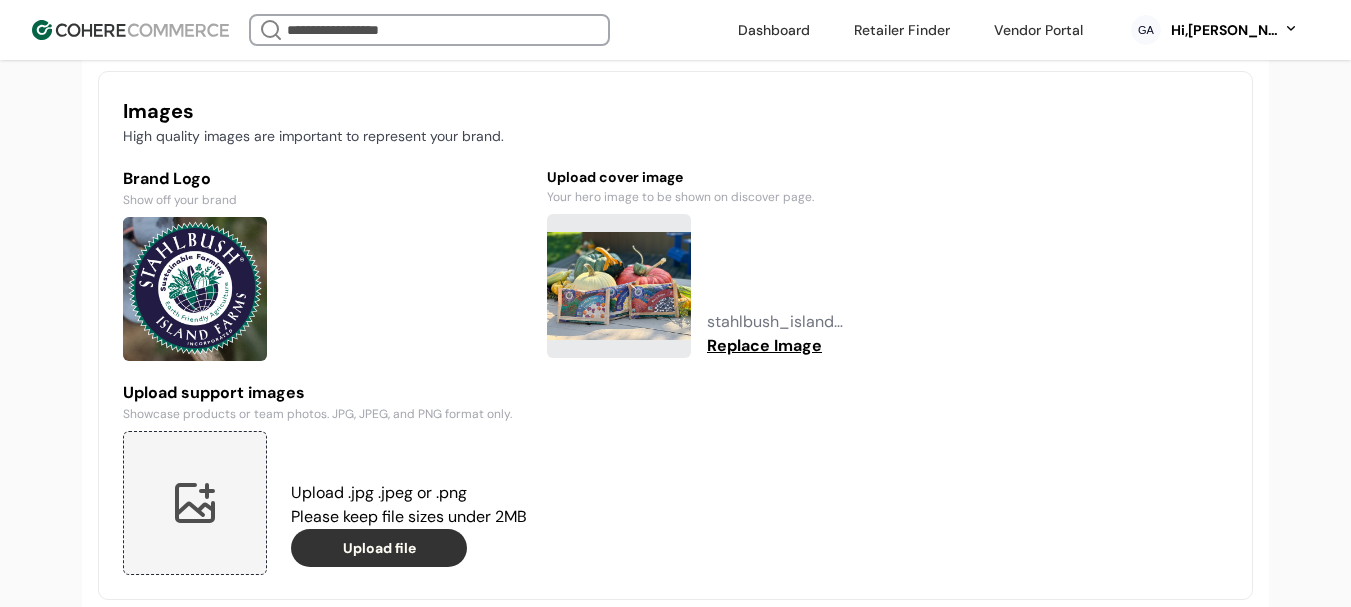 click at bounding box center (195, 503) 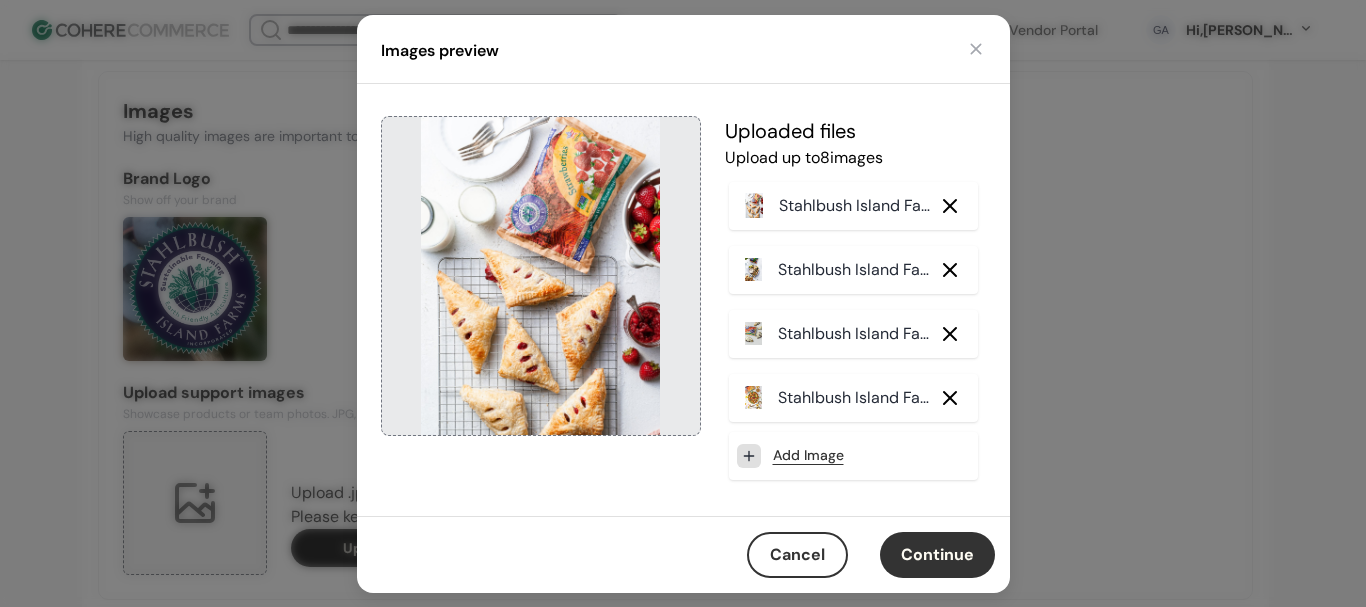 click on "Continue" at bounding box center [937, 555] 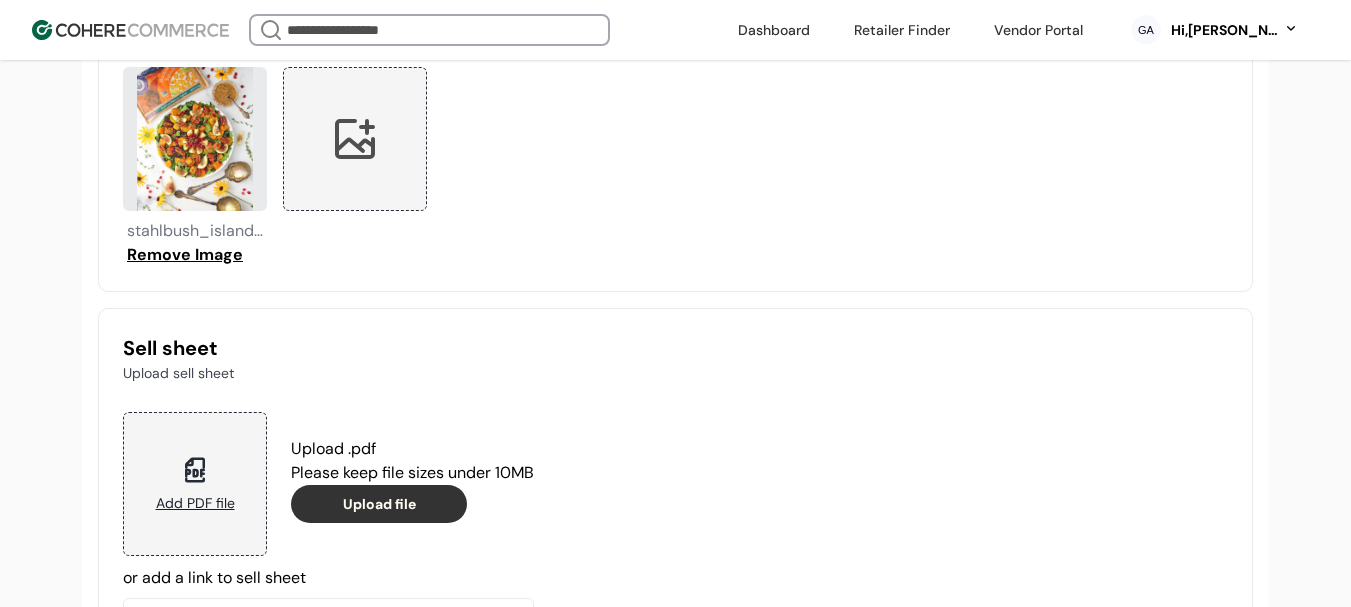 scroll, scrollTop: 2358, scrollLeft: 0, axis: vertical 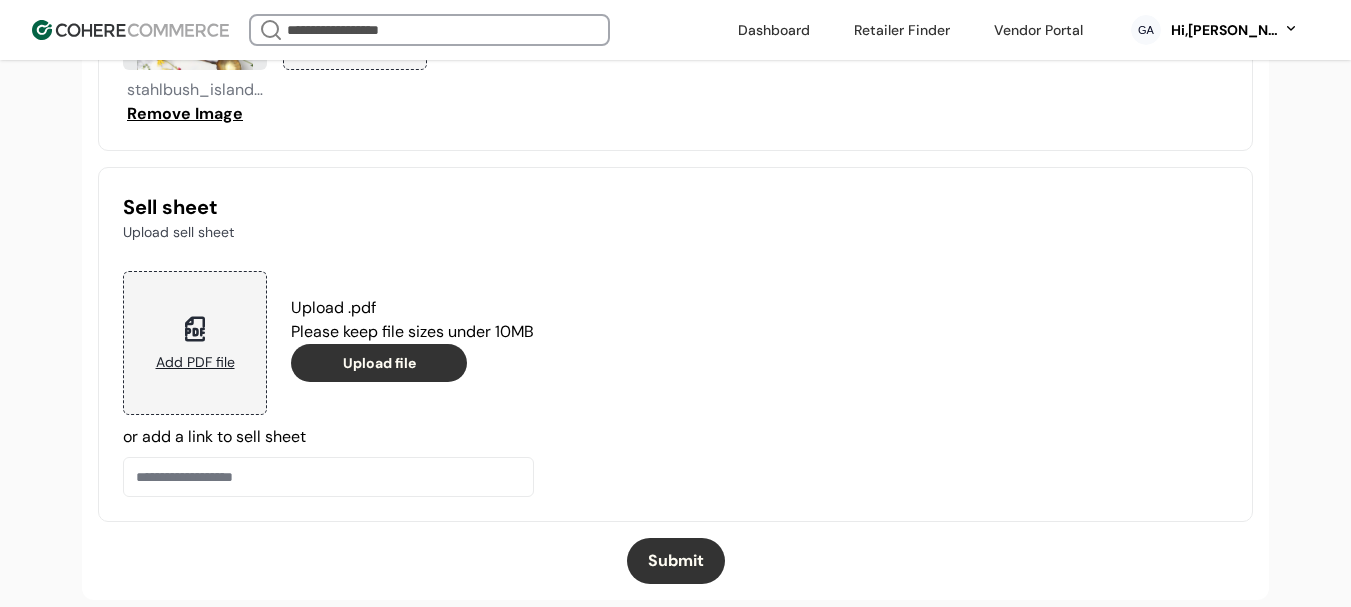 click on "Submit" at bounding box center [676, 561] 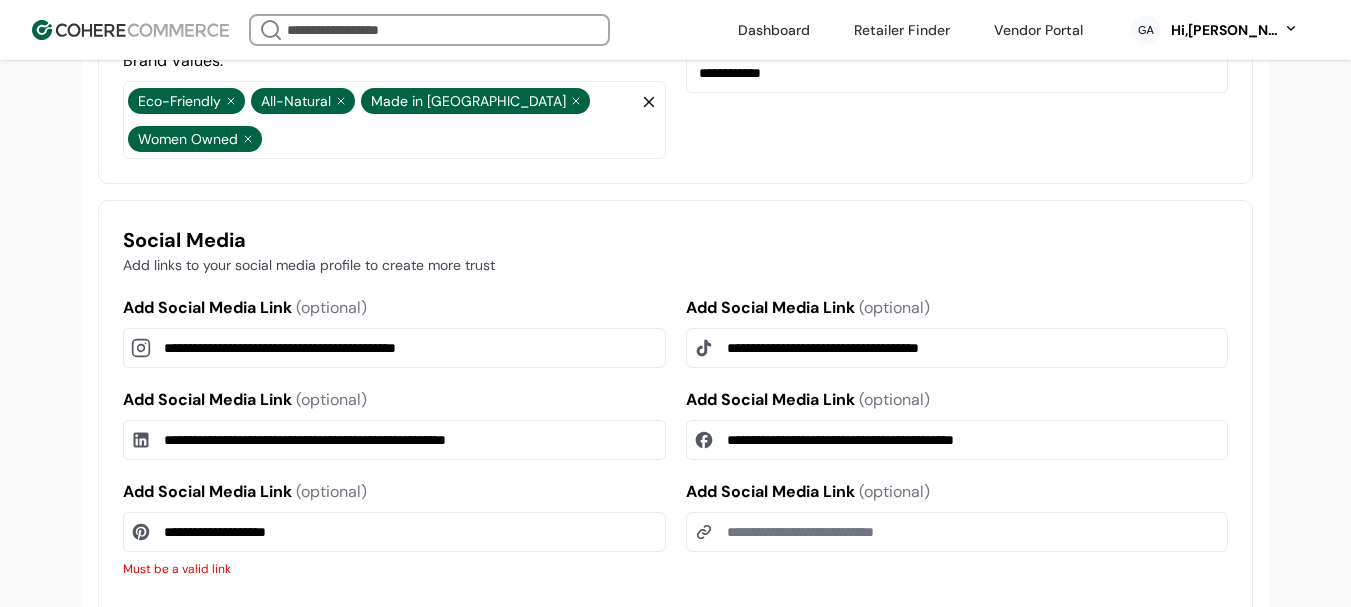 scroll, scrollTop: 1184, scrollLeft: 0, axis: vertical 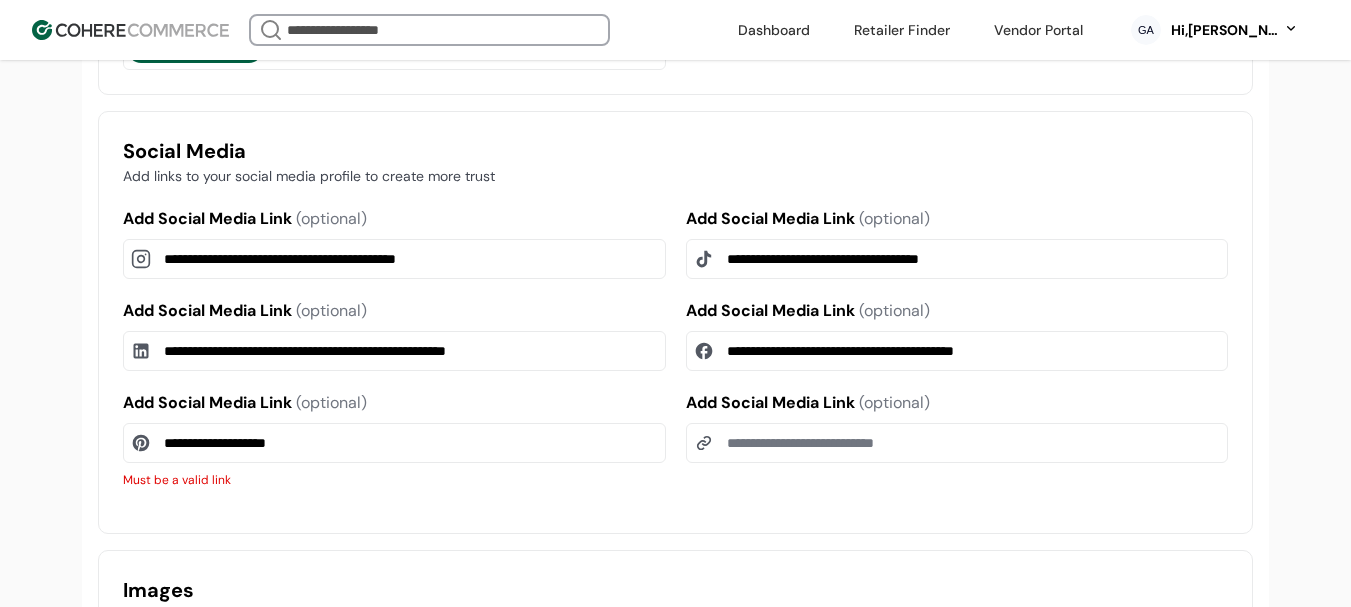 drag, startPoint x: 341, startPoint y: 413, endPoint x: 110, endPoint y: 413, distance: 231 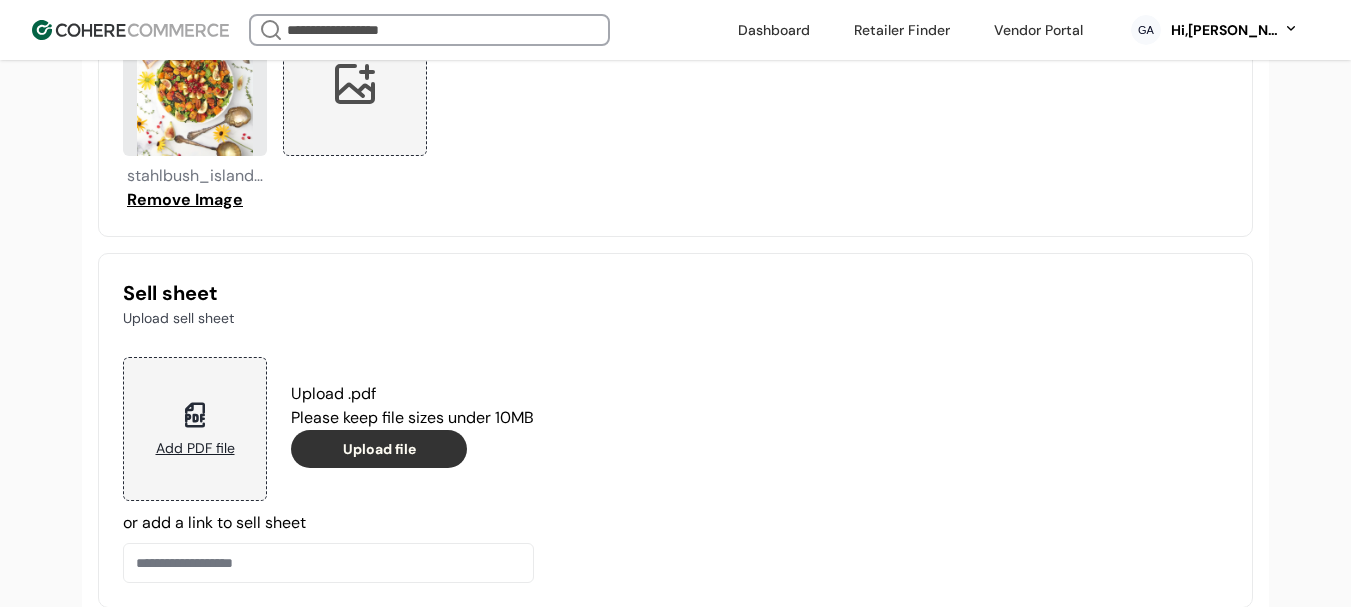 scroll, scrollTop: 2358, scrollLeft: 0, axis: vertical 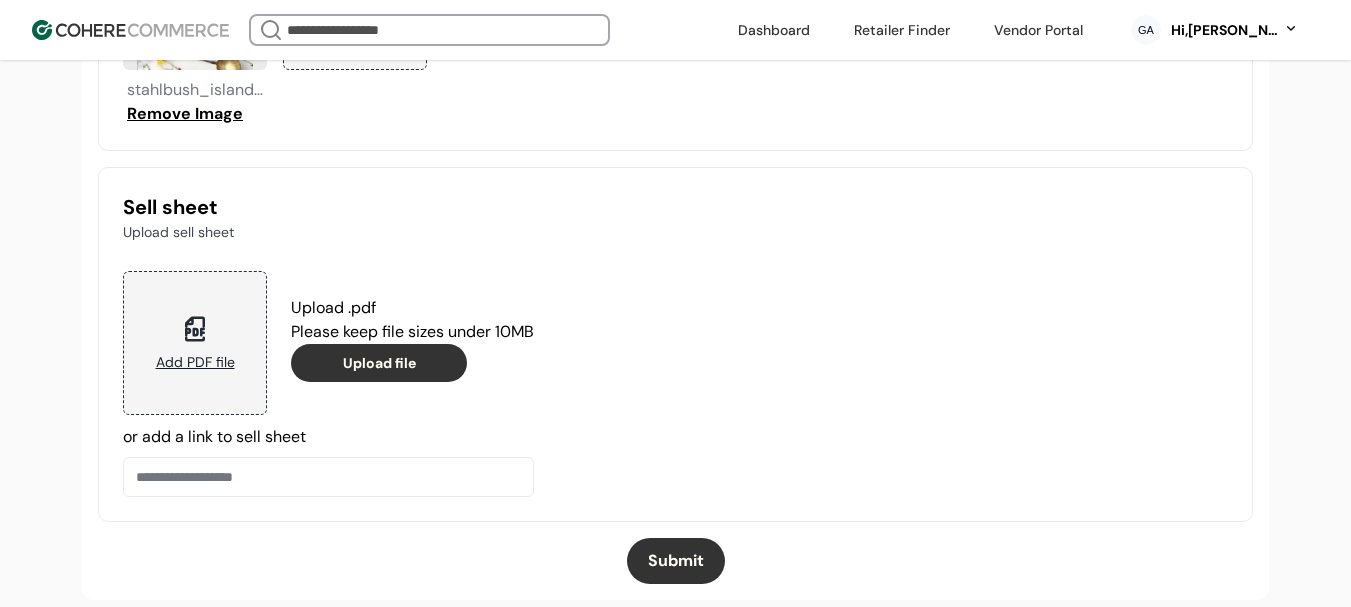 type 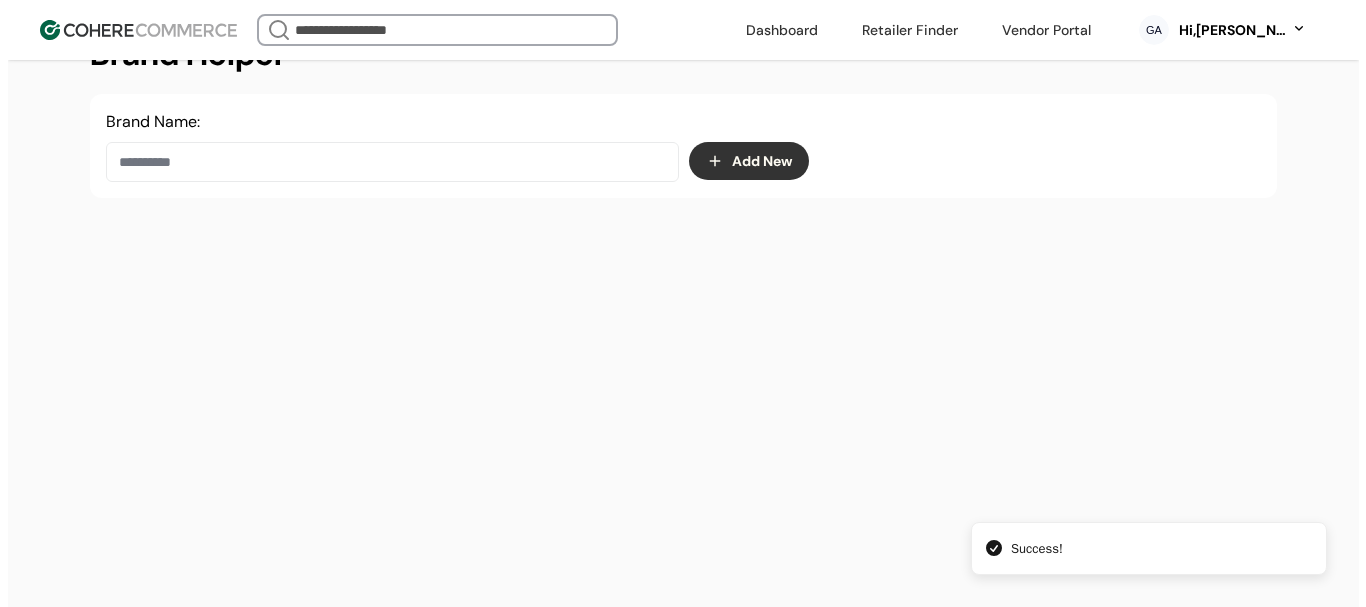 scroll, scrollTop: 337, scrollLeft: 0, axis: vertical 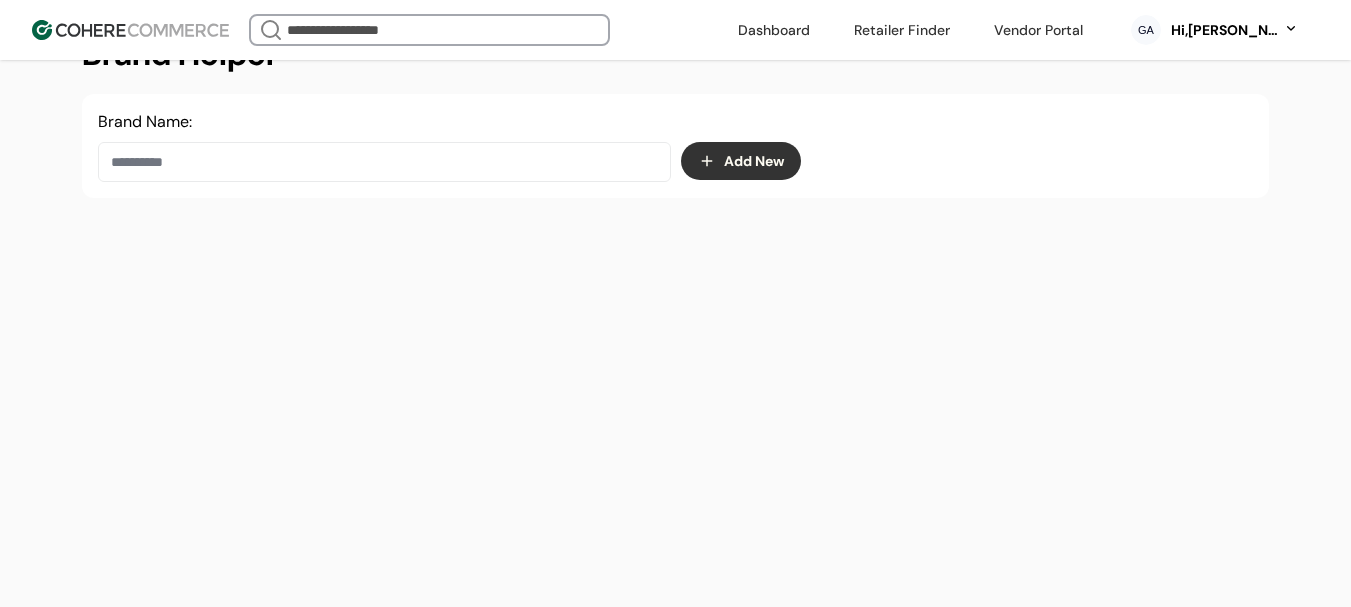 click on "Hi,  [PERSON_NAME]" at bounding box center (1224, 30) 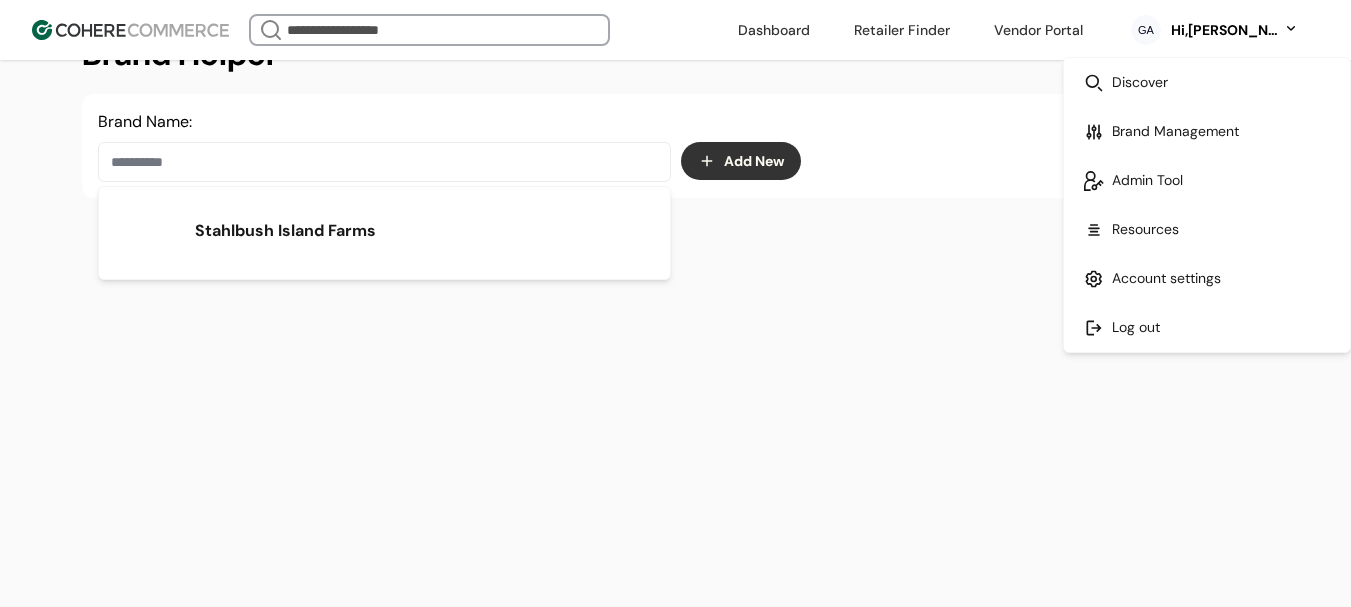 click at bounding box center [384, 162] 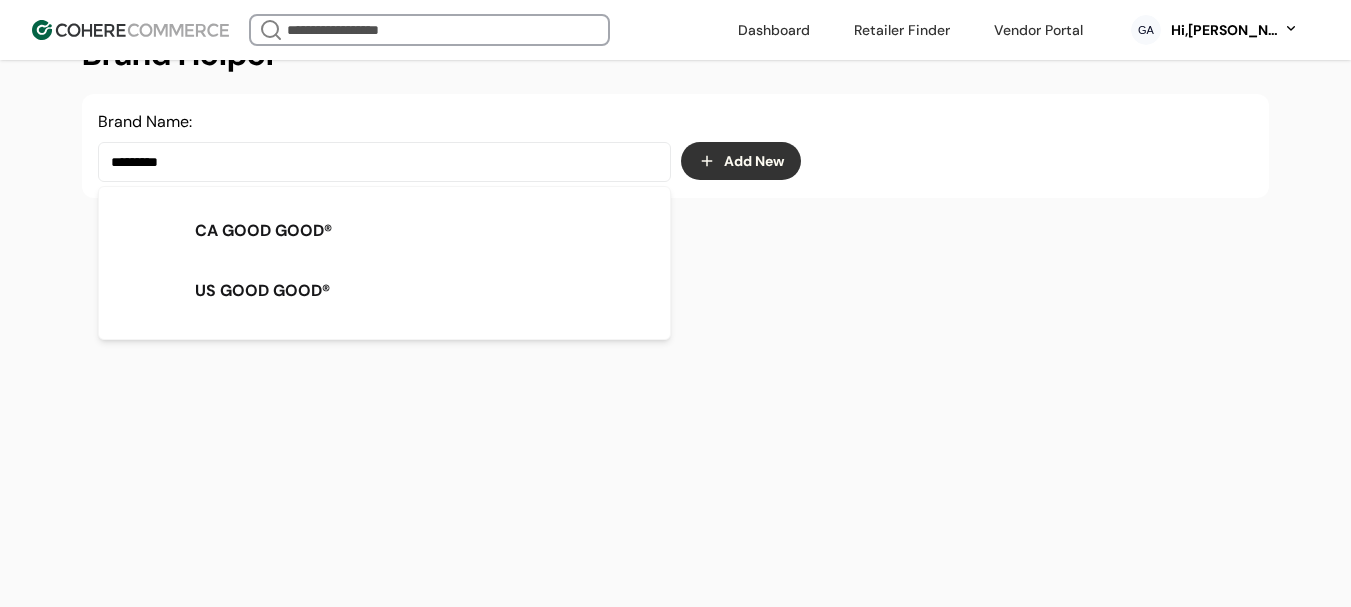 click on "US GOOD GOOD®" at bounding box center [262, 291] 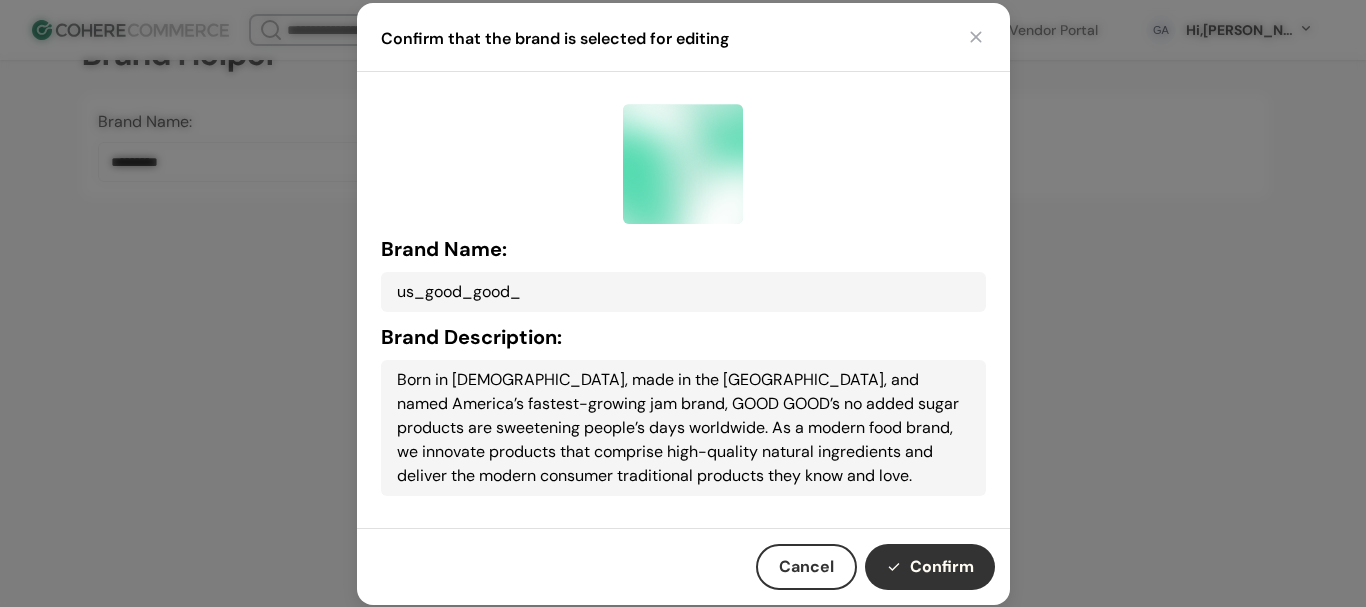 click on "Confirm" at bounding box center [930, 567] 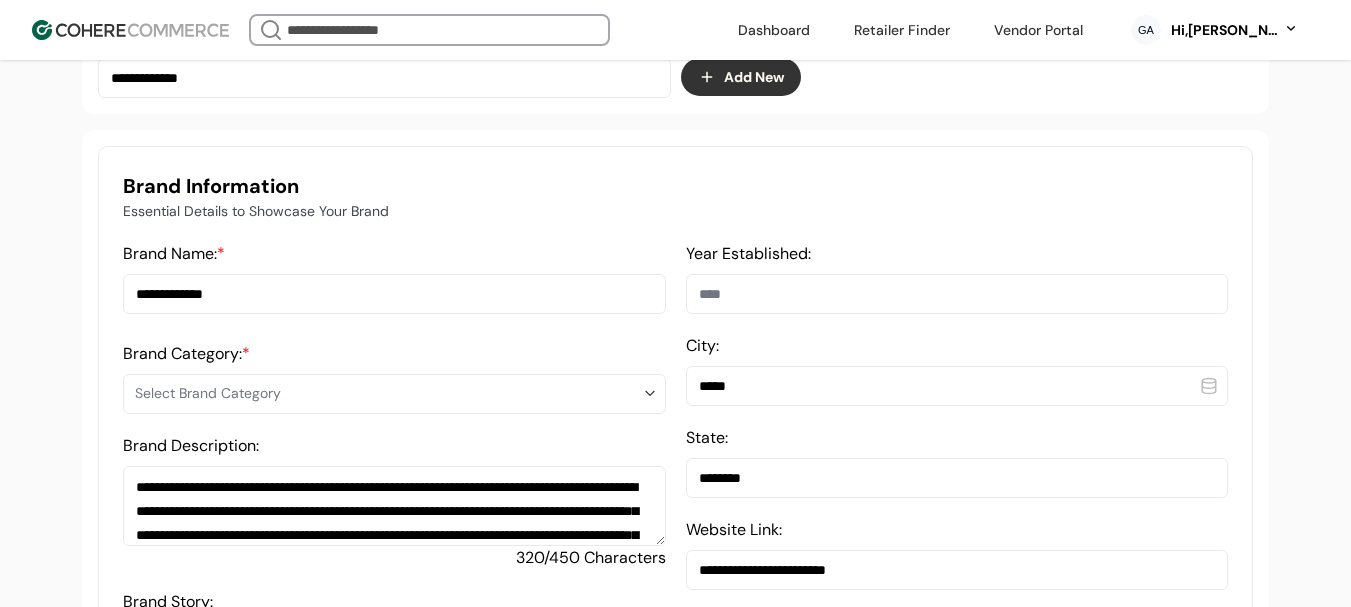 scroll, scrollTop: 500, scrollLeft: 0, axis: vertical 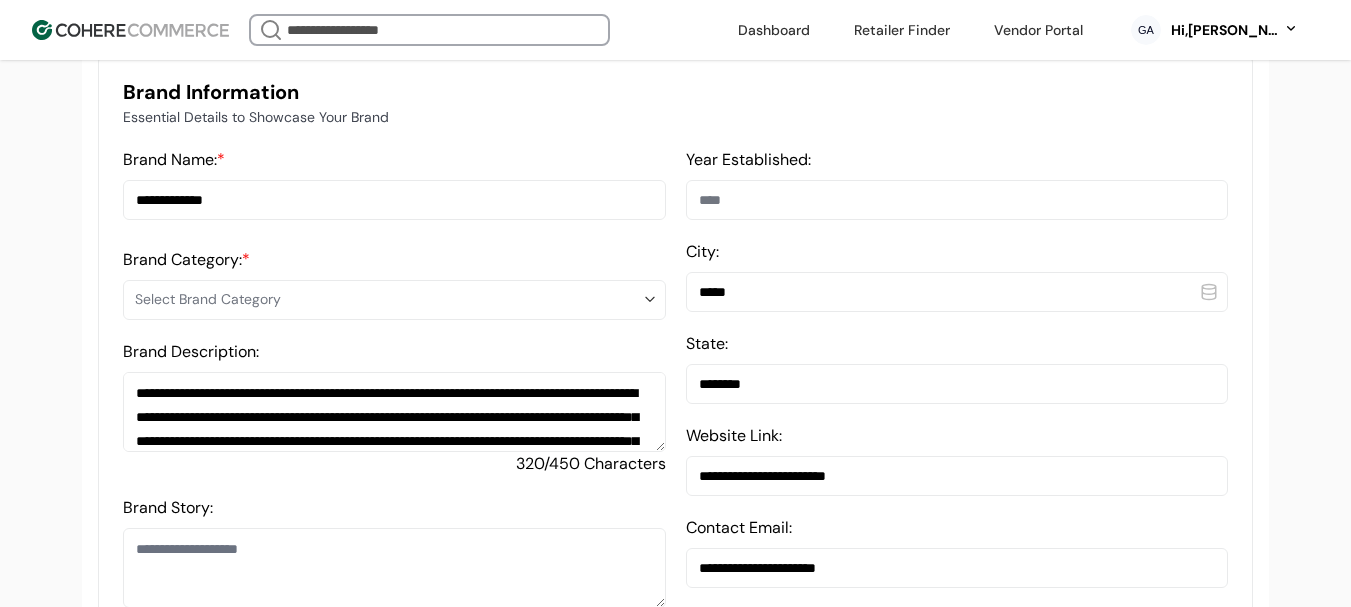 click on "**********" at bounding box center [394, 200] 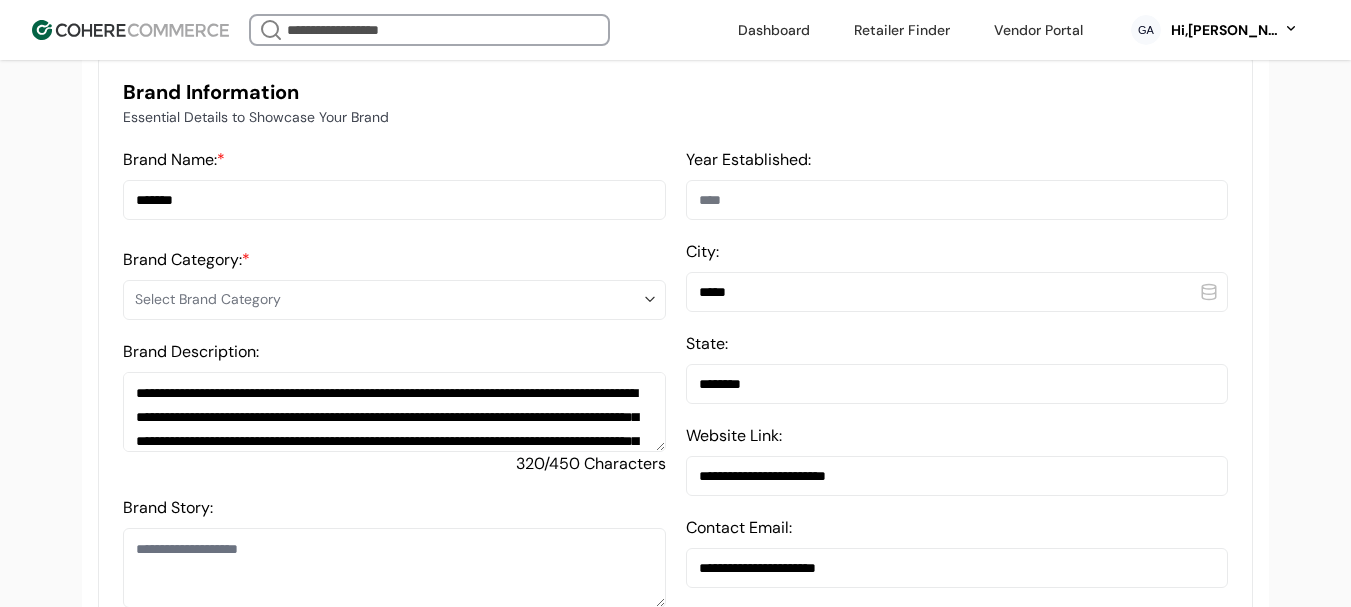 type on "*******" 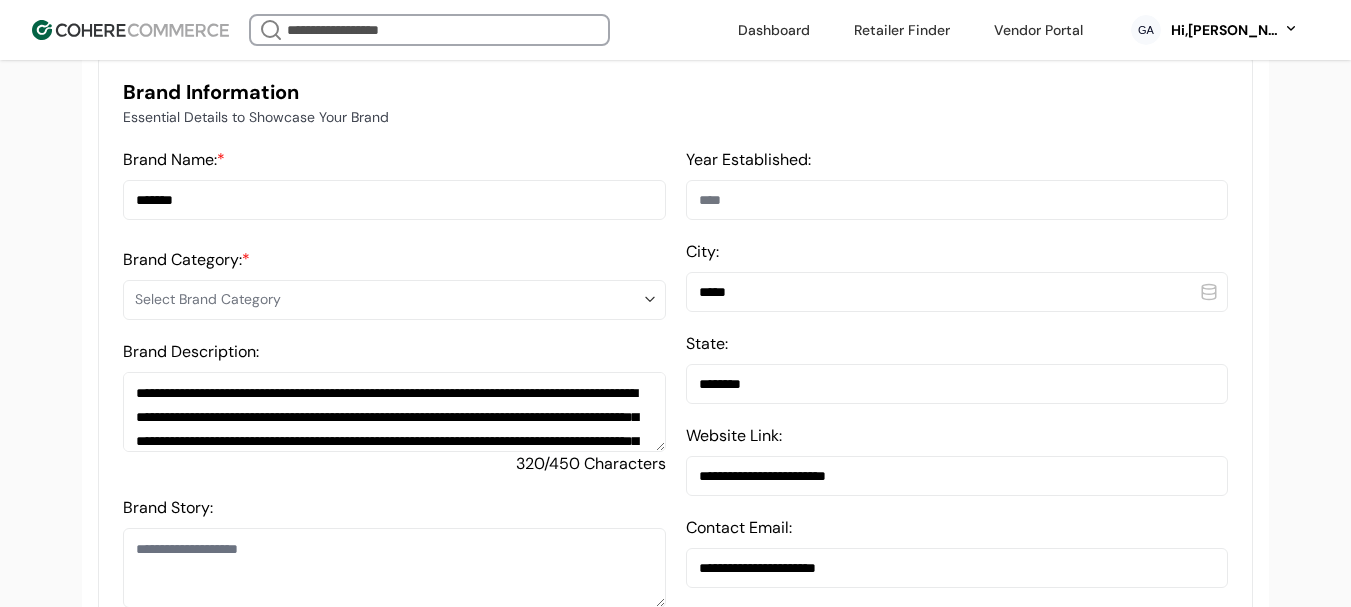 click on "**********" at bounding box center (394, 412) 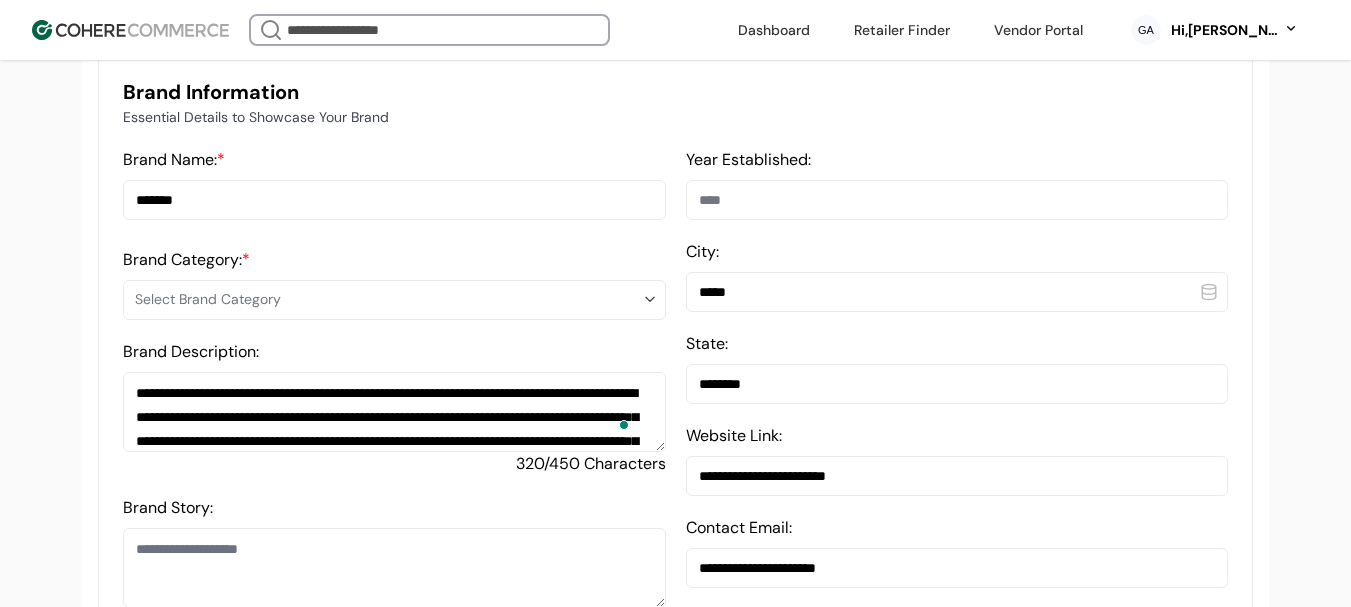 paste on "**********" 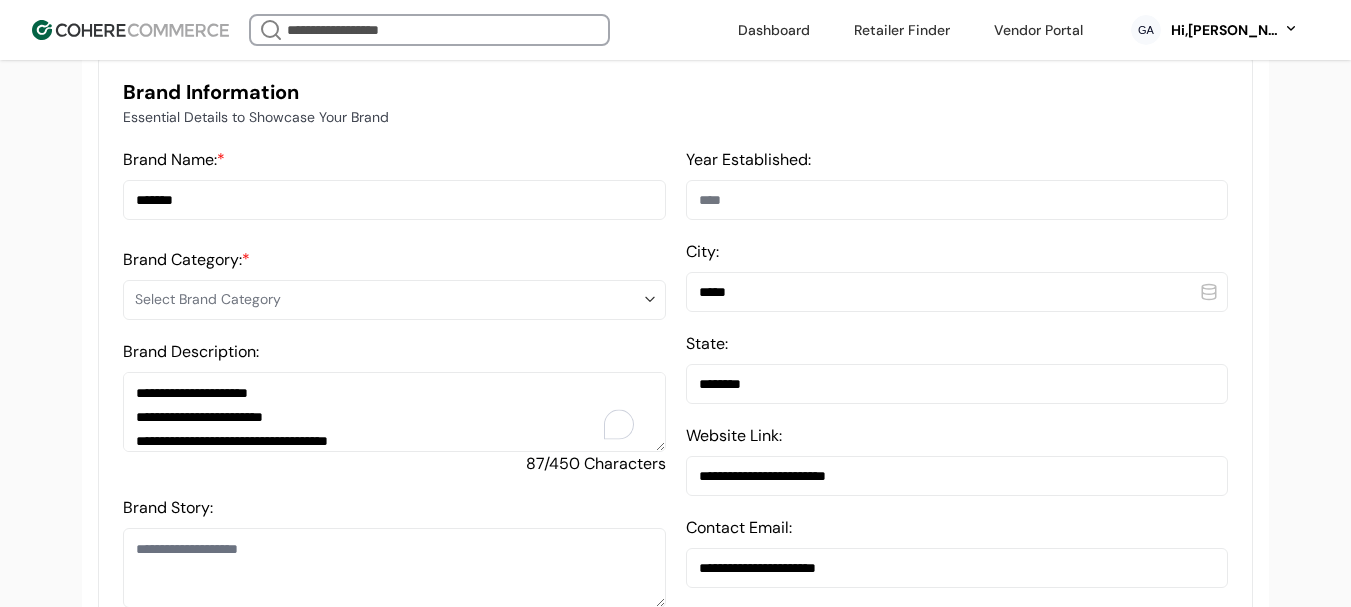 type on "**********" 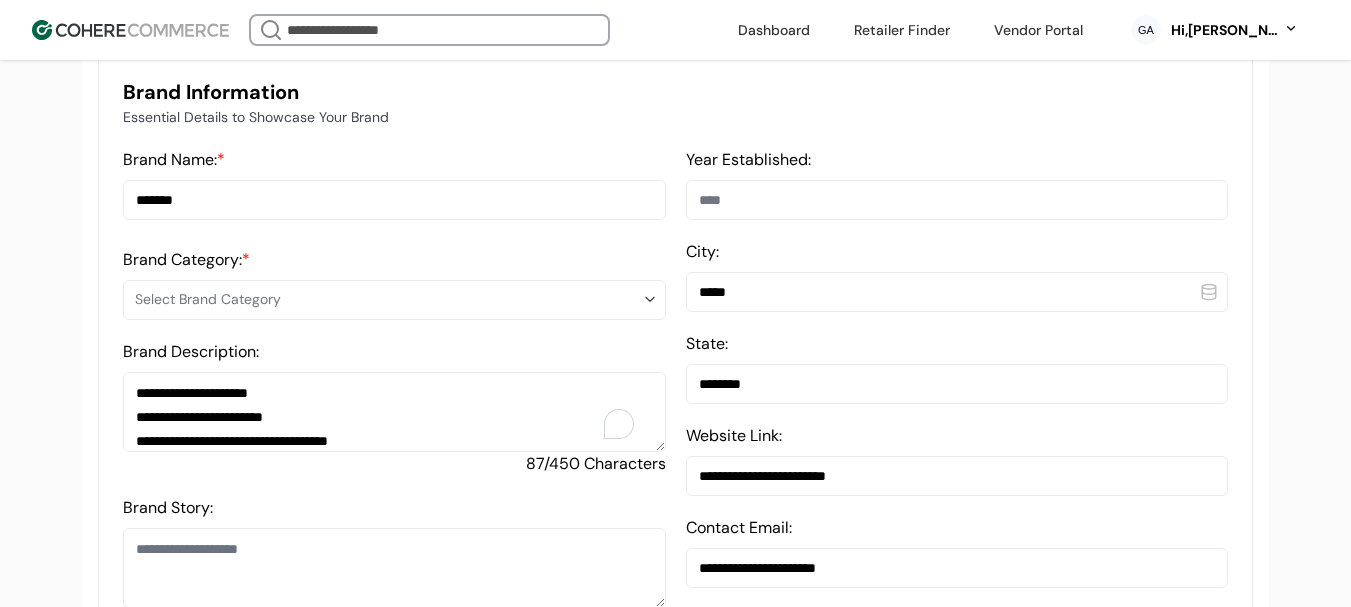 click on "Year Established:" at bounding box center [957, 200] 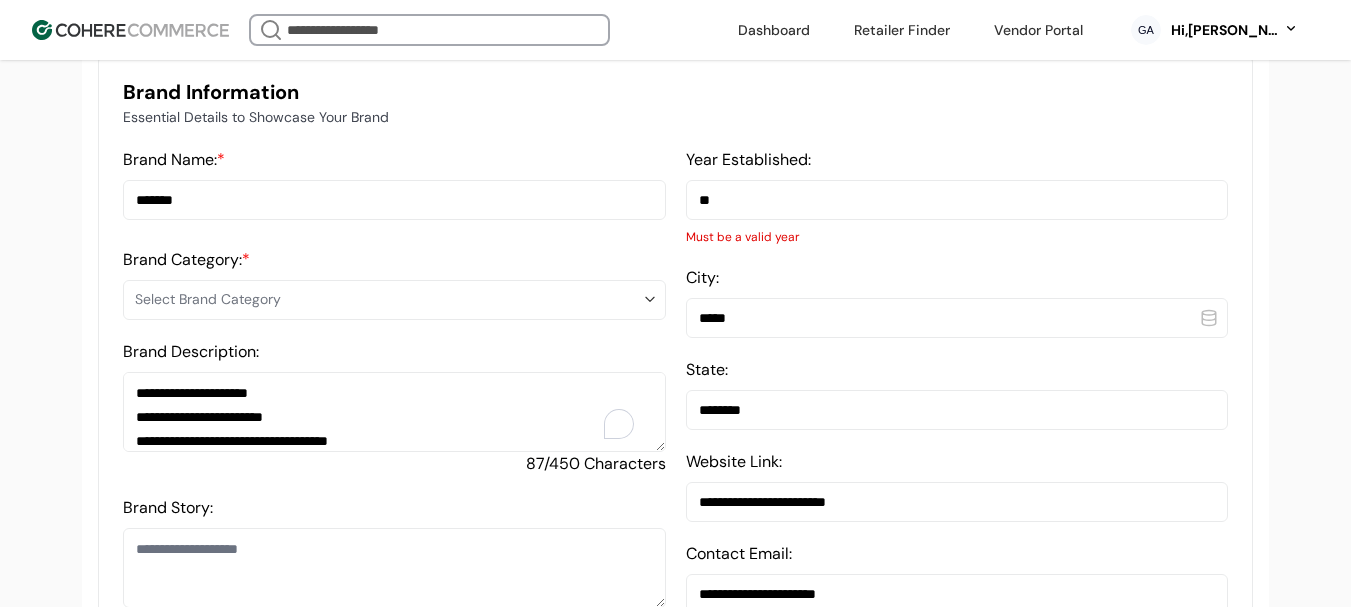 type on "*" 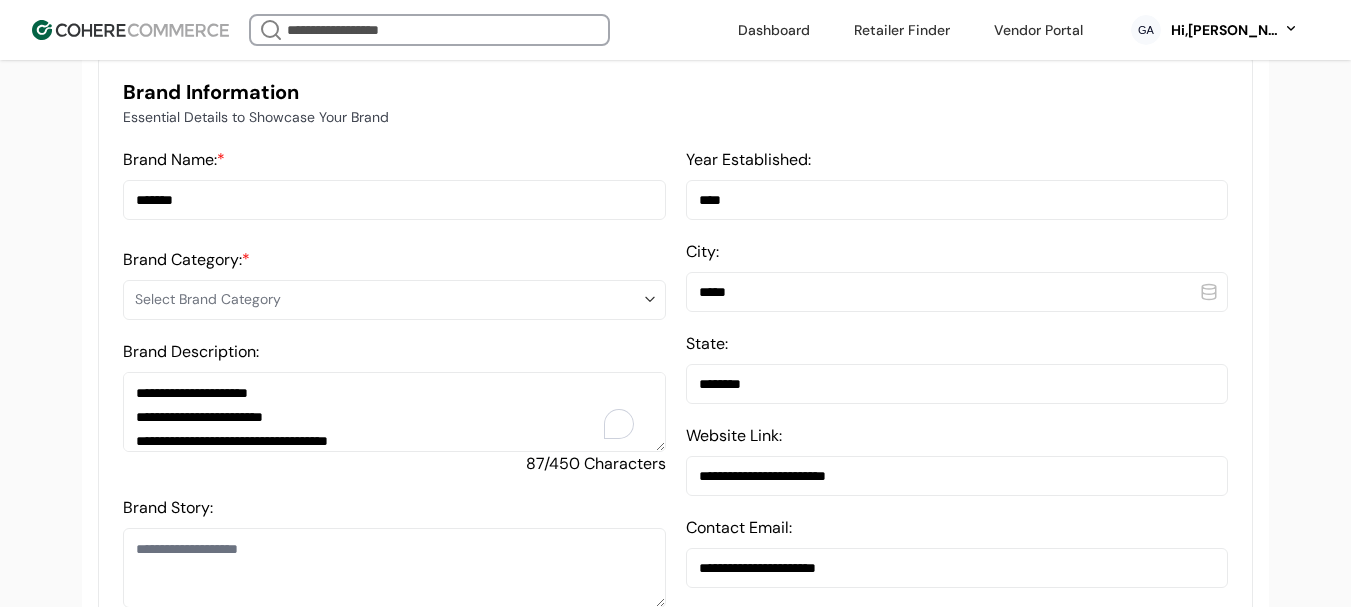 type on "****" 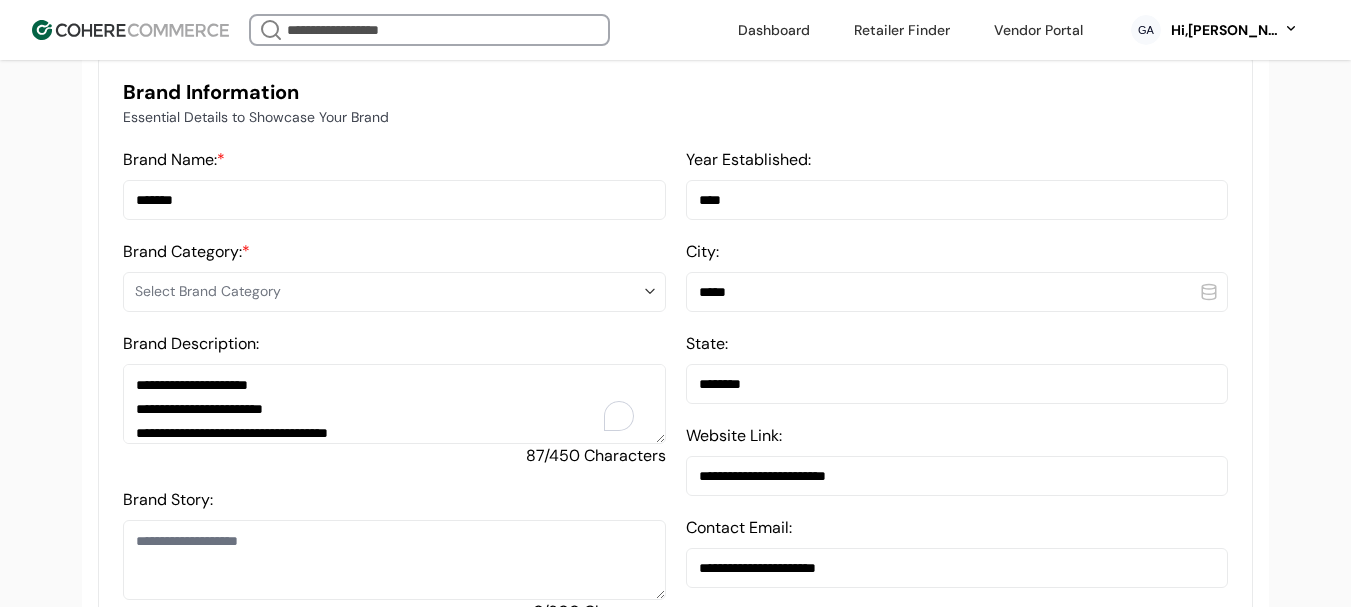 paste 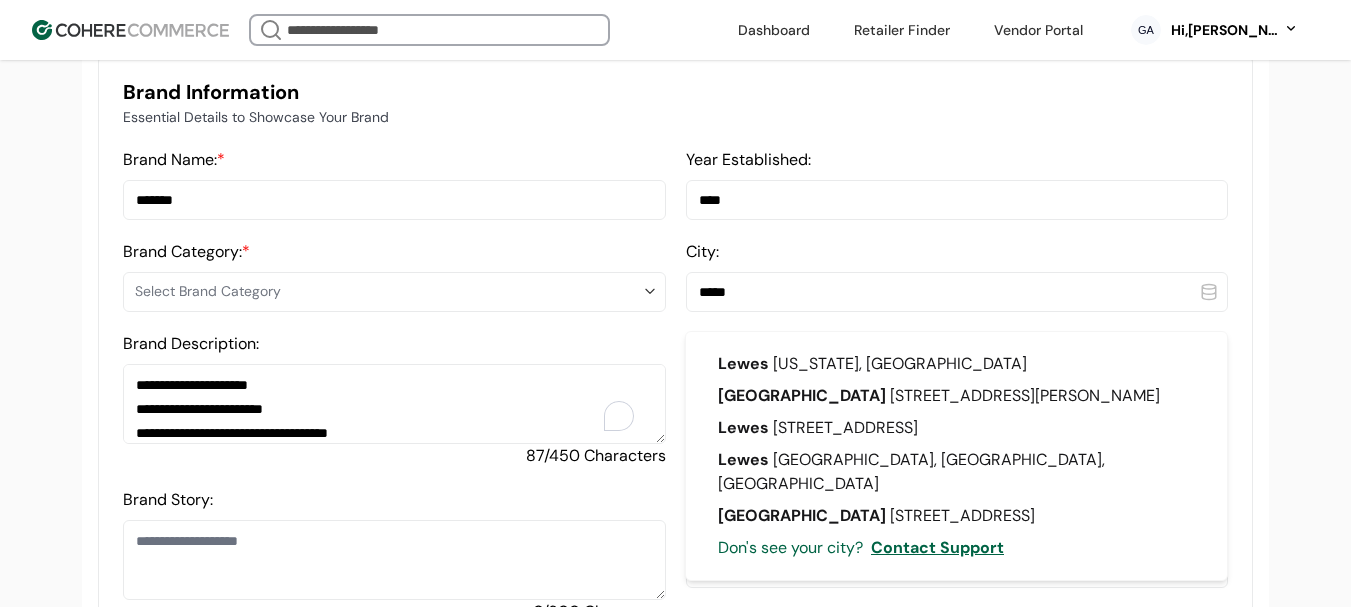 type on "*****" 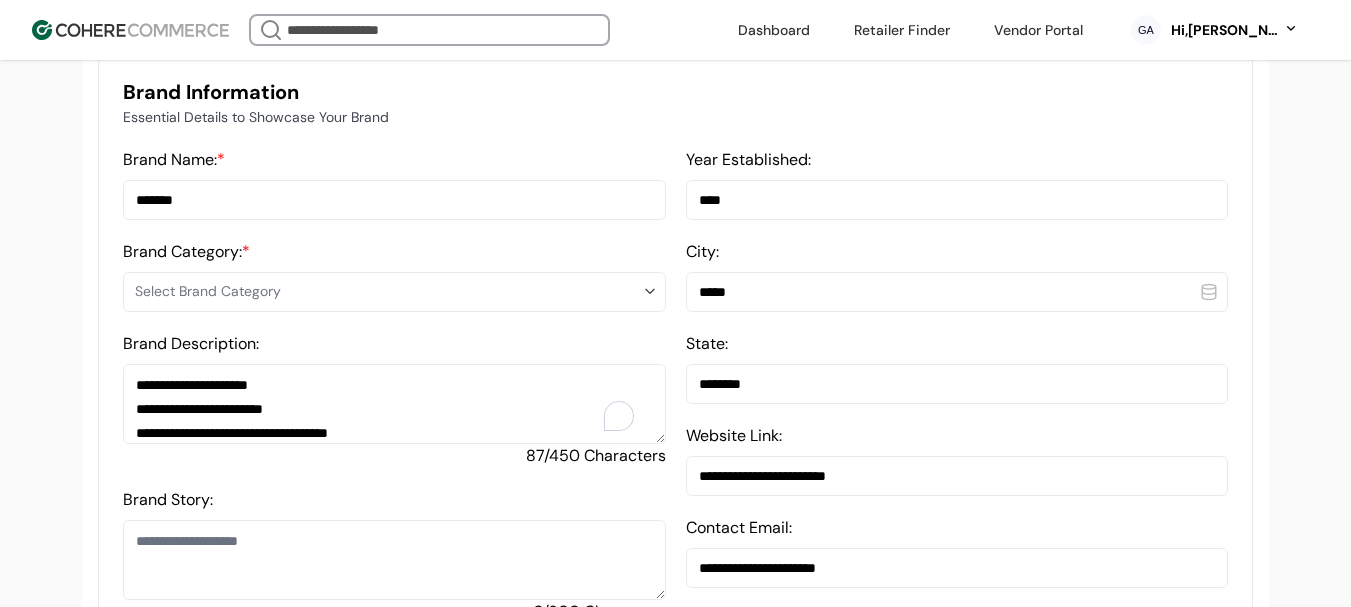 click on "*****" at bounding box center (957, 292) 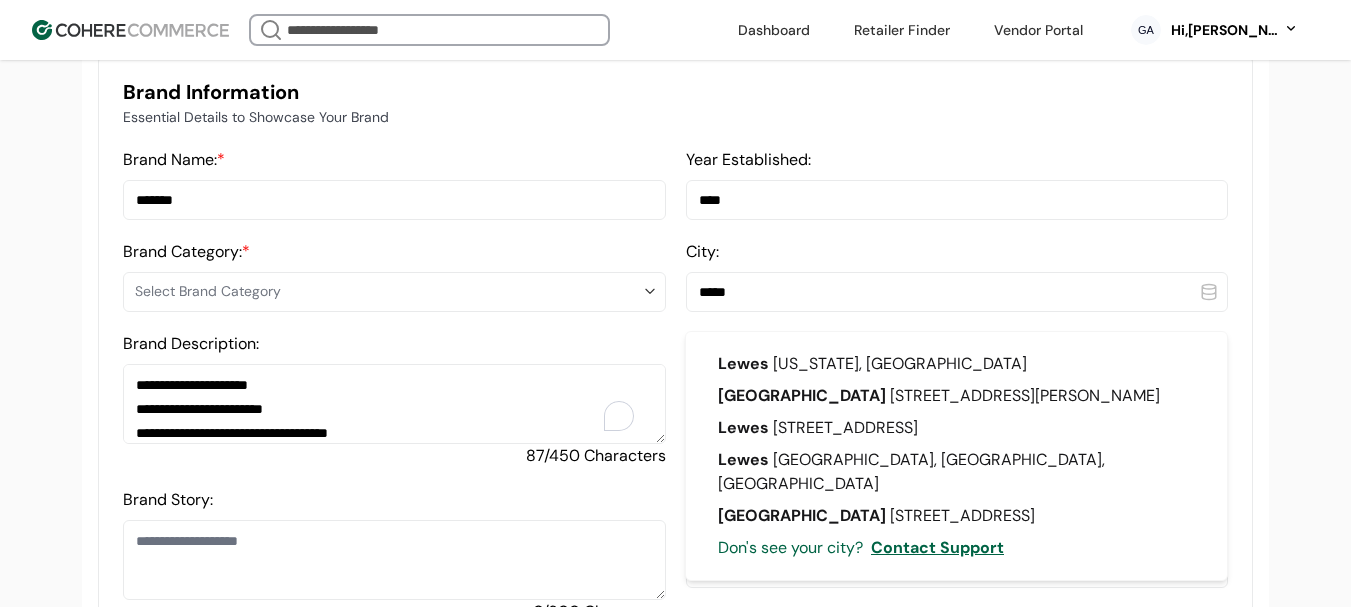 click on "Lewes   Delaware, United States" at bounding box center (956, 364) 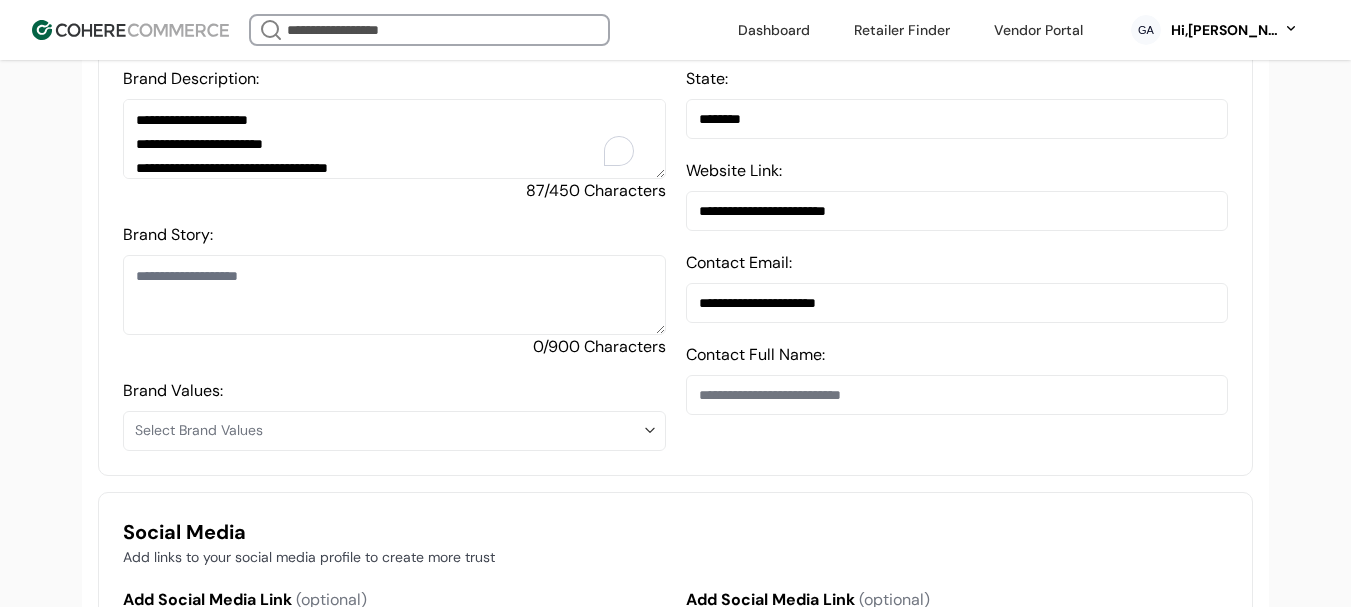 scroll, scrollTop: 800, scrollLeft: 0, axis: vertical 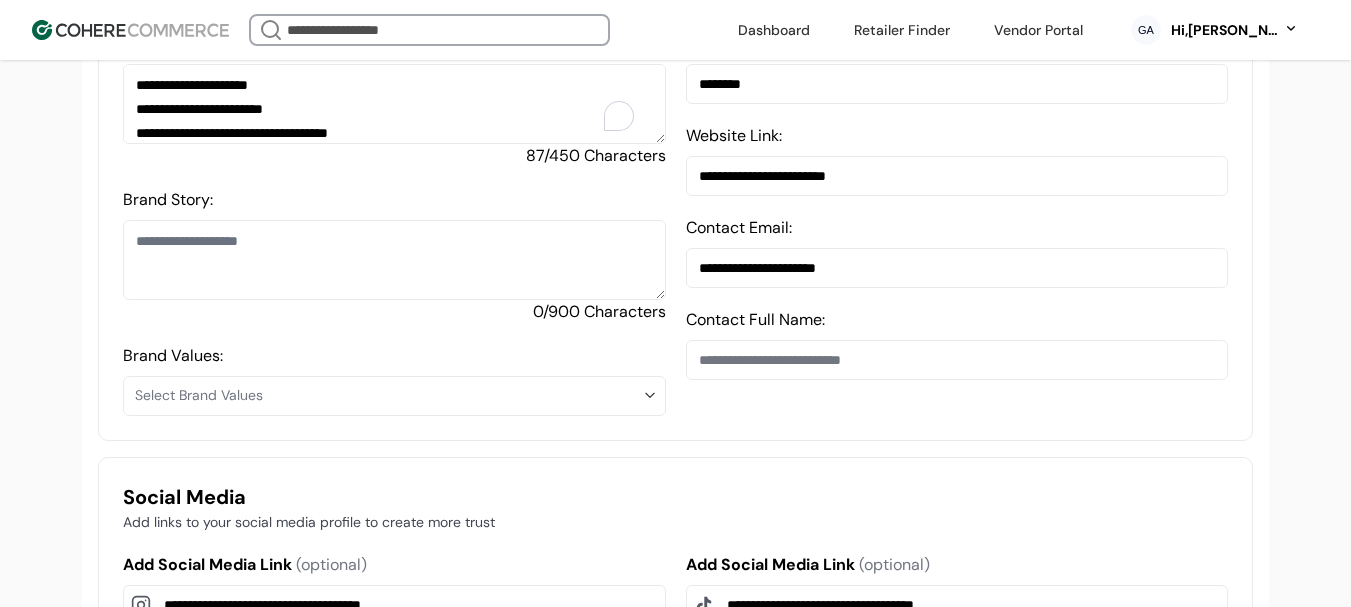 click on "Brand Story:" at bounding box center [394, 260] 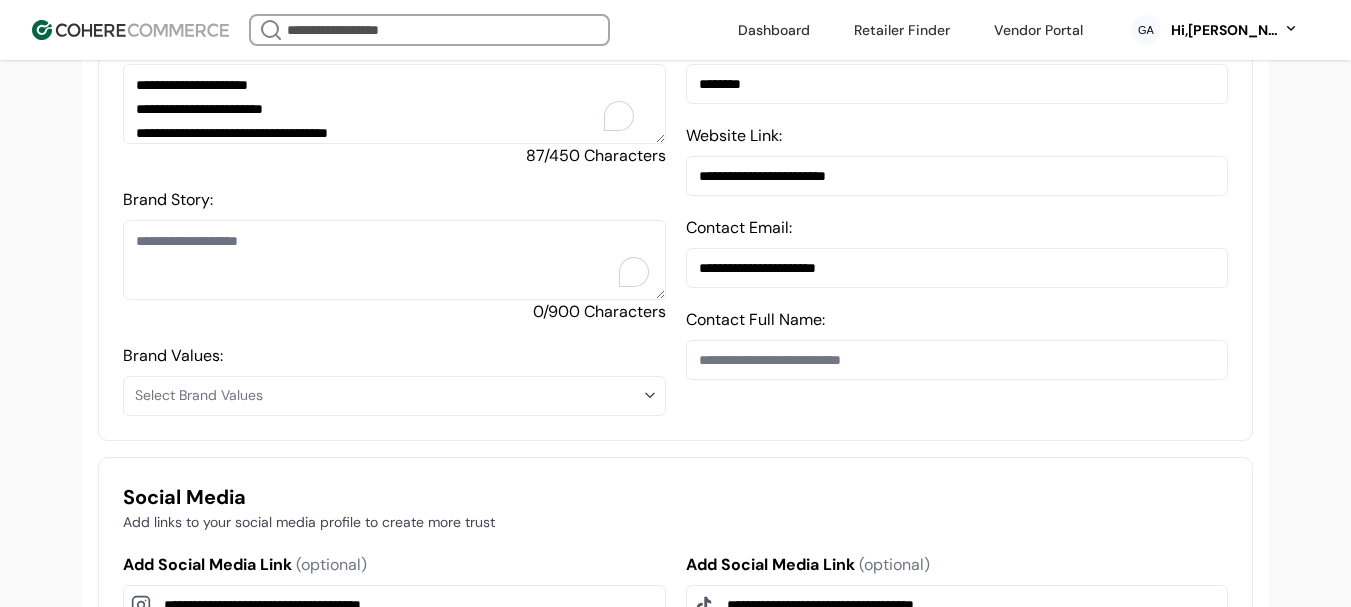 paste on "**********" 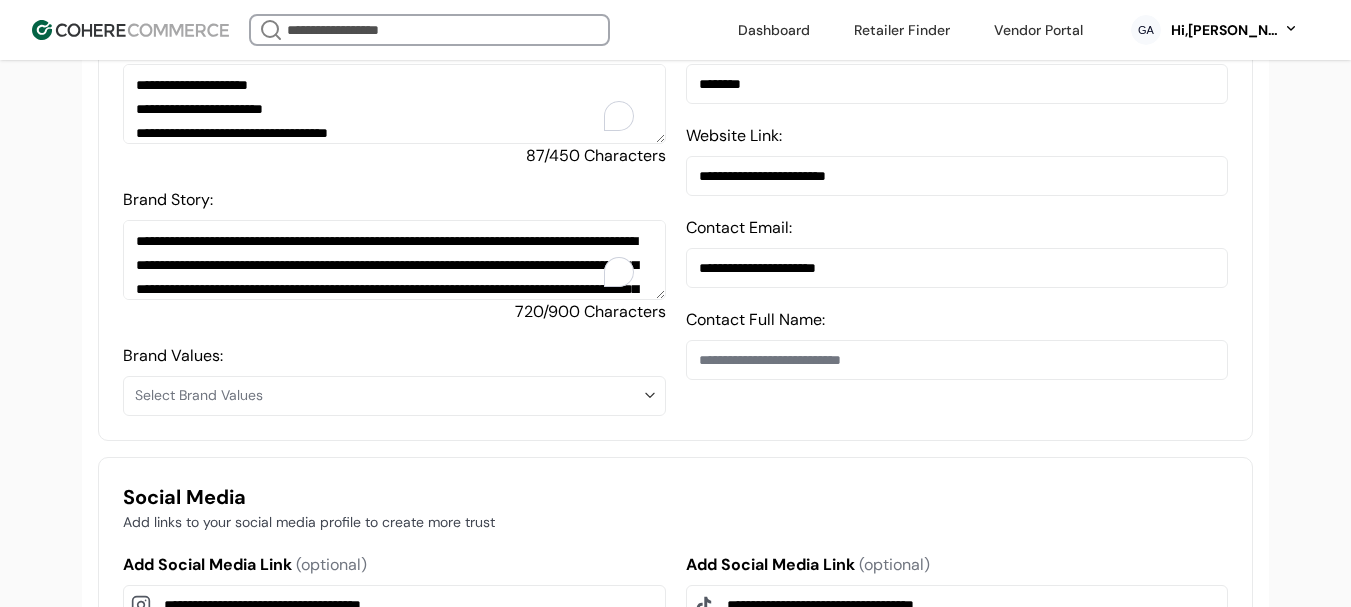 scroll, scrollTop: 287, scrollLeft: 0, axis: vertical 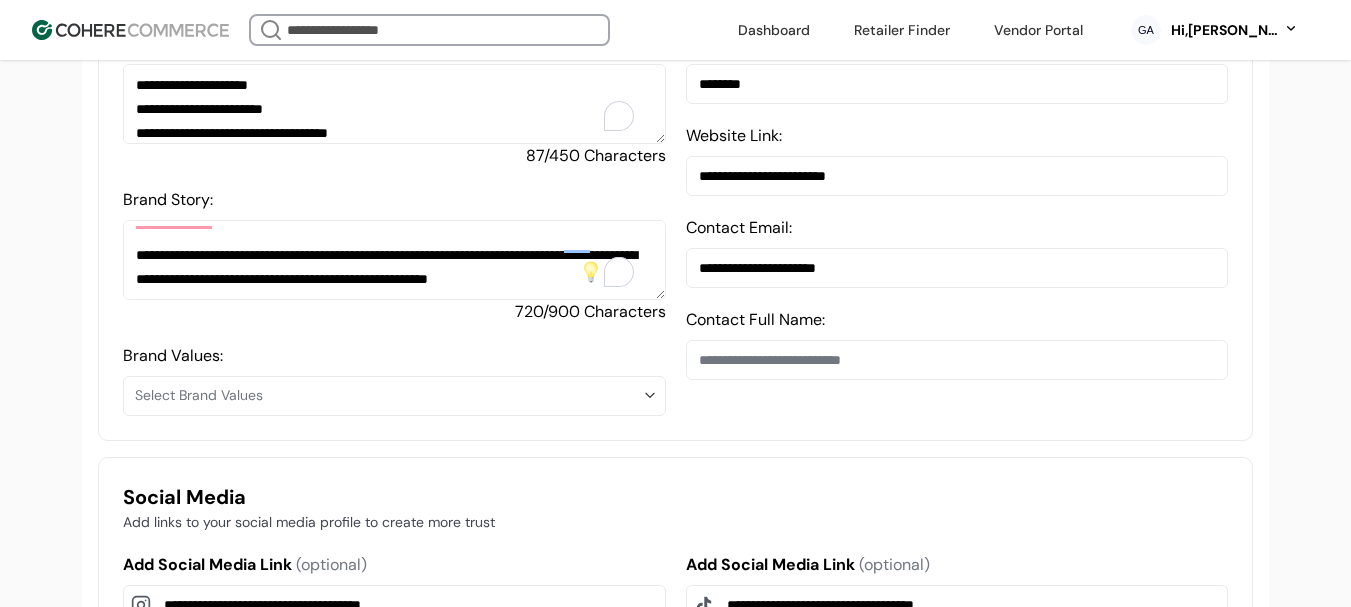 click on "Select Brand Values" at bounding box center [388, 395] 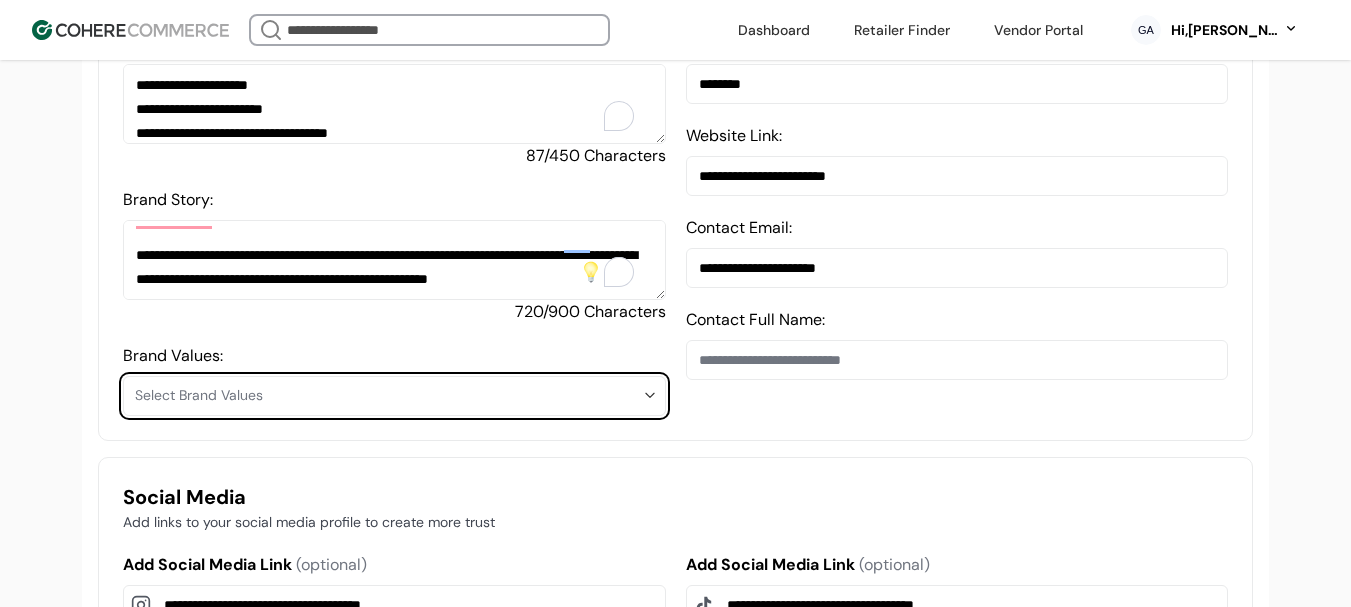 click on "Select Brand Values" at bounding box center [388, 395] 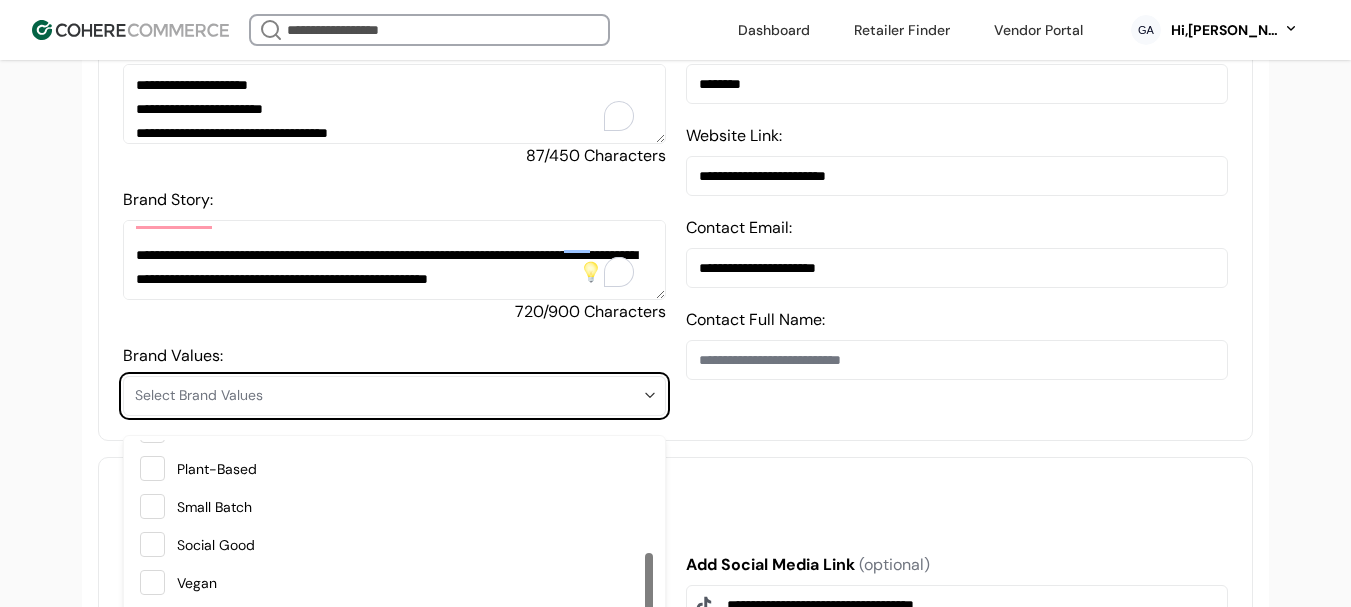 scroll, scrollTop: 384, scrollLeft: 0, axis: vertical 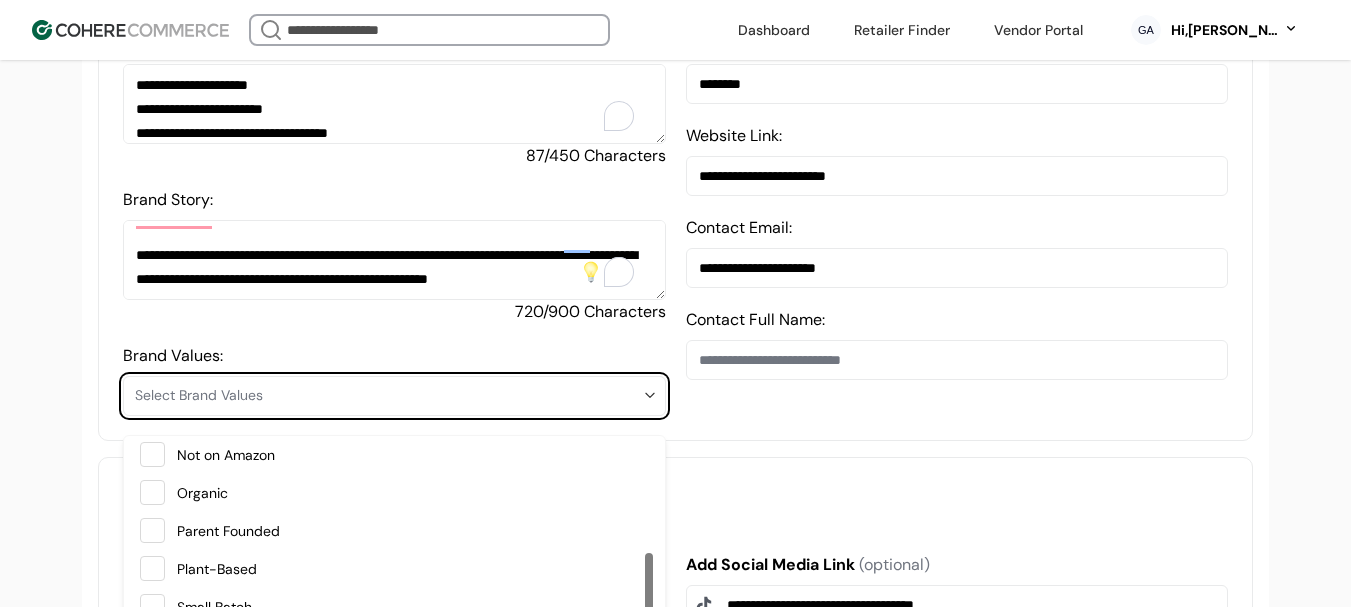 click on "Organic" at bounding box center (411, 493) 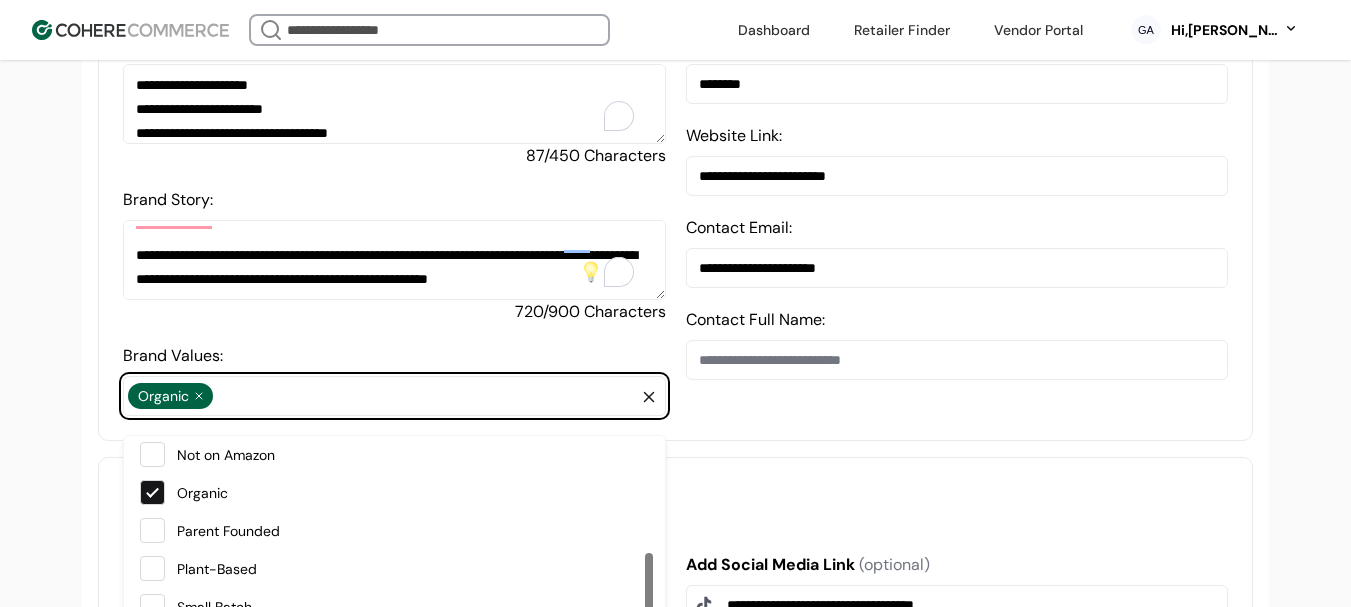scroll, scrollTop: 484, scrollLeft: 0, axis: vertical 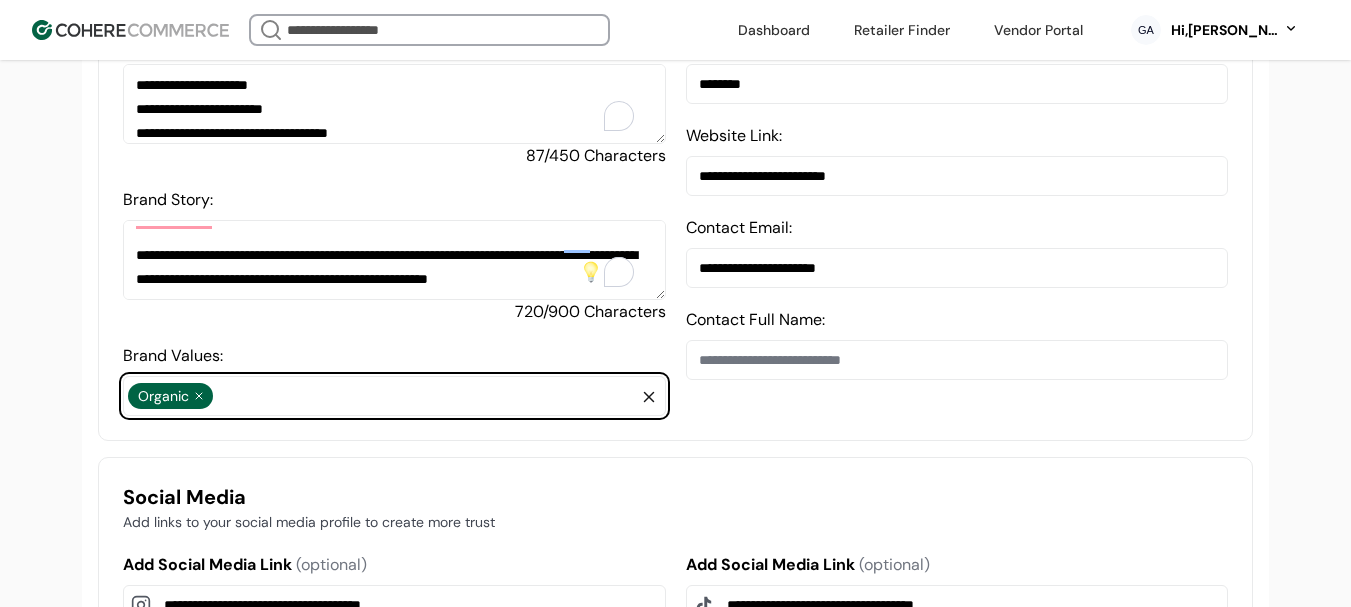 click on "**********" at bounding box center (675, 96) 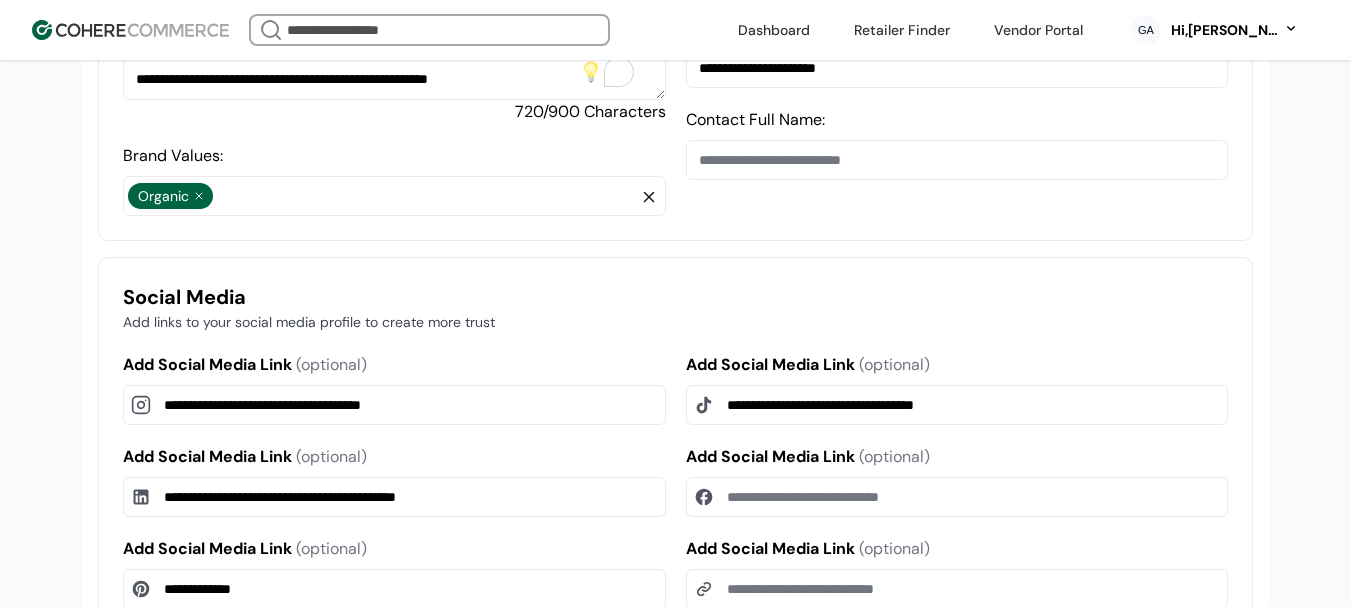 scroll, scrollTop: 1100, scrollLeft: 0, axis: vertical 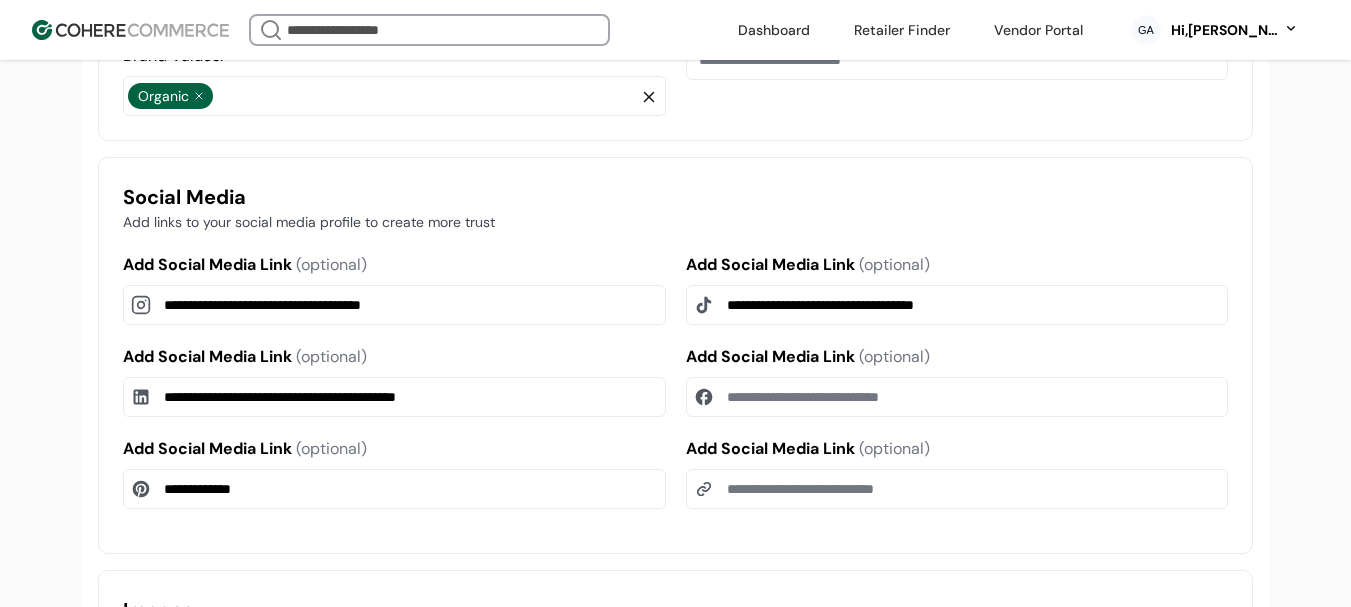 click on "Add Social Media Link (optional)" at bounding box center (957, 397) 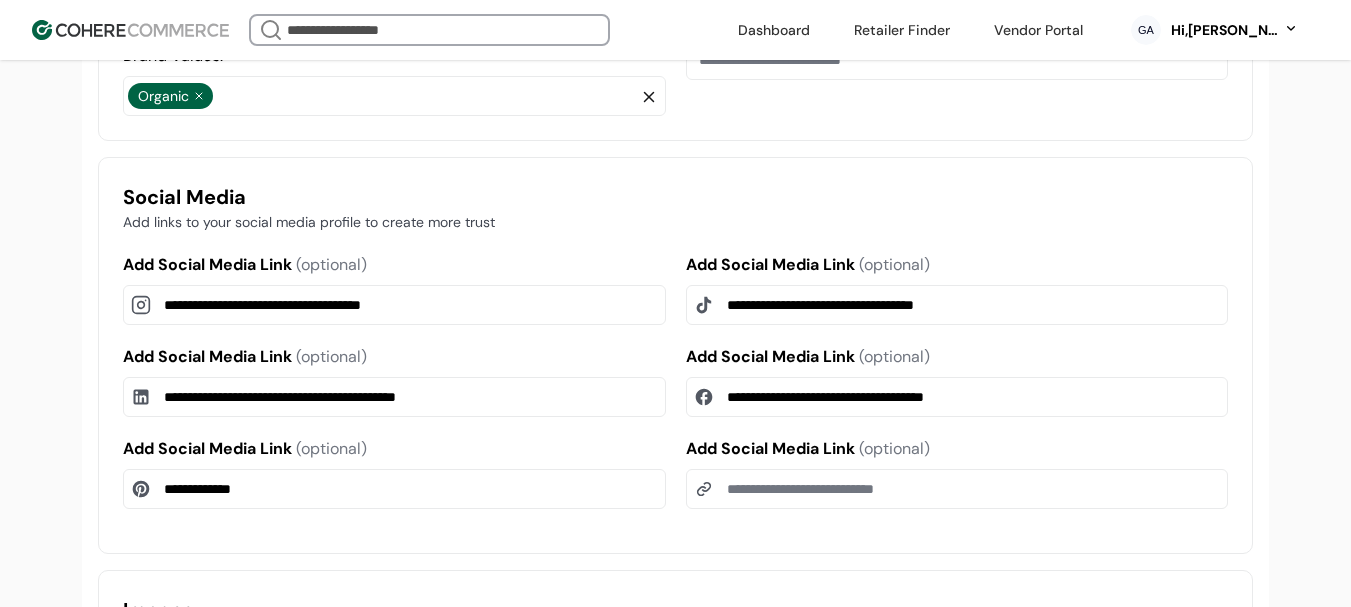 type on "**********" 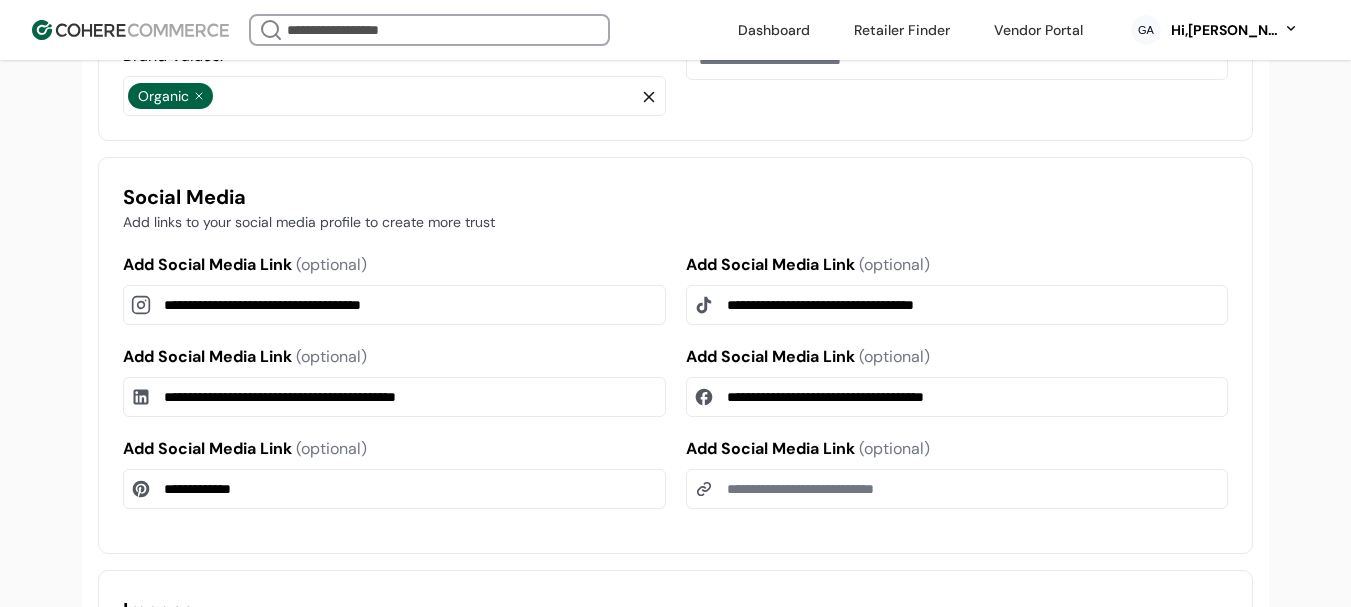 click on "**********" at bounding box center (394, 305) 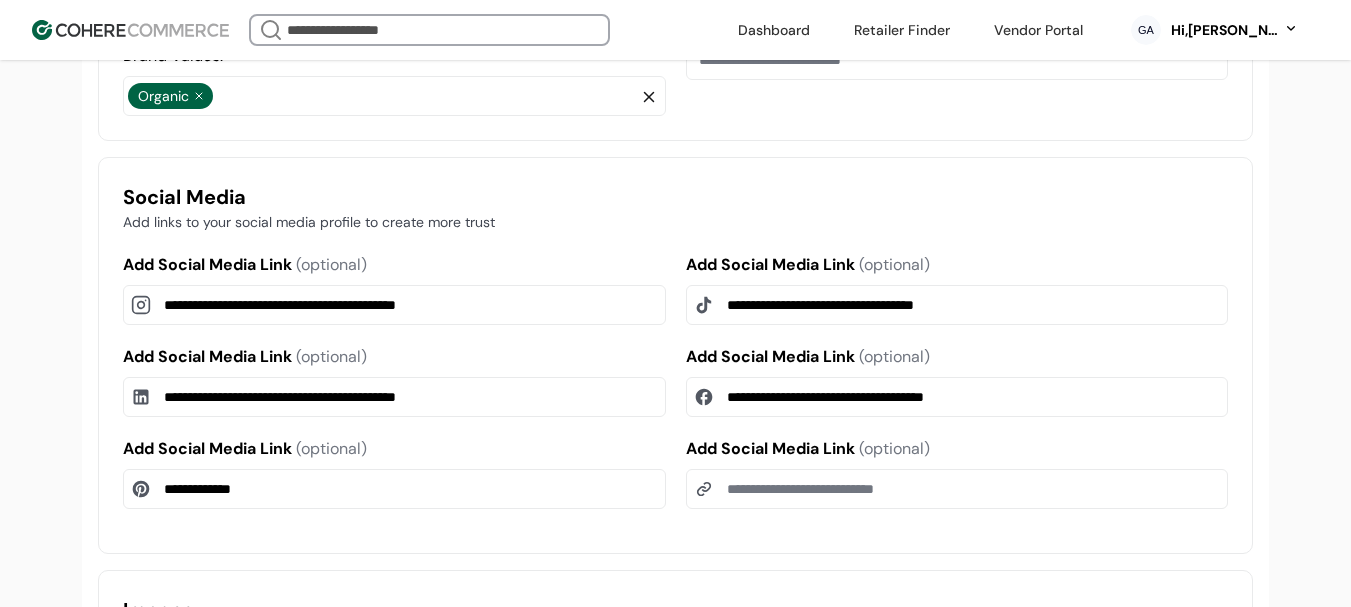 type on "**********" 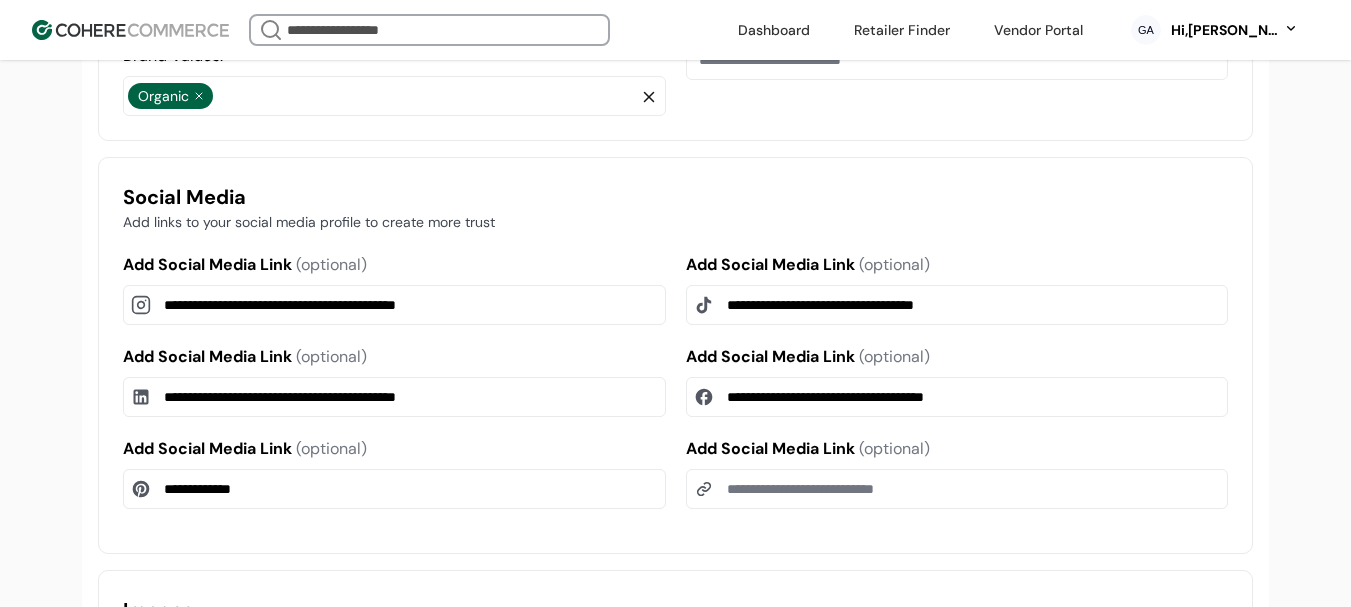 click on "**********" at bounding box center [394, 489] 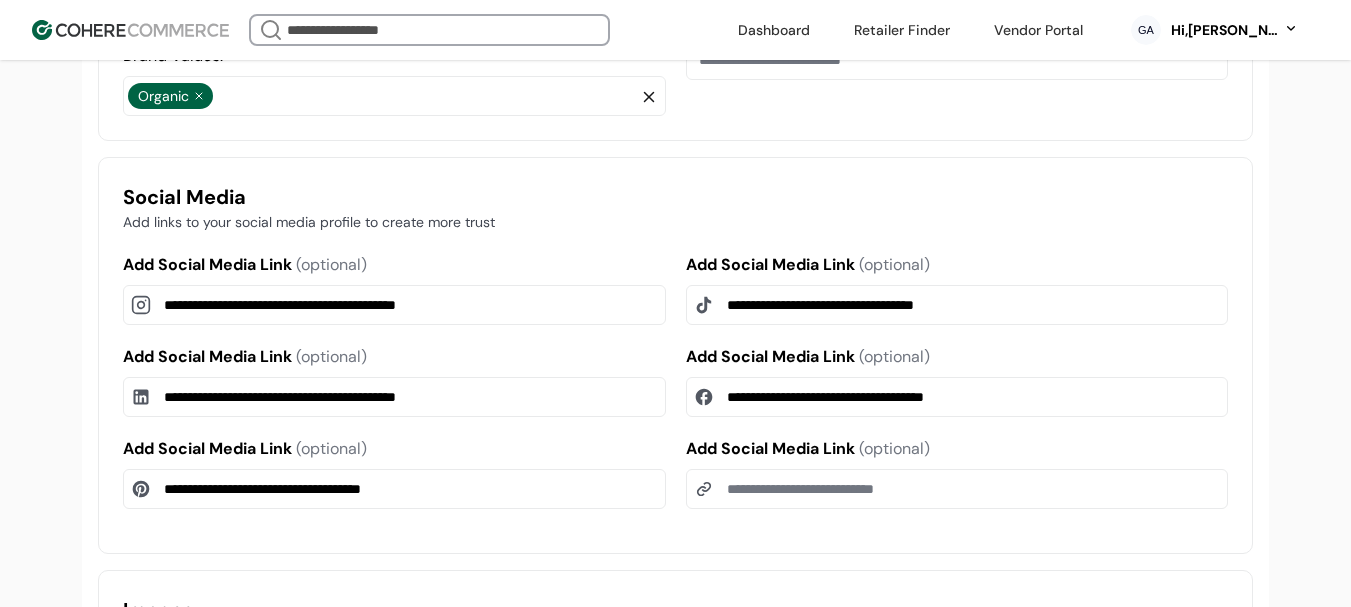 type on "**********" 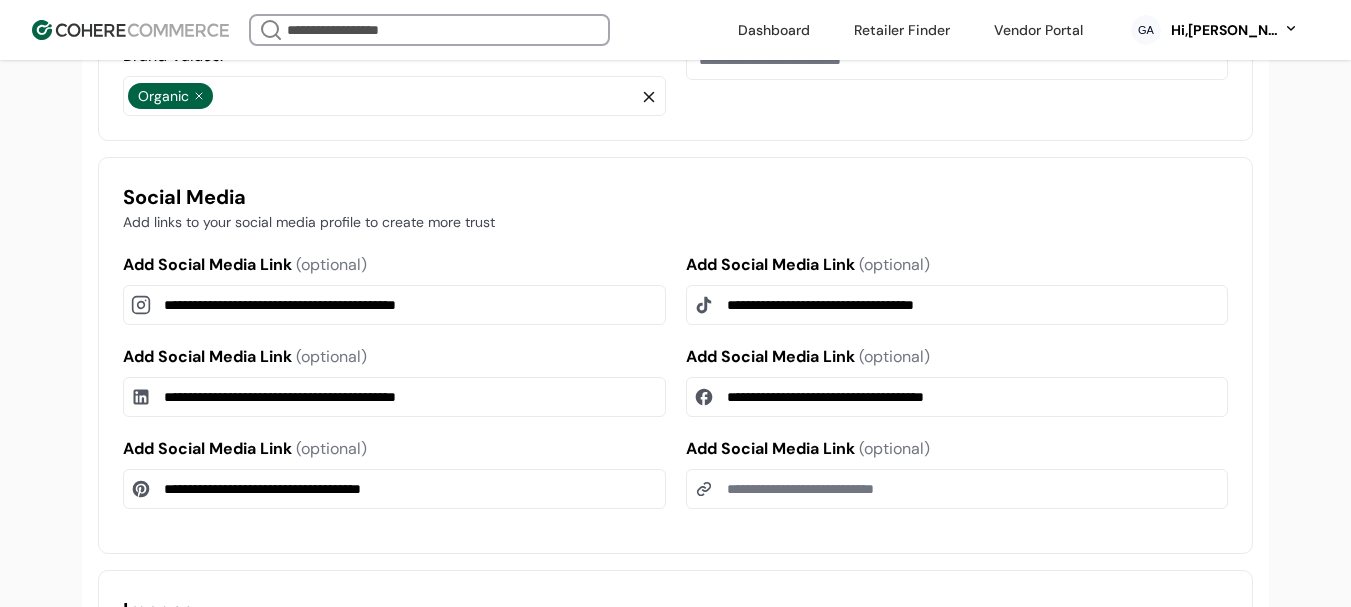 click on "**********" at bounding box center [957, 305] 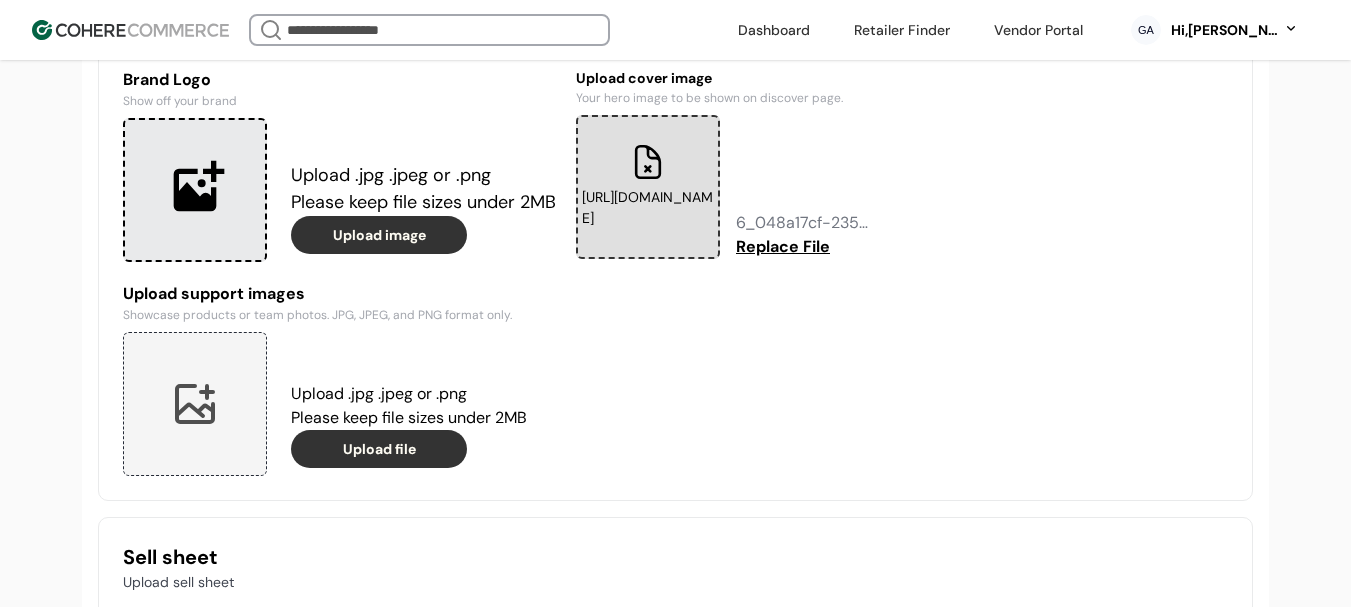 scroll, scrollTop: 1700, scrollLeft: 0, axis: vertical 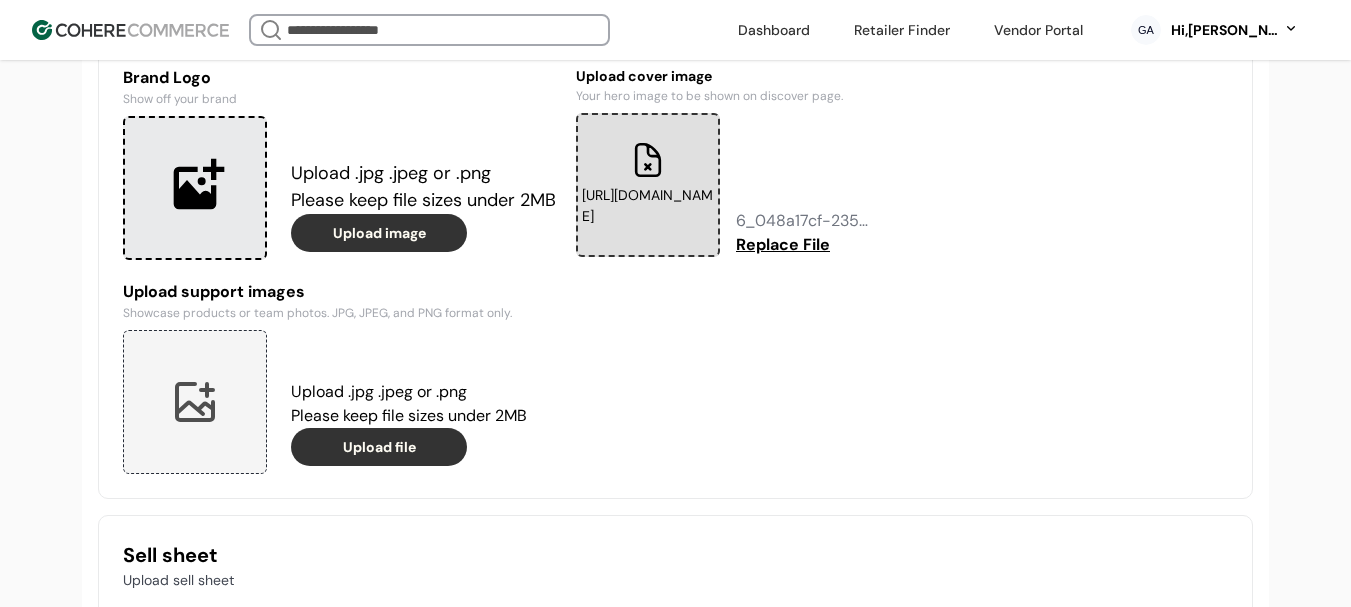 click on "Replace File" at bounding box center (783, 245) 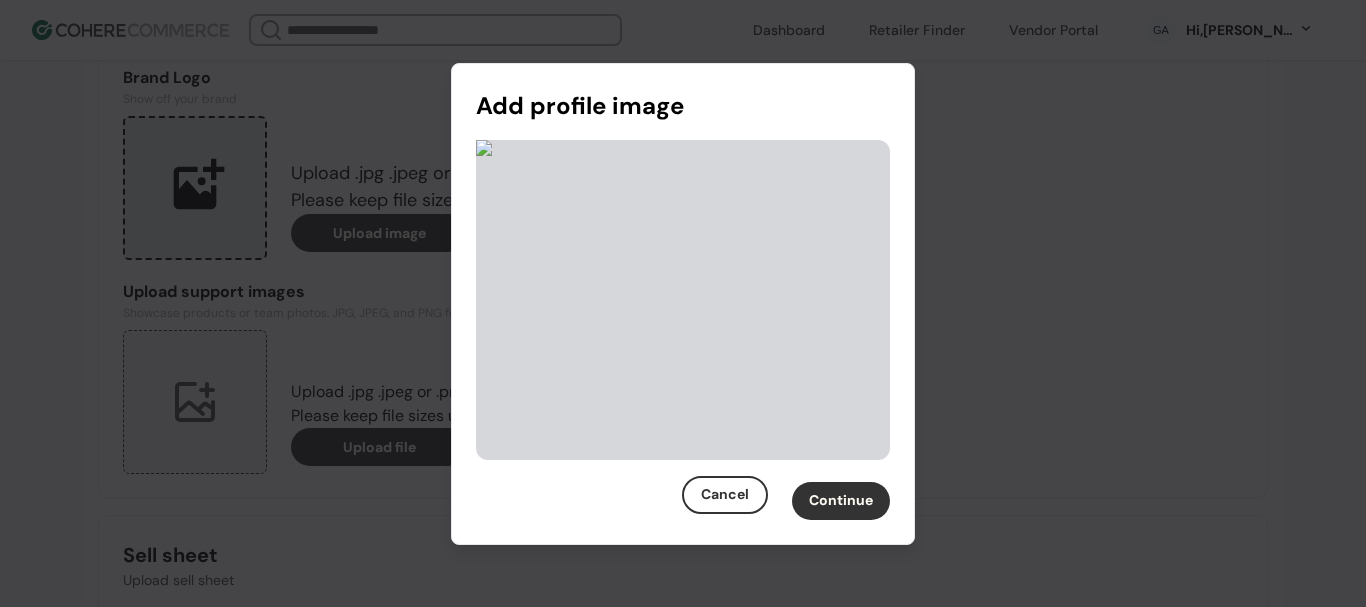 click on "Continue" at bounding box center [841, 501] 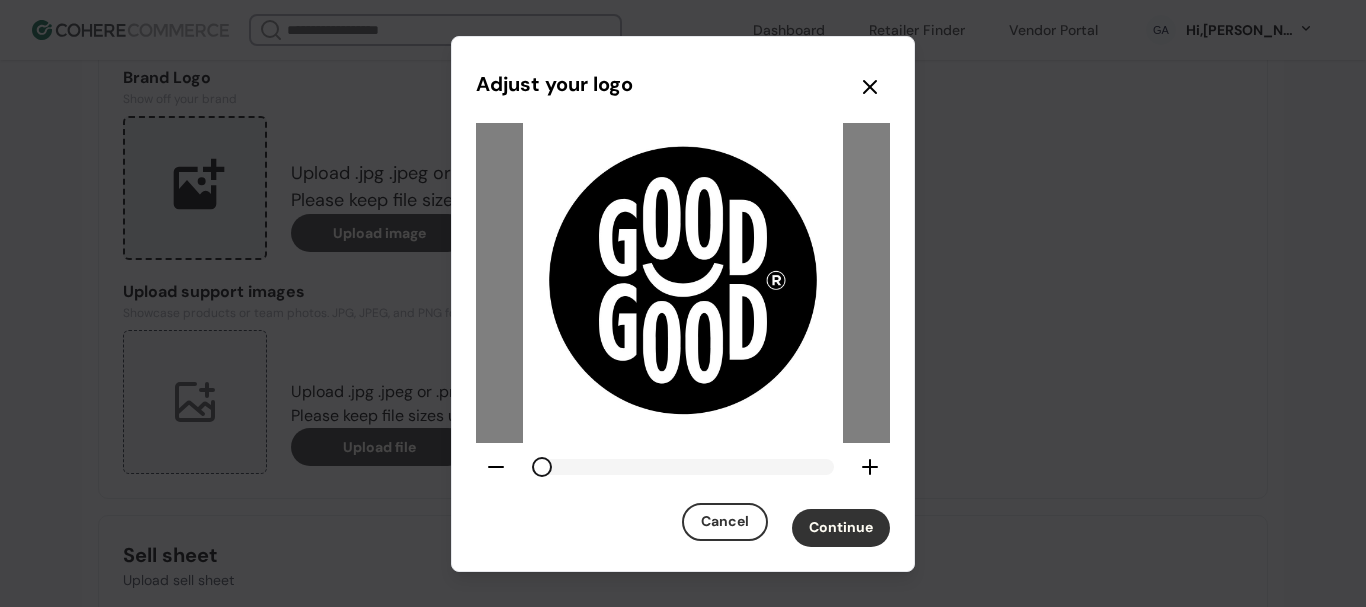 click 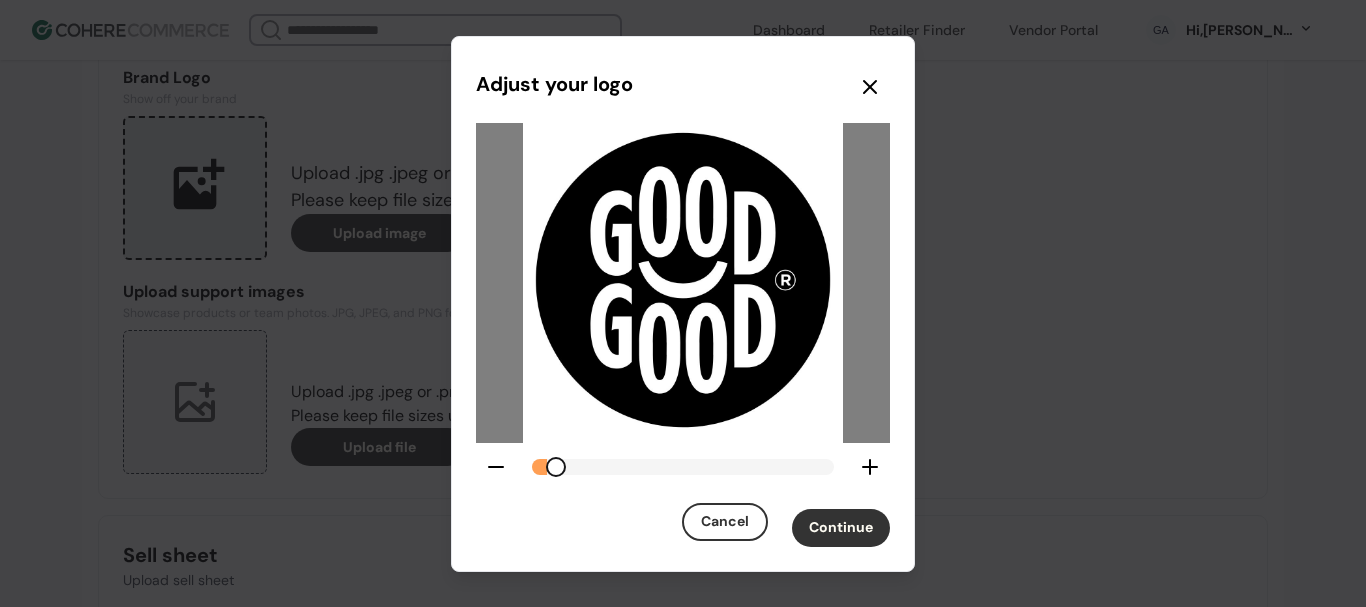 click on "Continue" at bounding box center (841, 528) 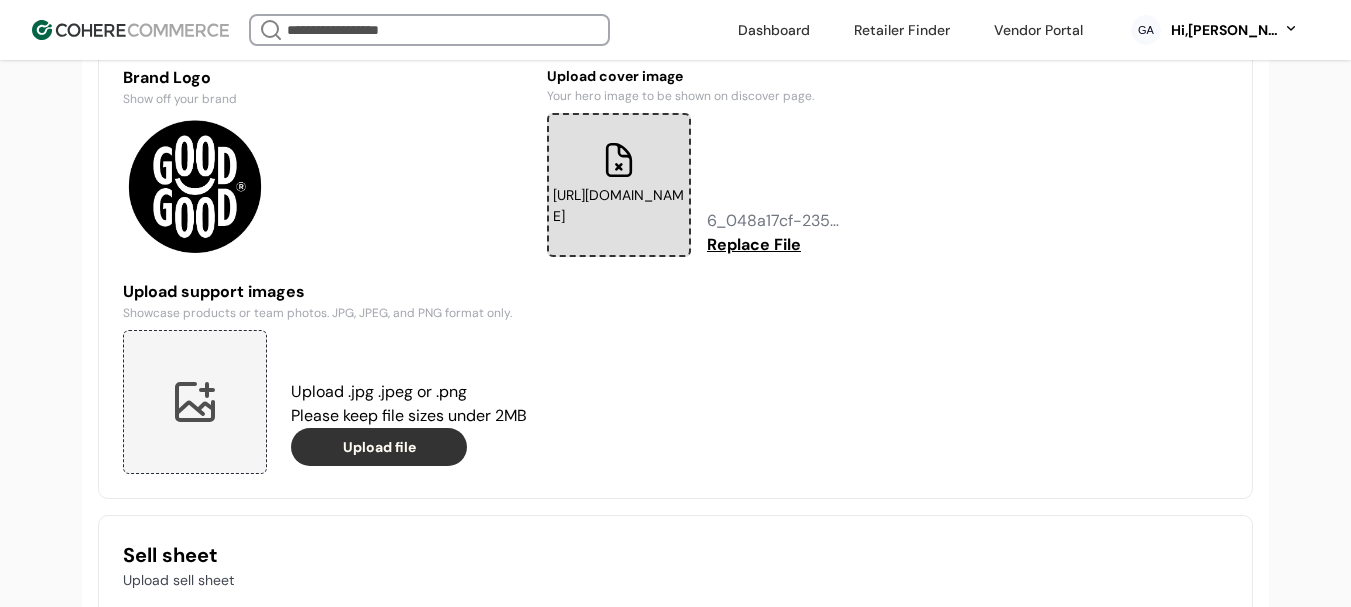click on "https://cdn.shopify.com/s/files/1/0063/1065/8151/files/6_048a17cf-235e-466f-ab2a-a4bdb957269f.png?v=1722372635" at bounding box center (619, 185) 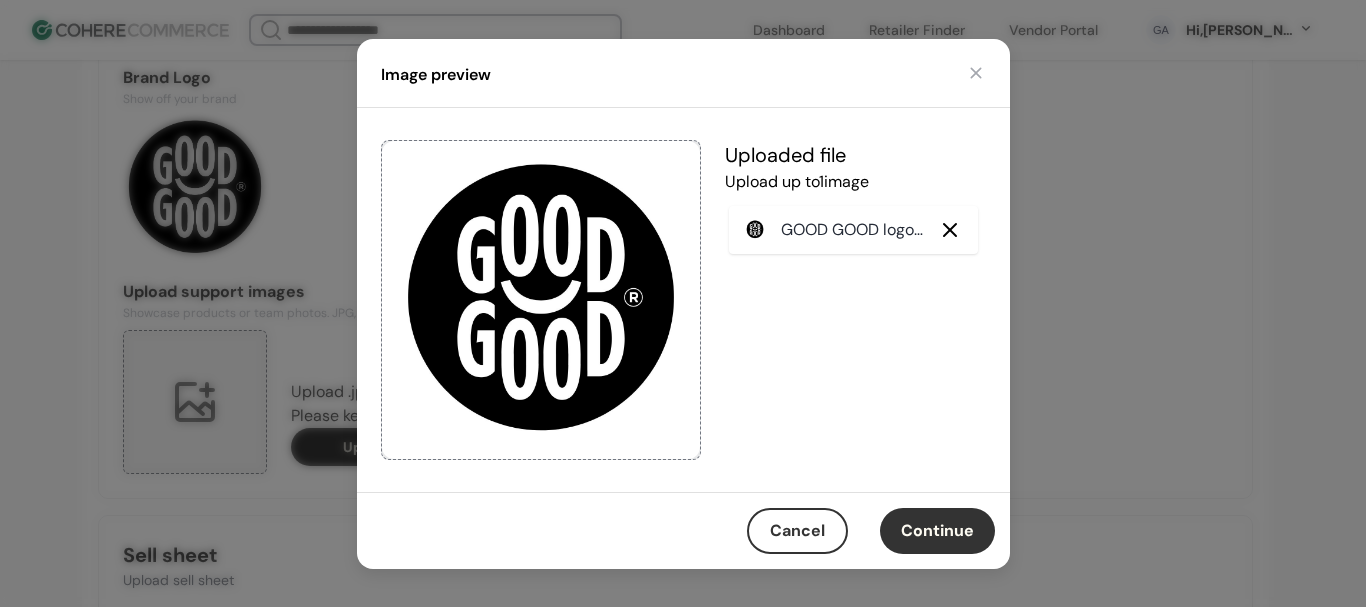 click on "Continue" at bounding box center [937, 531] 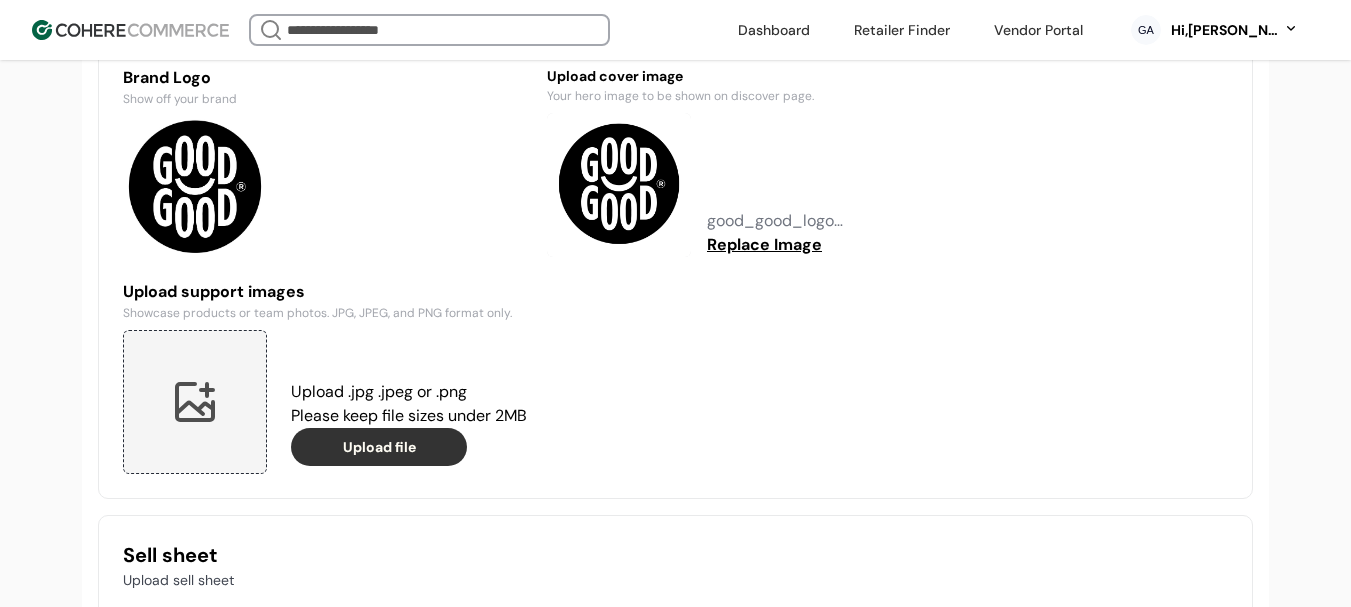 click on "Replace Image" at bounding box center [764, 245] 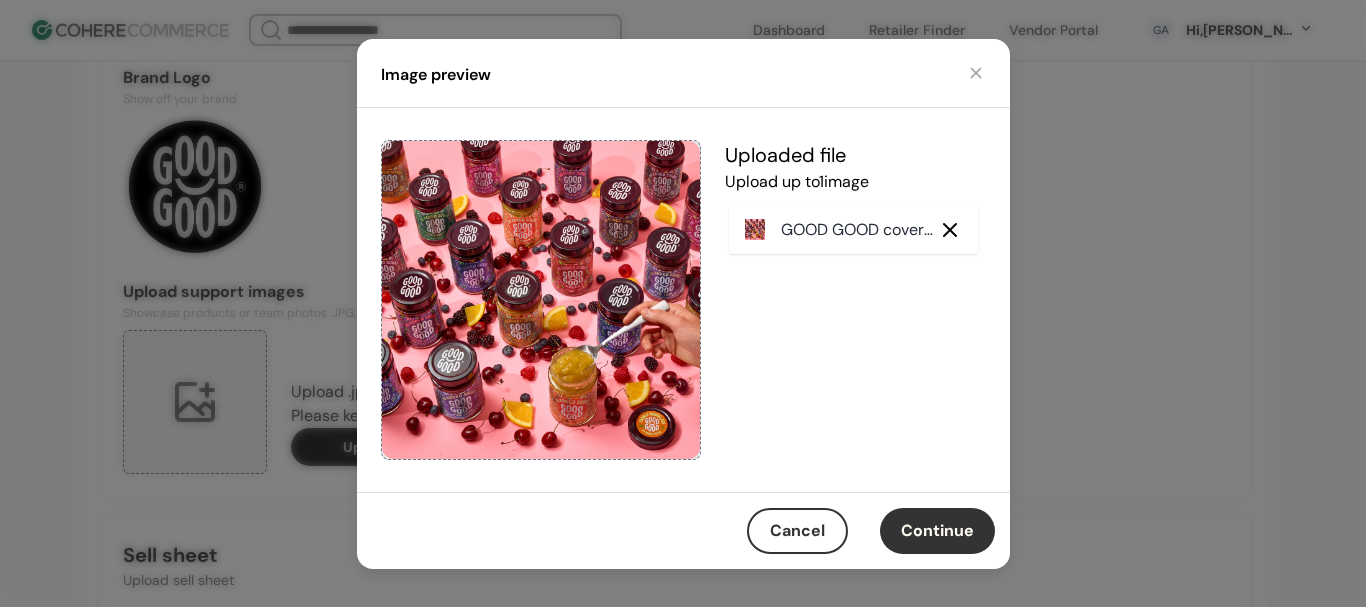click on "Continue" at bounding box center (937, 531) 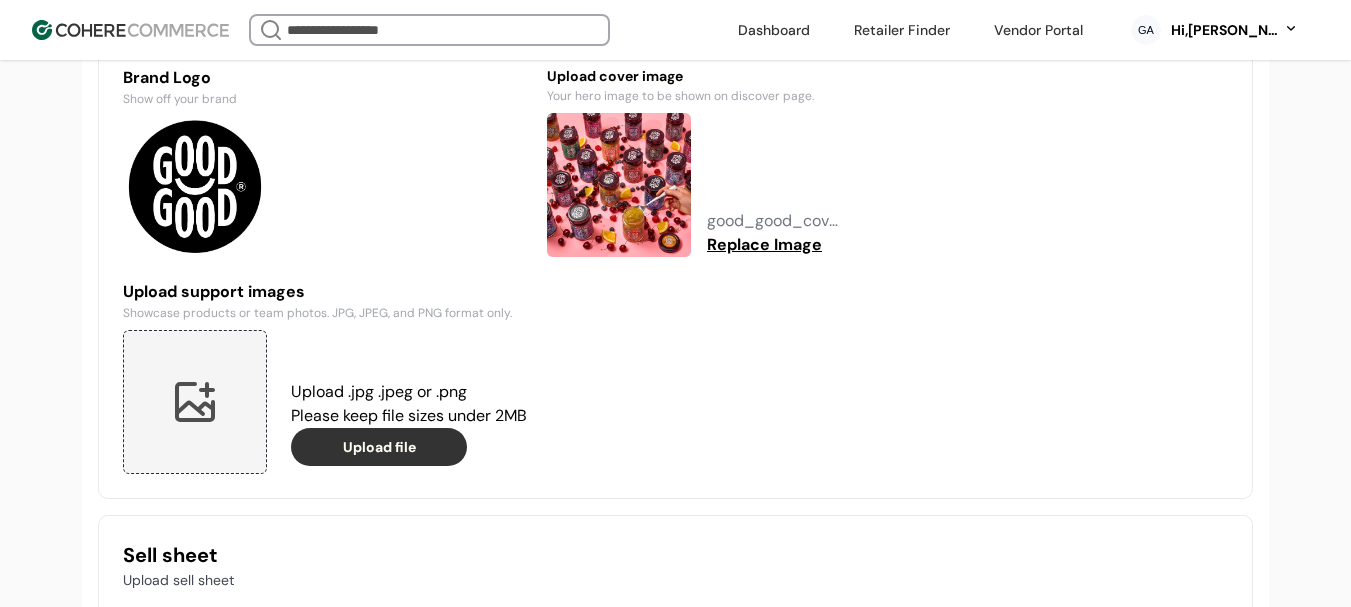 click at bounding box center (195, 402) 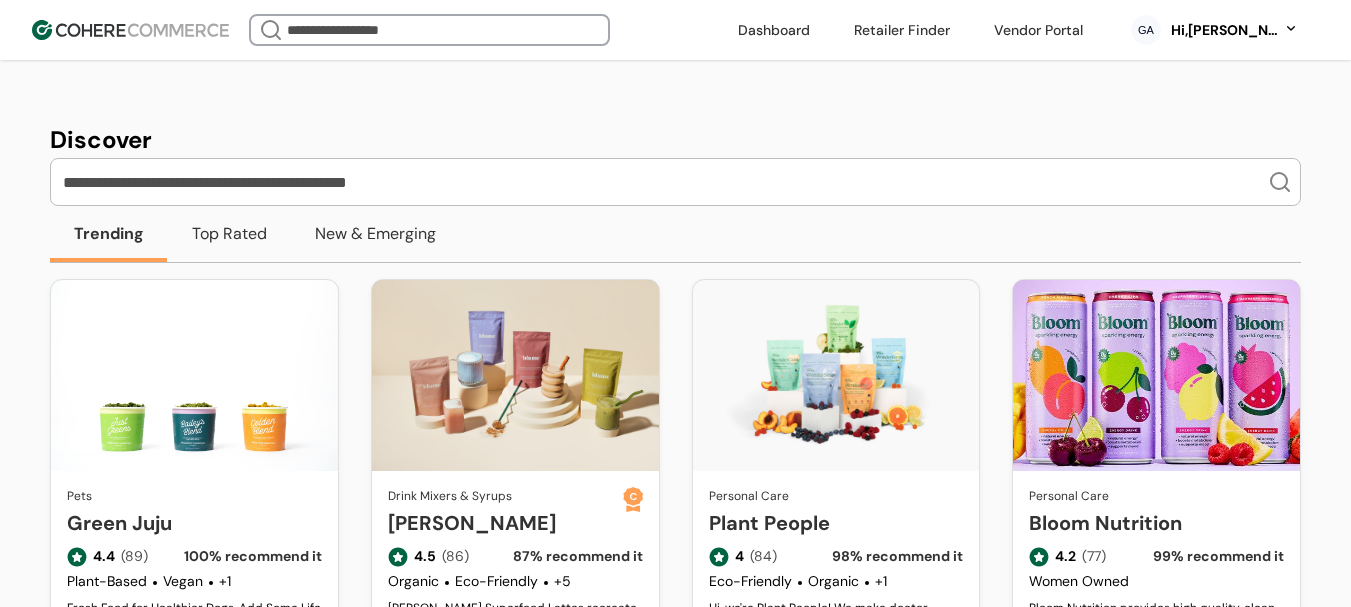 scroll, scrollTop: 0, scrollLeft: 0, axis: both 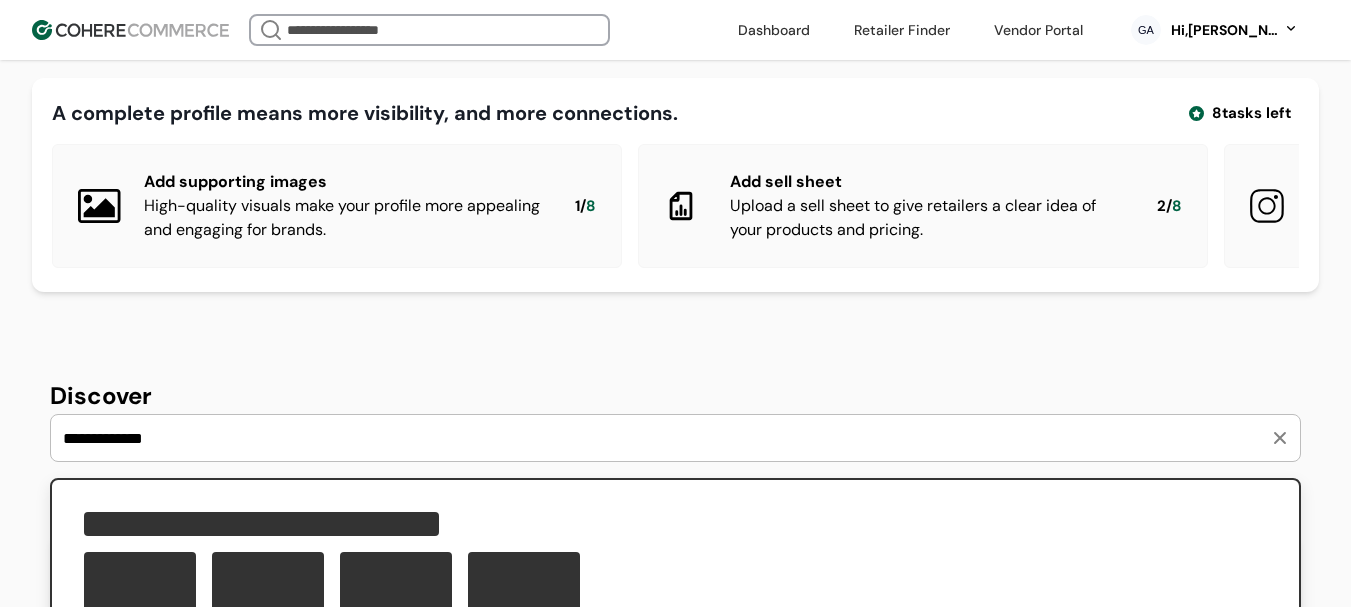 type on "**********" 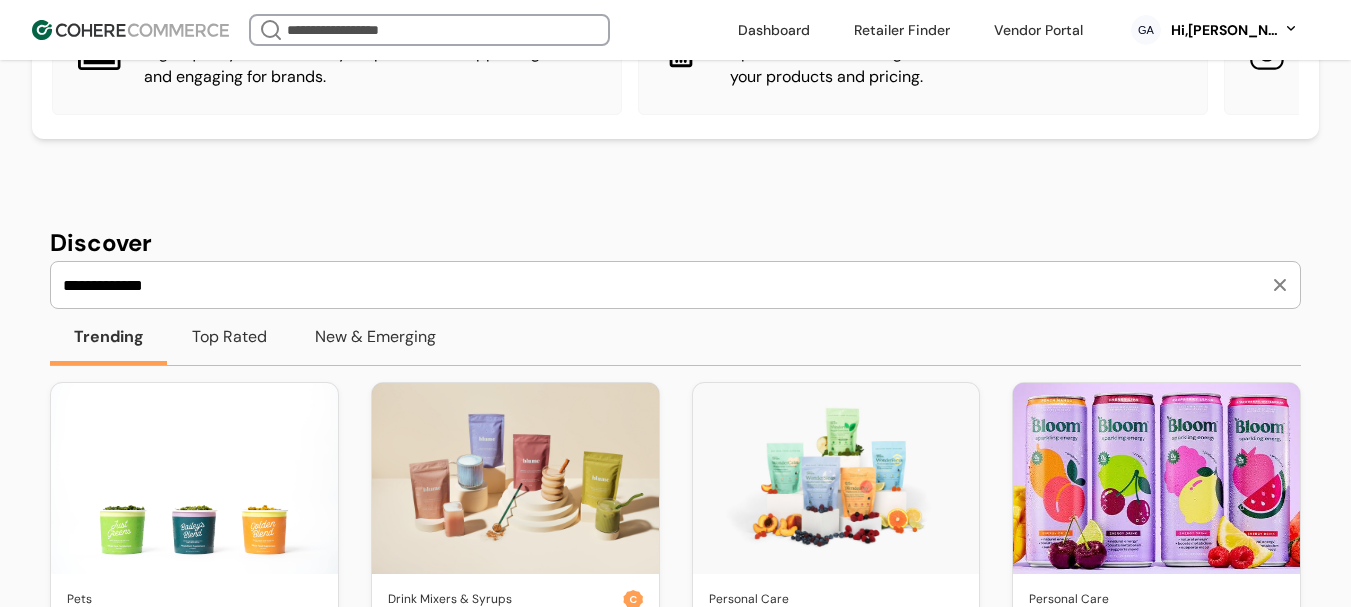 scroll, scrollTop: 200, scrollLeft: 0, axis: vertical 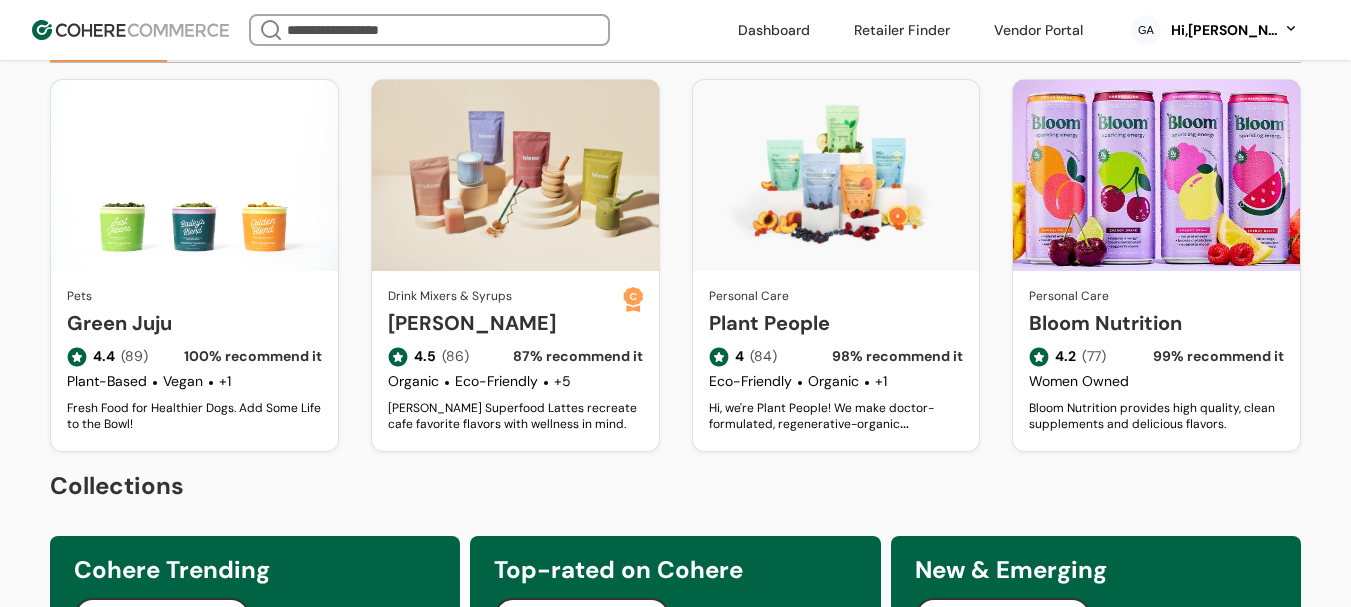 click on "Green Juju" at bounding box center (194, 323) 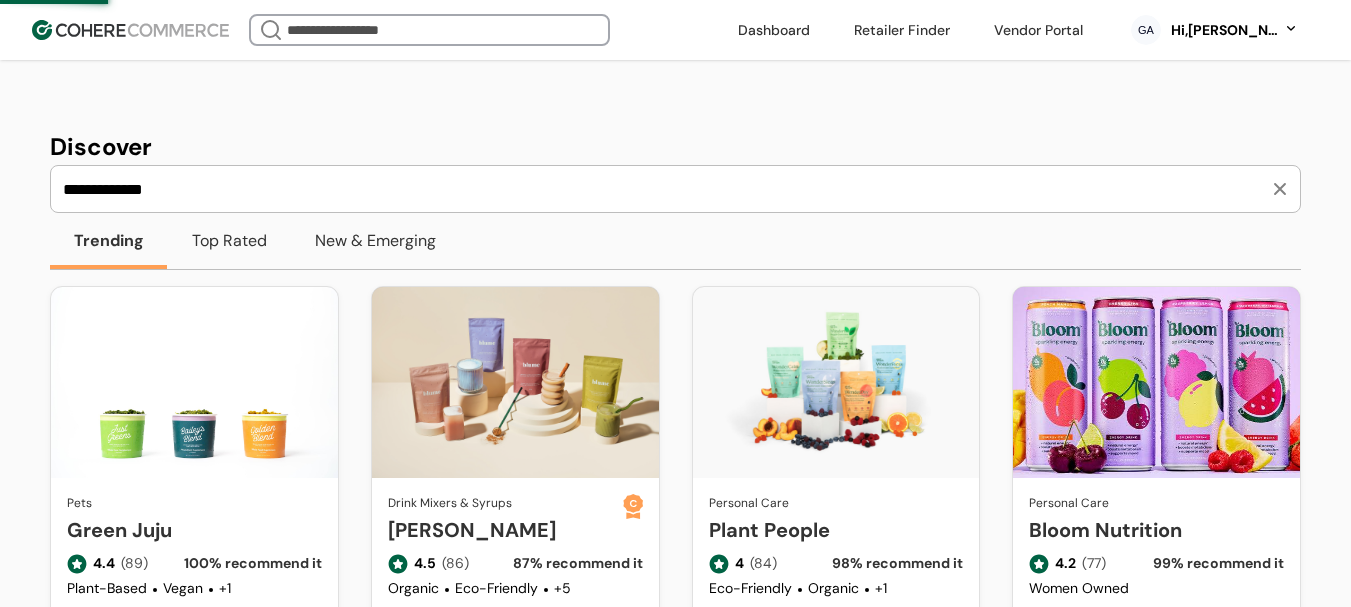 scroll, scrollTop: 253, scrollLeft: 0, axis: vertical 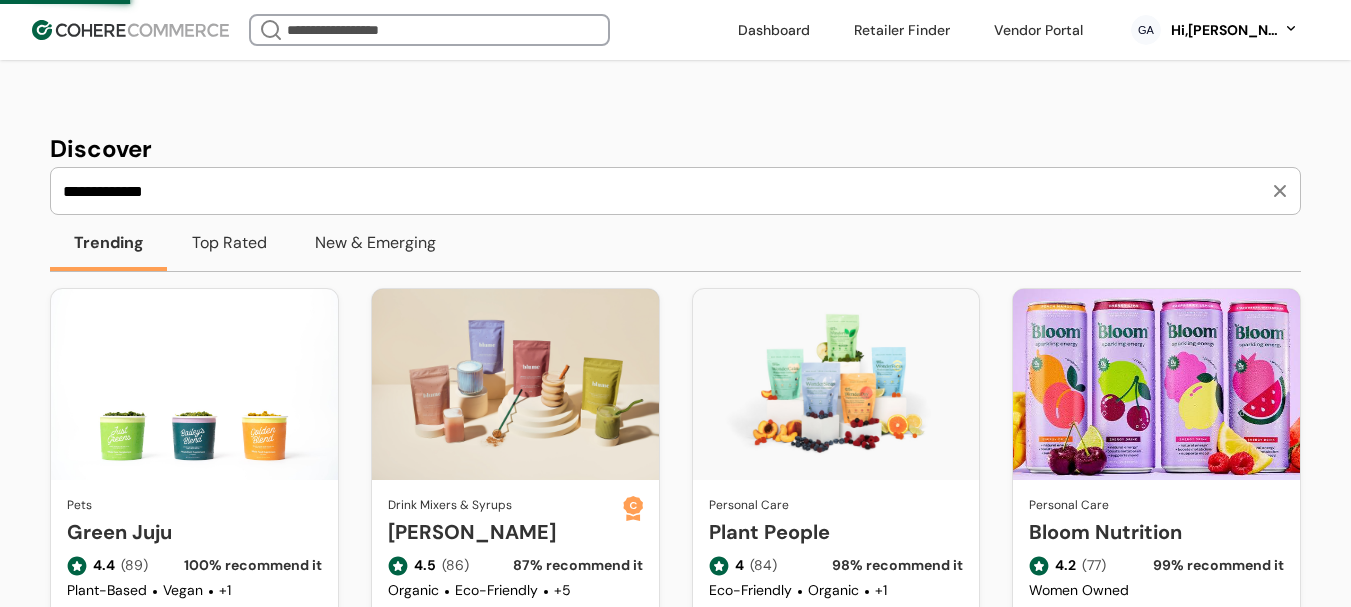 drag, startPoint x: 207, startPoint y: 178, endPoint x: 210, endPoint y: 197, distance: 19.235384 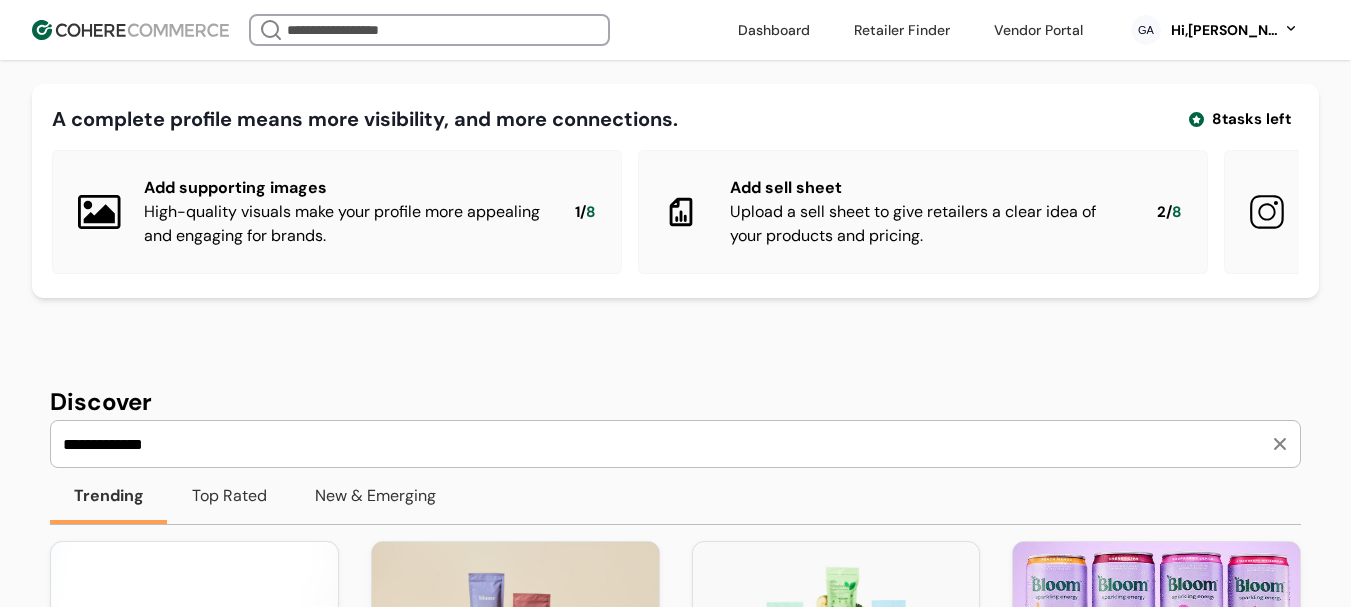 click on "Hi,  [PERSON_NAME]" at bounding box center (1224, 30) 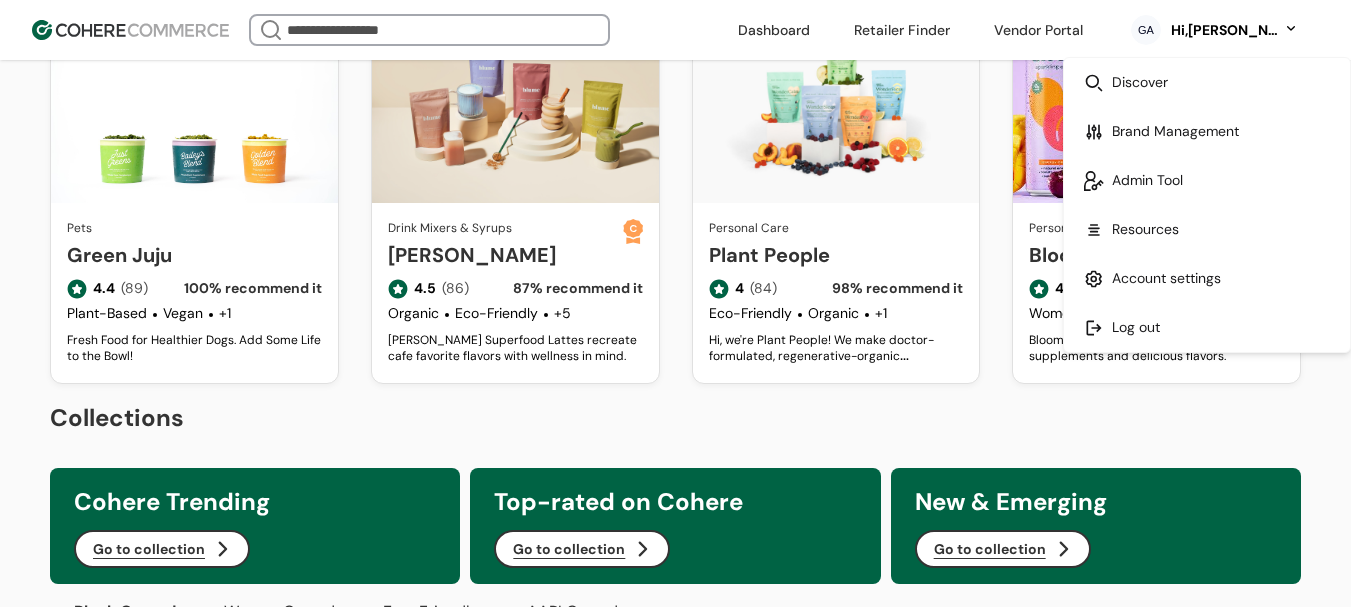 click at bounding box center (1207, 82) 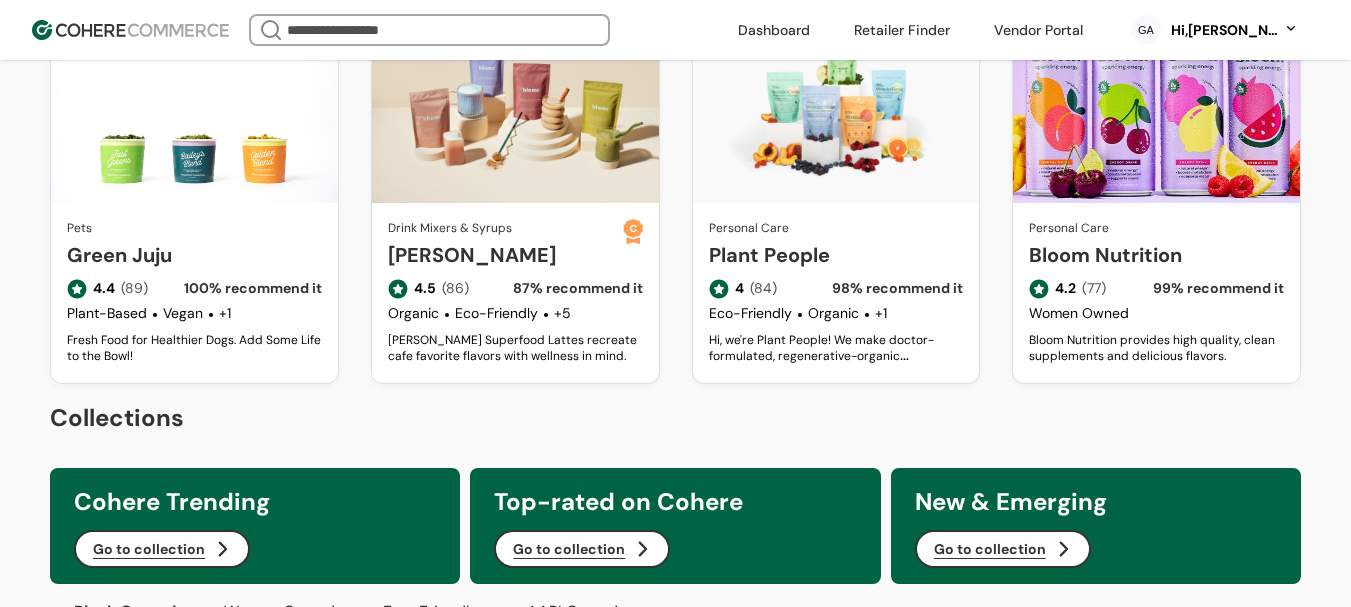 scroll, scrollTop: 230, scrollLeft: 0, axis: vertical 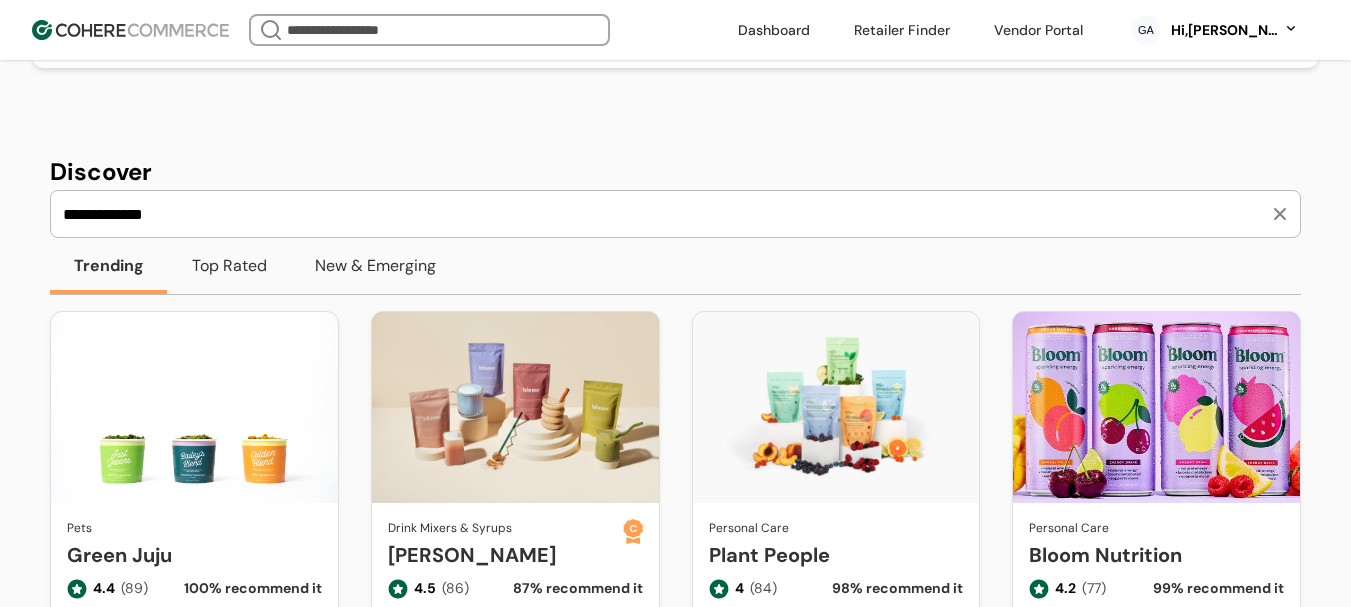 click on "**********" at bounding box center (663, 214) 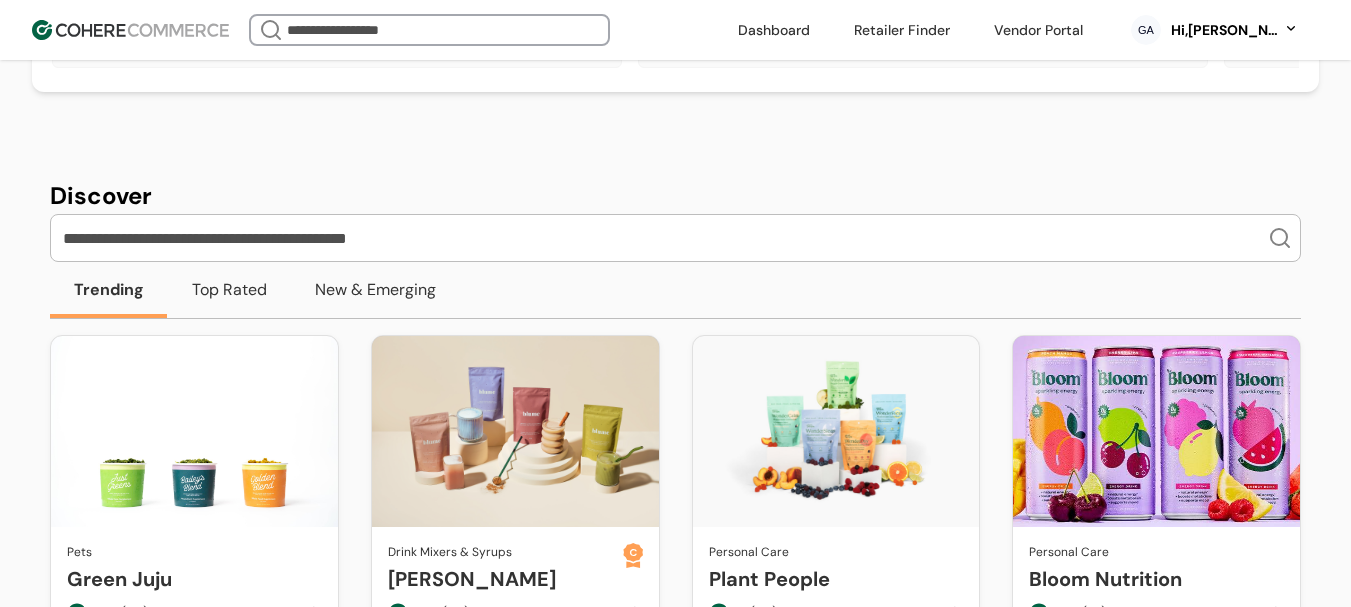 scroll, scrollTop: 230, scrollLeft: 0, axis: vertical 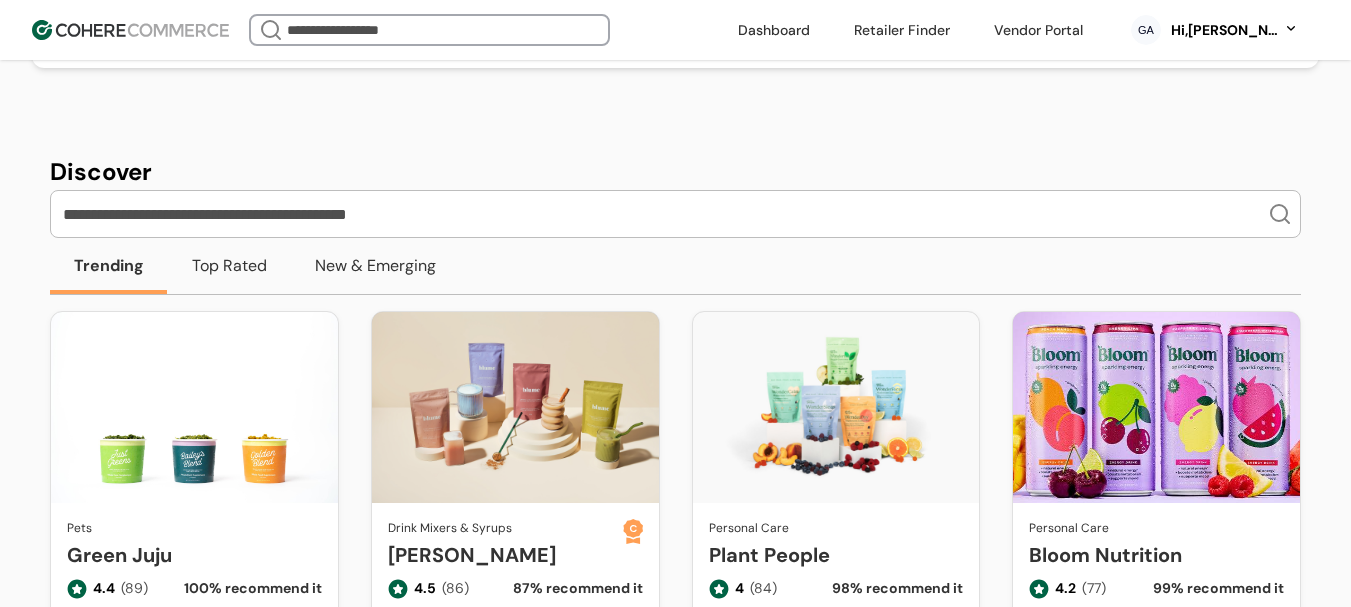 click at bounding box center [663, 214] 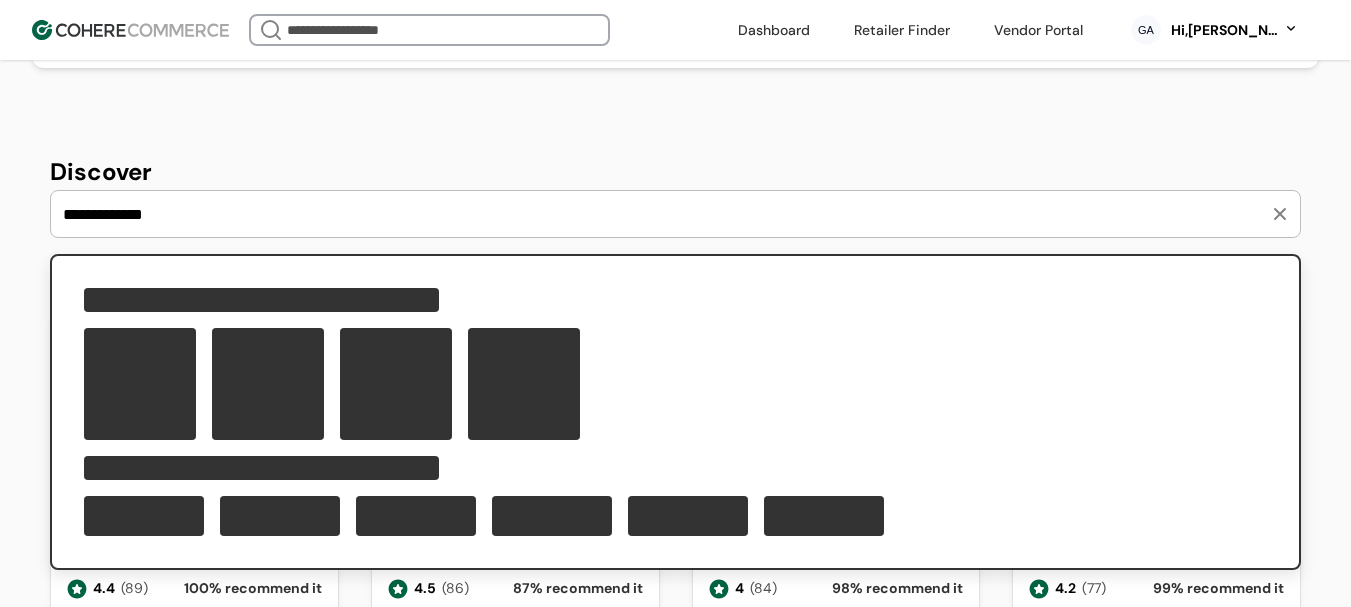 type on "**********" 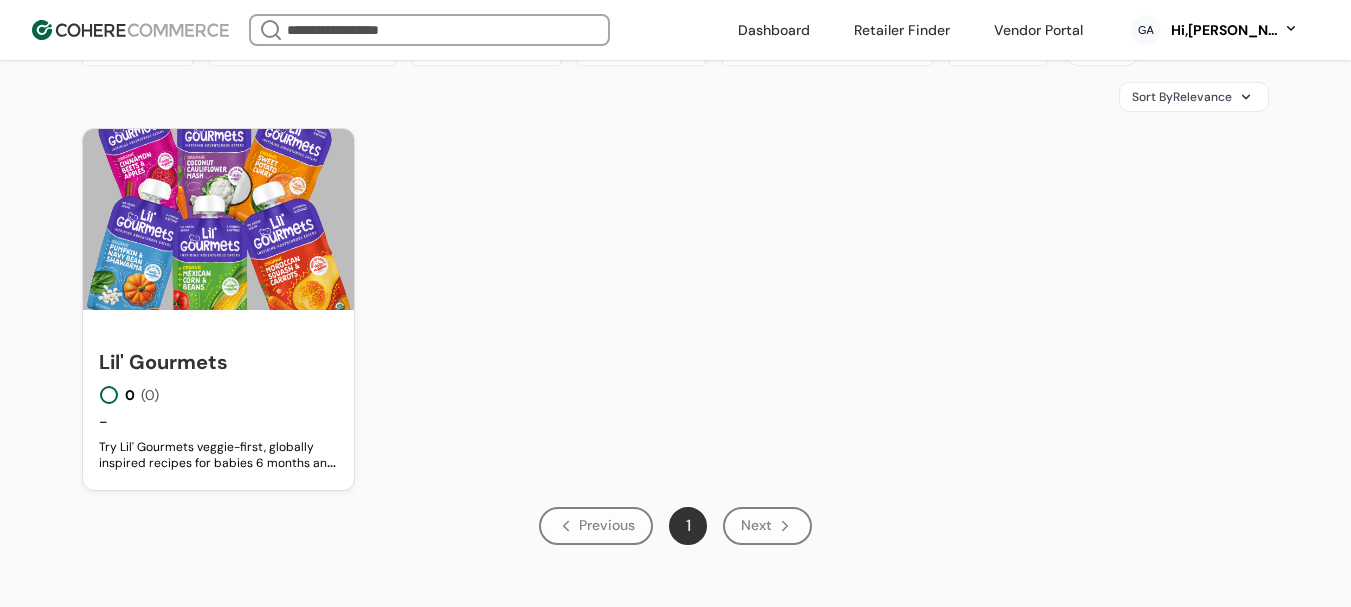 scroll, scrollTop: 423, scrollLeft: 0, axis: vertical 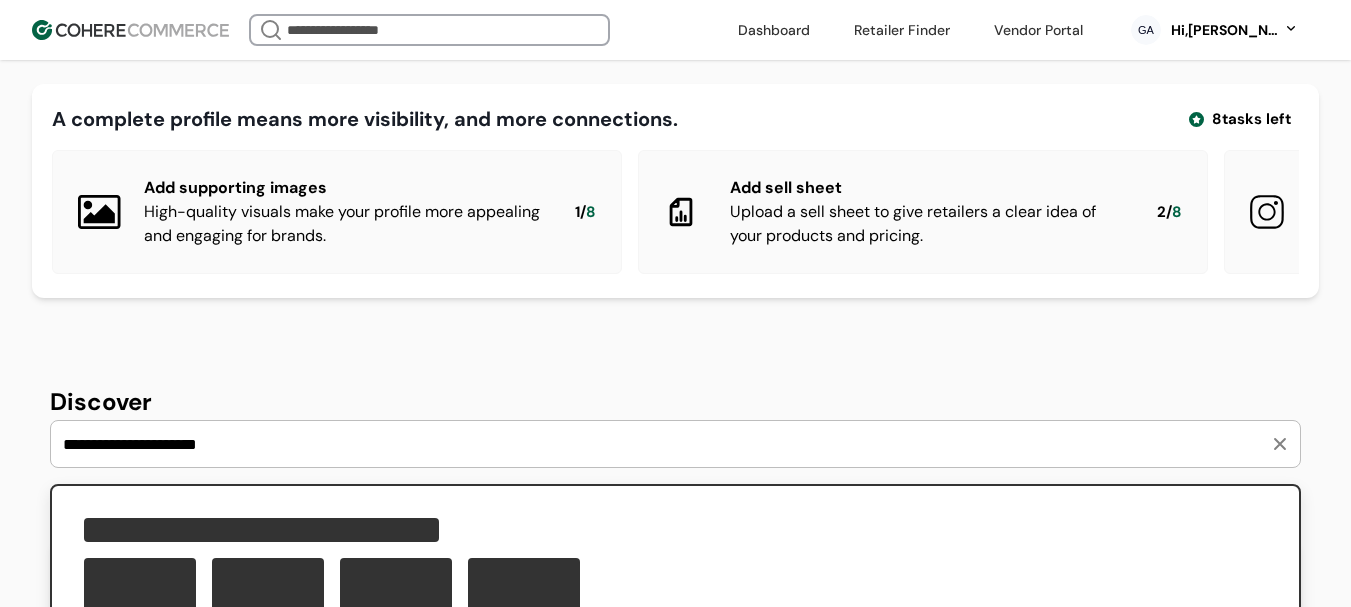 type on "**********" 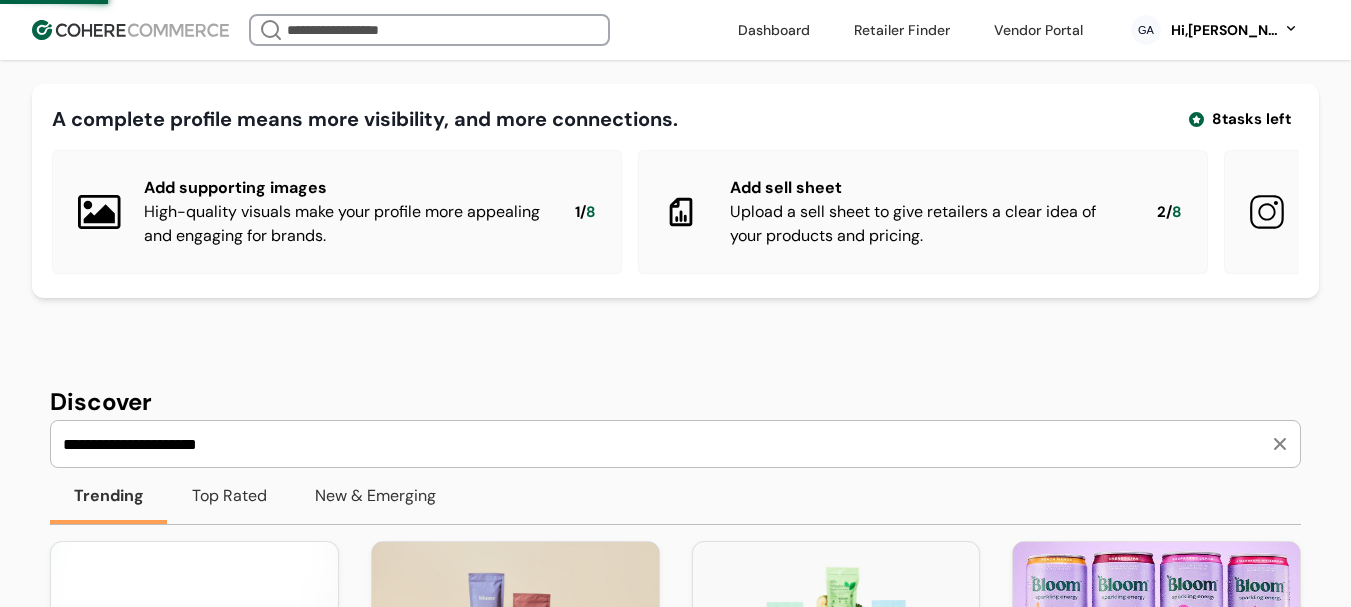 scroll, scrollTop: 0, scrollLeft: 0, axis: both 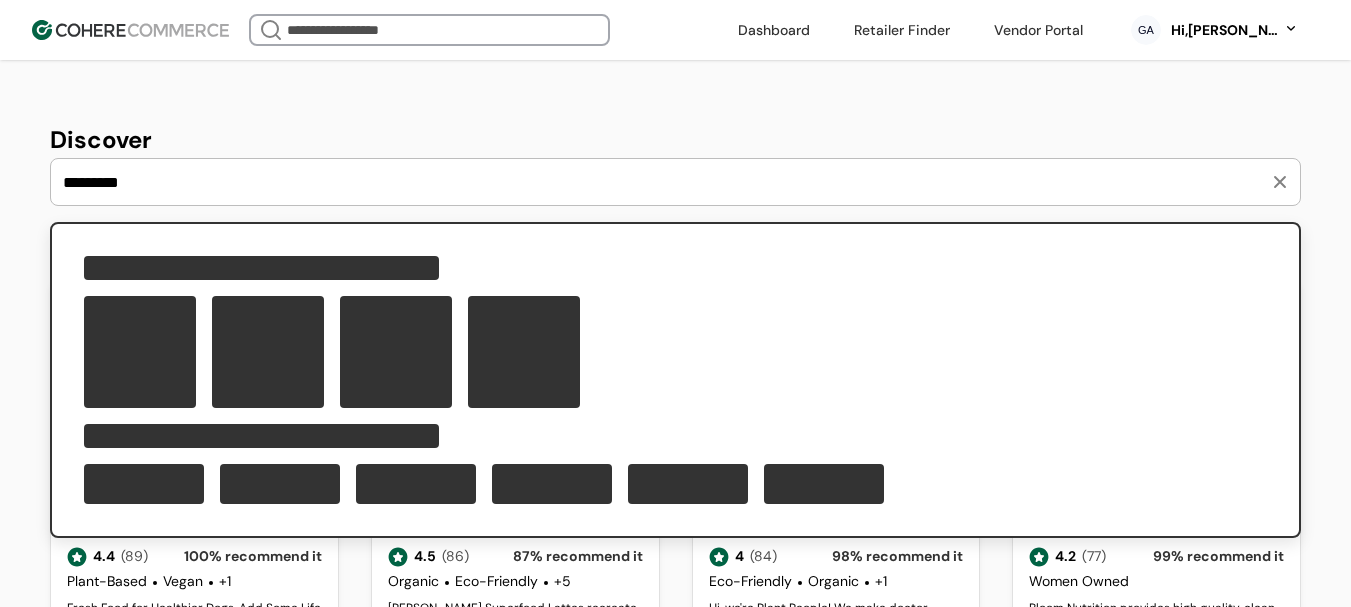 type on "*********" 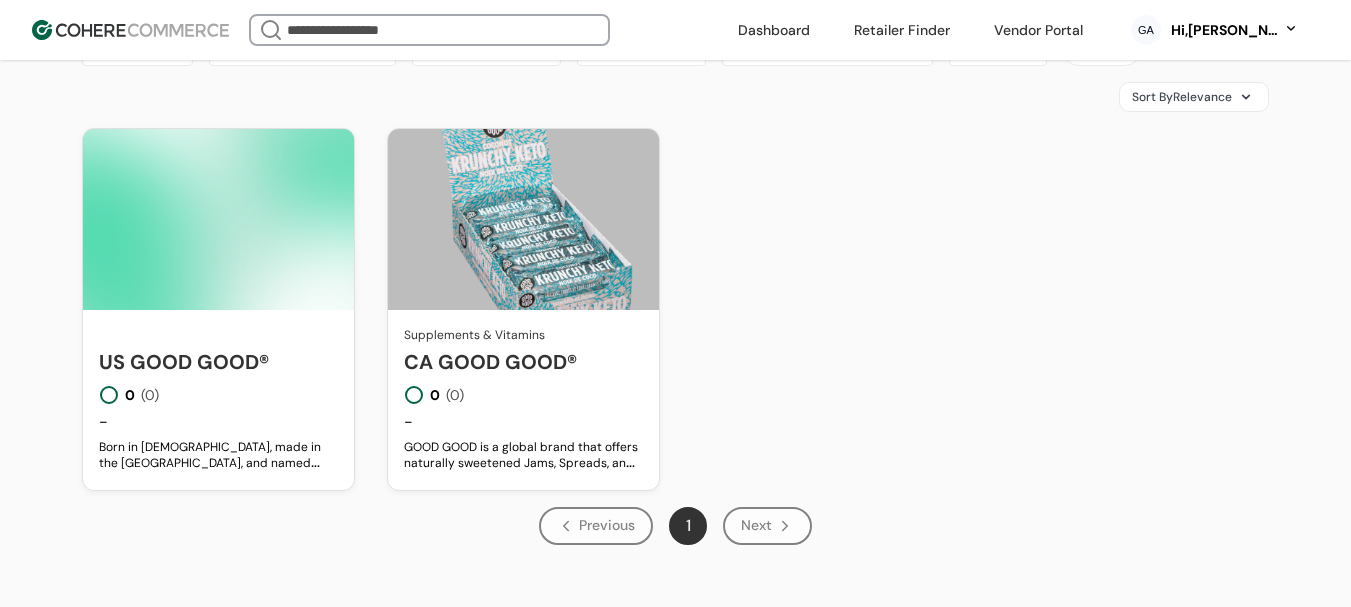 scroll, scrollTop: 423, scrollLeft: 0, axis: vertical 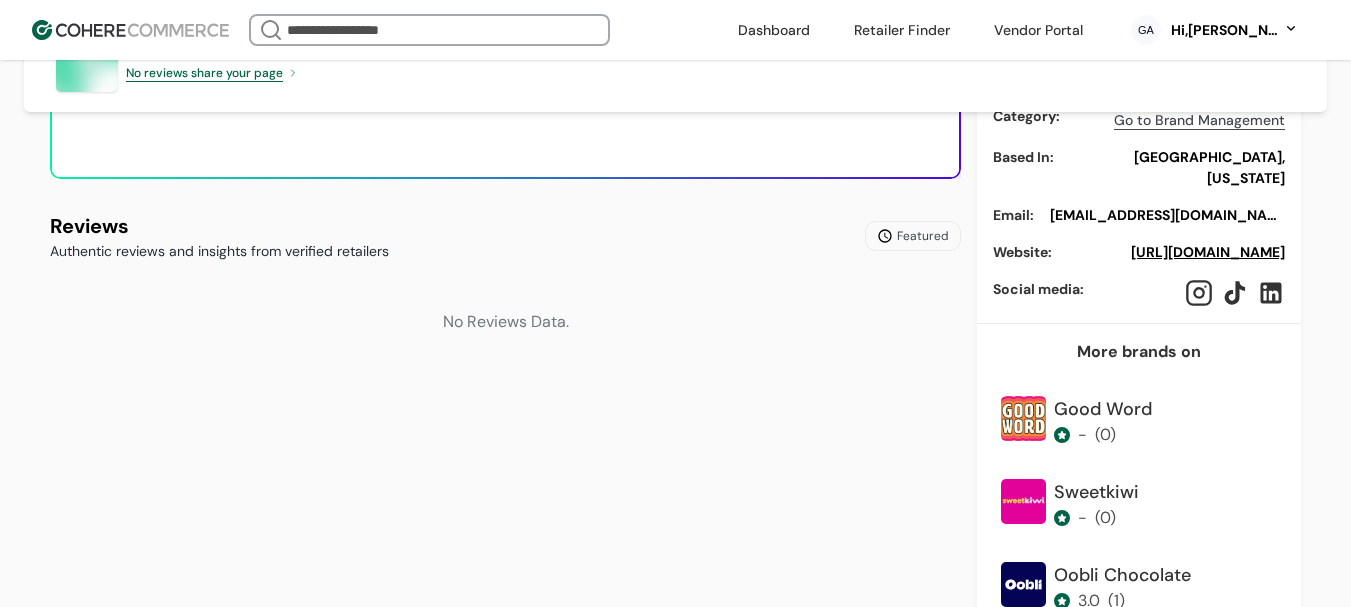click on "[EMAIL_ADDRESS][DOMAIN_NAME]" at bounding box center [1167, 215] 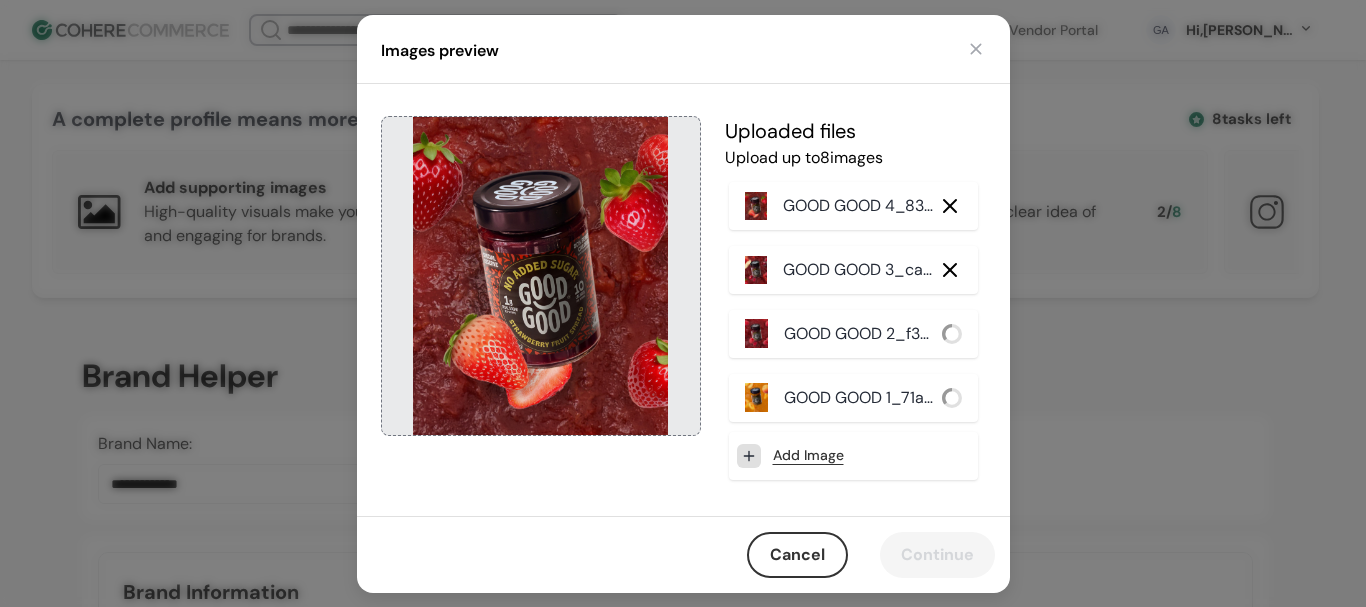 scroll, scrollTop: 1700, scrollLeft: 0, axis: vertical 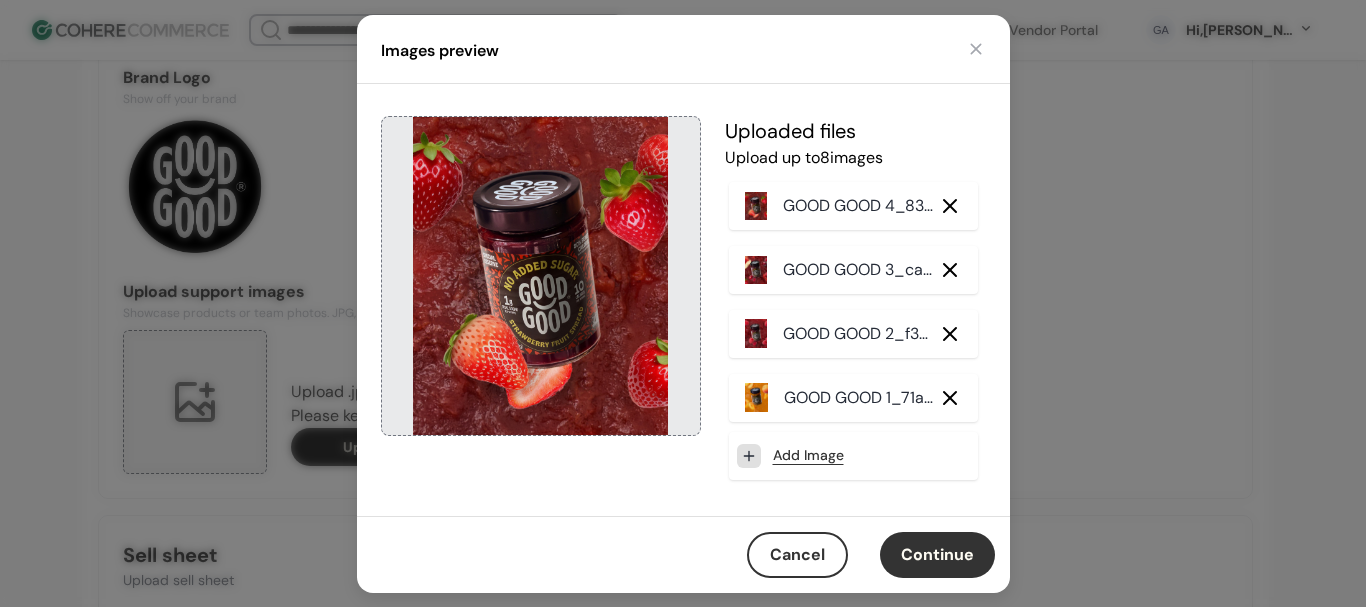 click on "Continue" at bounding box center [937, 555] 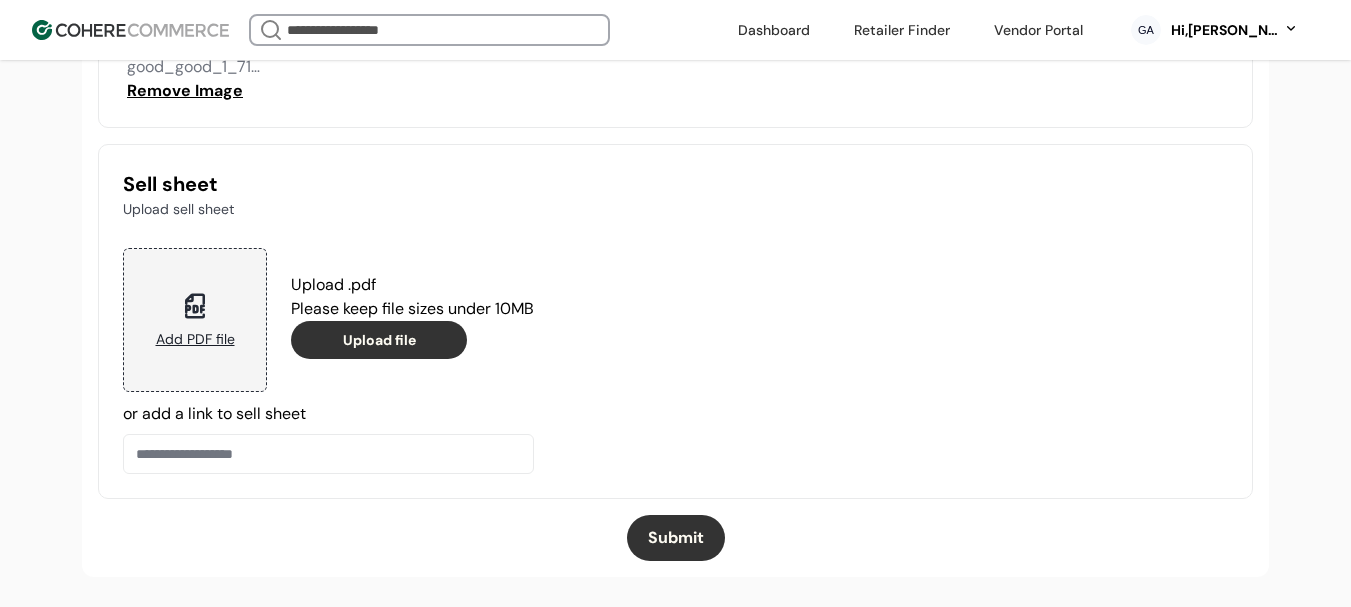 drag, startPoint x: 708, startPoint y: 529, endPoint x: 665, endPoint y: 46, distance: 484.9103 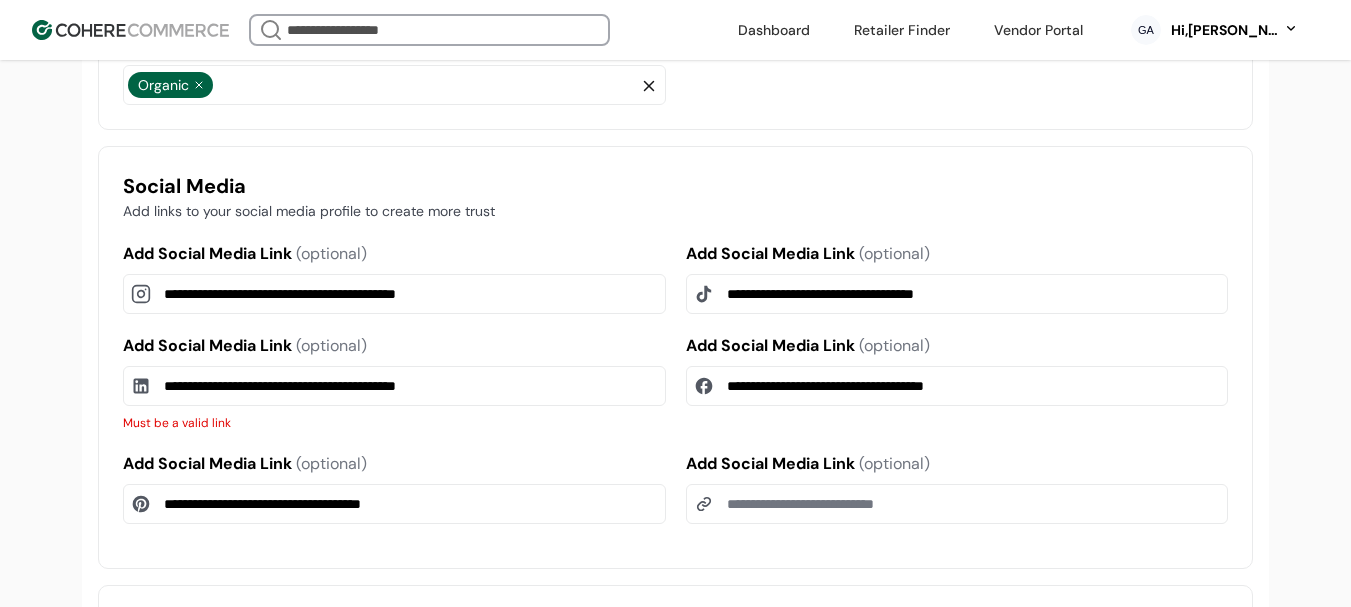 scroll, scrollTop: 1210, scrollLeft: 0, axis: vertical 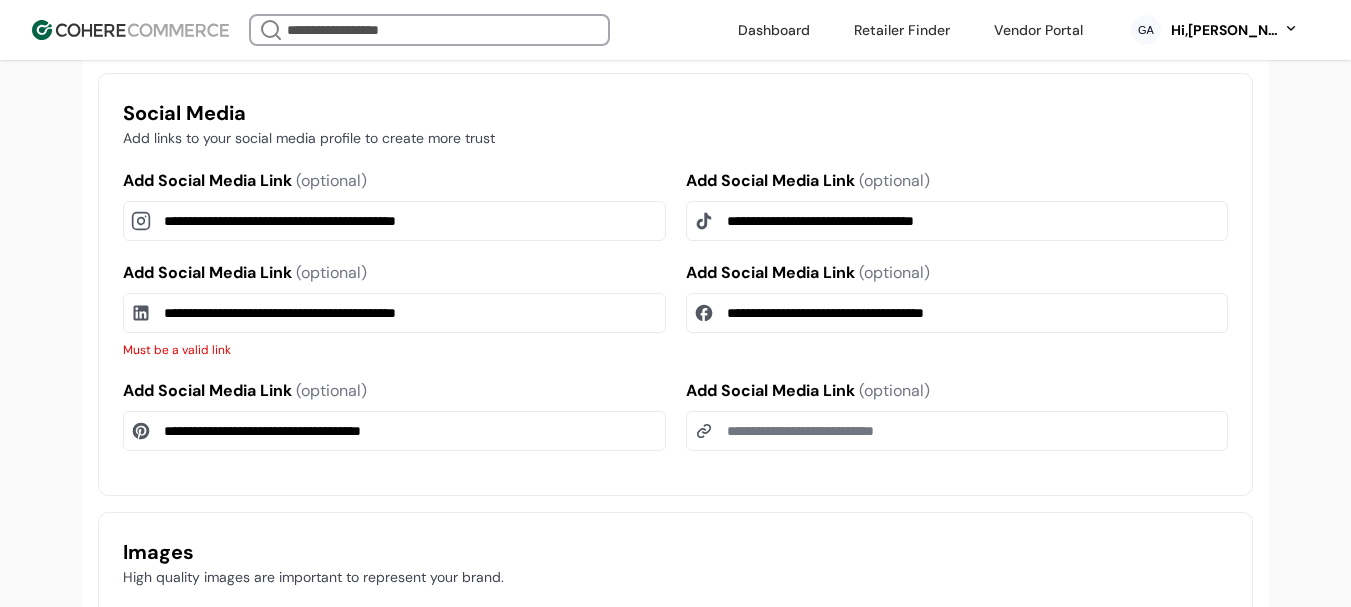 click on "**********" at bounding box center (394, 313) 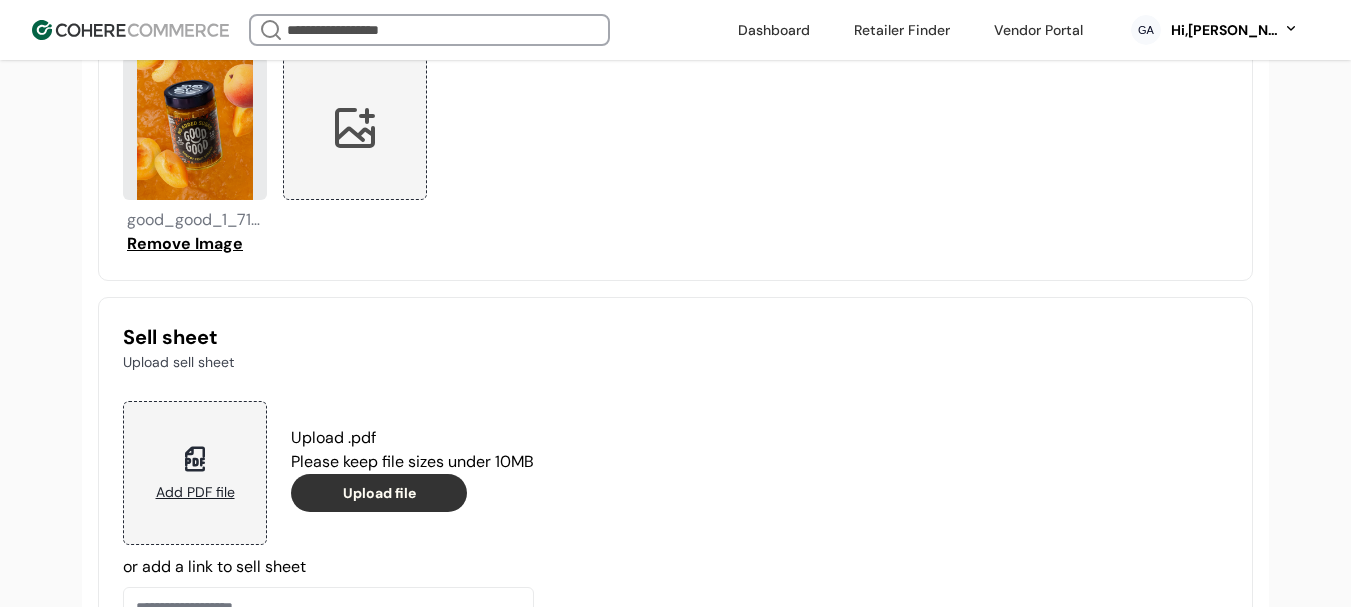 scroll, scrollTop: 2384, scrollLeft: 0, axis: vertical 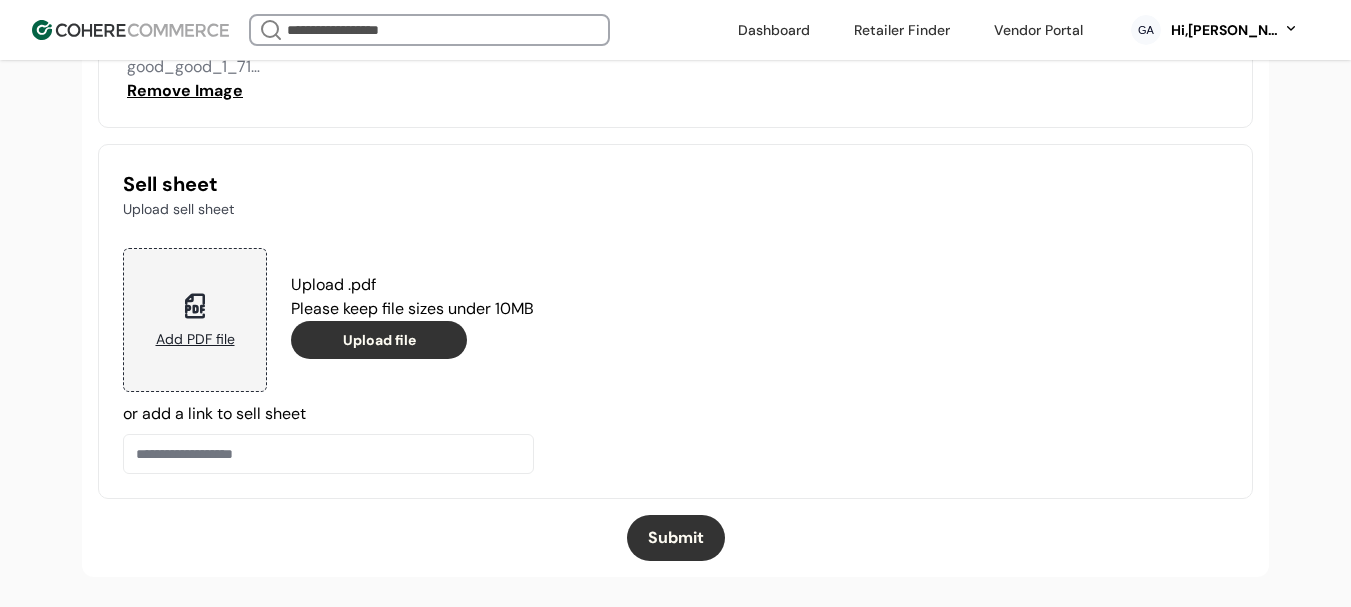 type 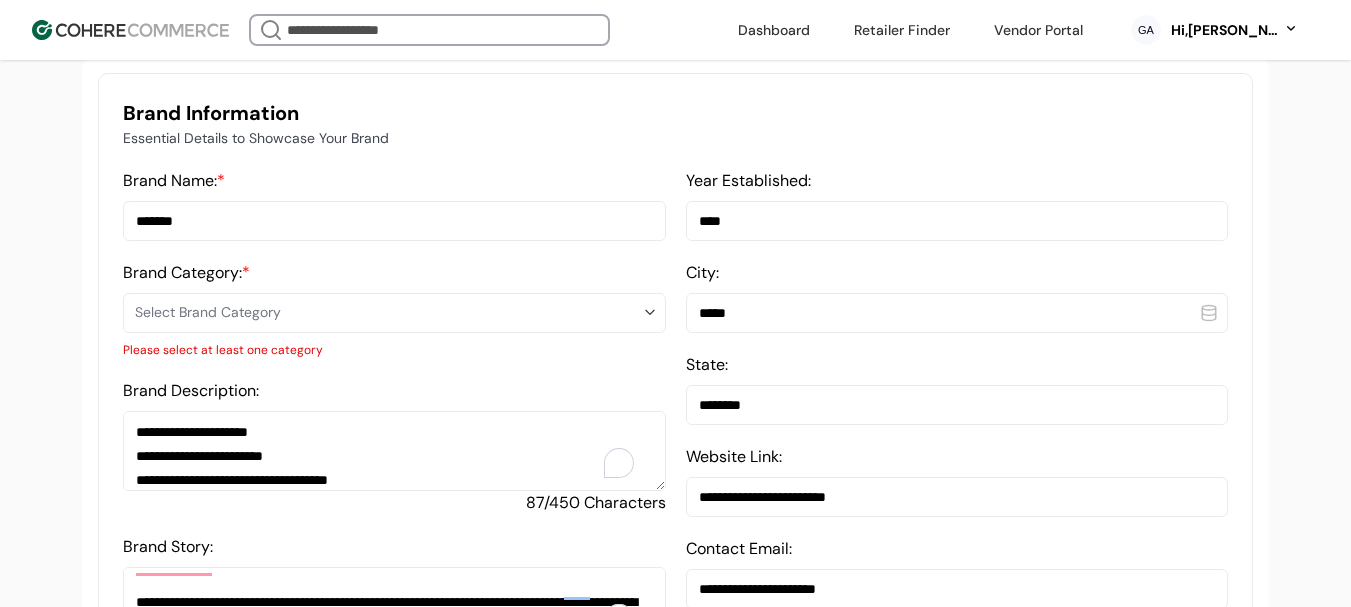 scroll, scrollTop: 384, scrollLeft: 0, axis: vertical 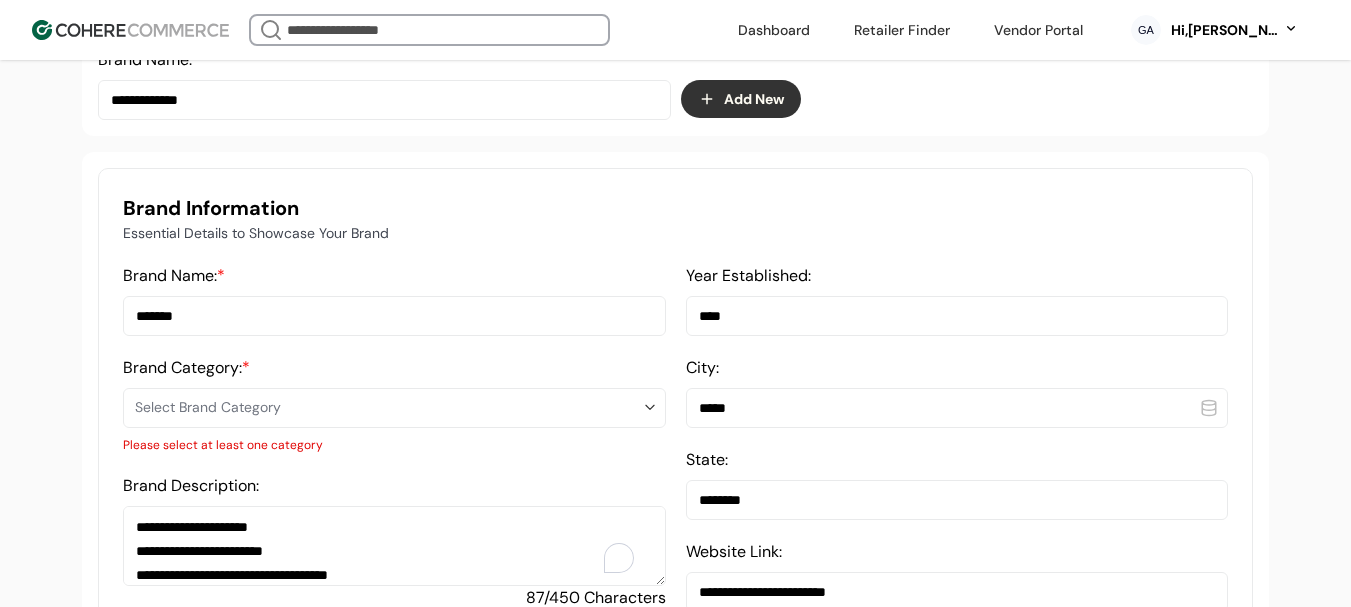 click at bounding box center [368, 408] 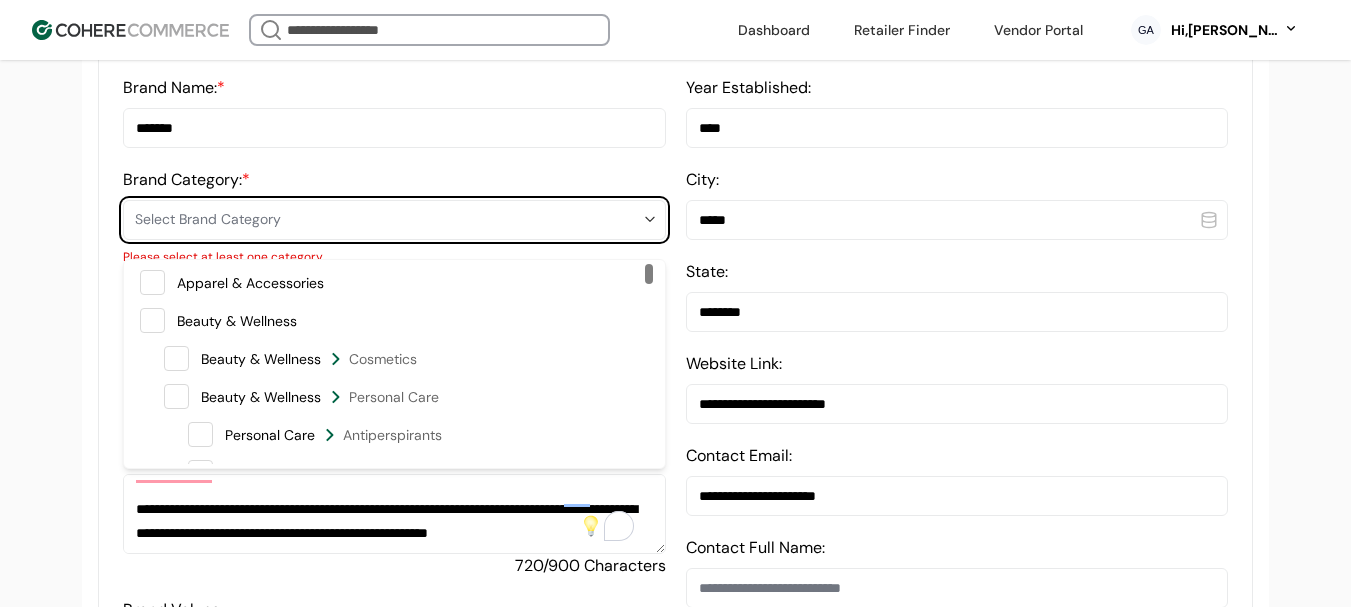 scroll, scrollTop: 584, scrollLeft: 0, axis: vertical 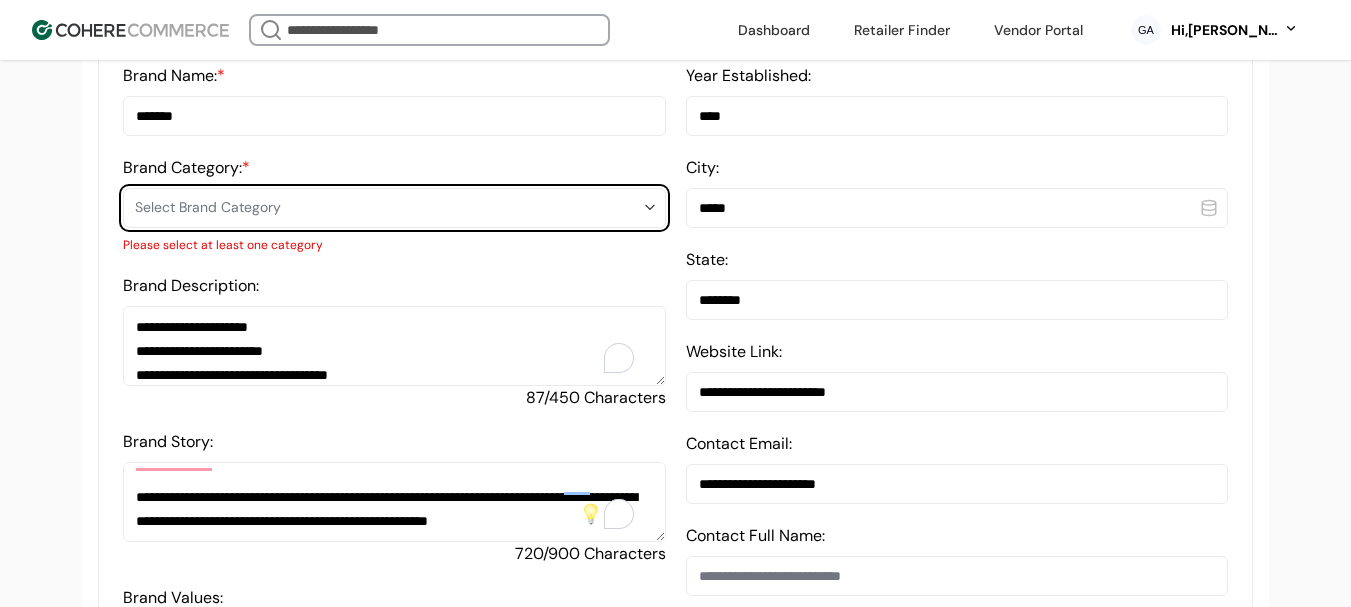 click on "Select Brand Category" at bounding box center [388, 207] 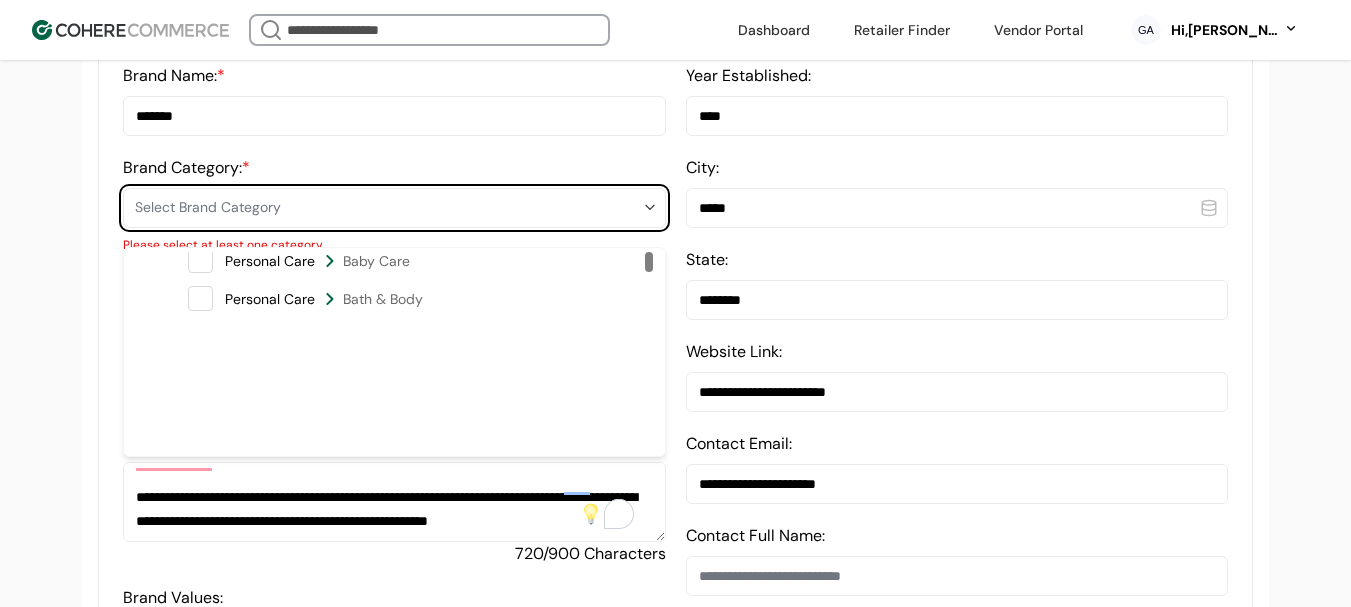 scroll, scrollTop: 0, scrollLeft: 0, axis: both 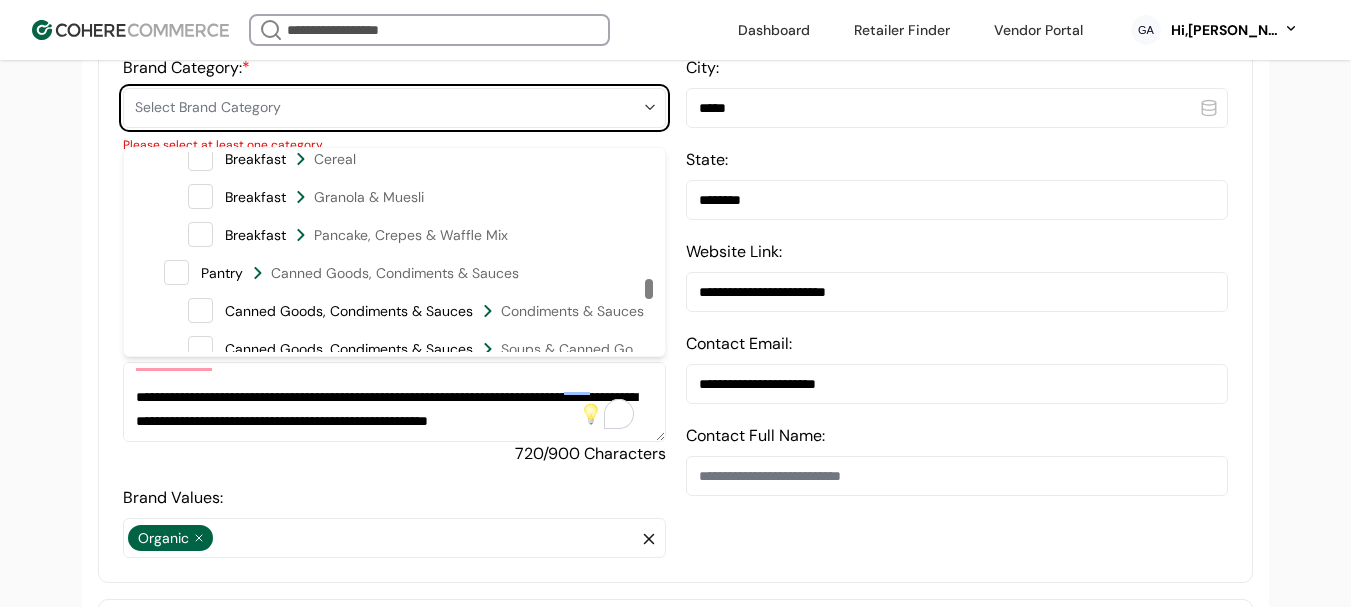 click on "Condiments & Sauces" at bounding box center [572, 311] 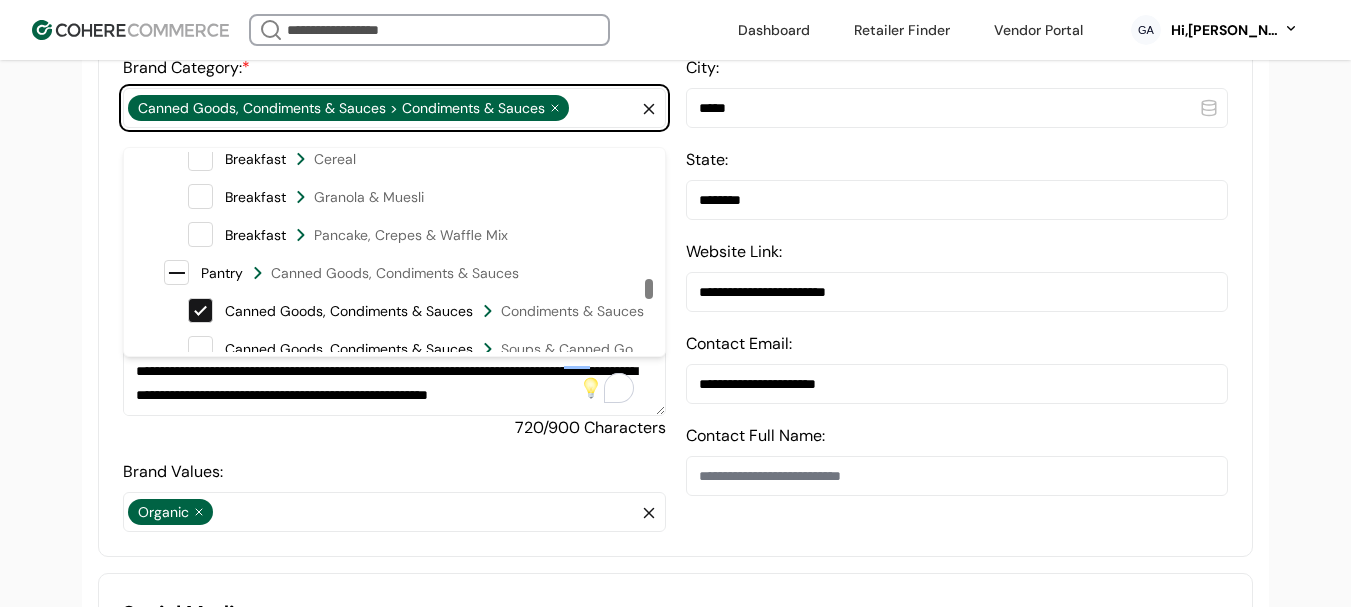 click on "**********" at bounding box center (675, 952) 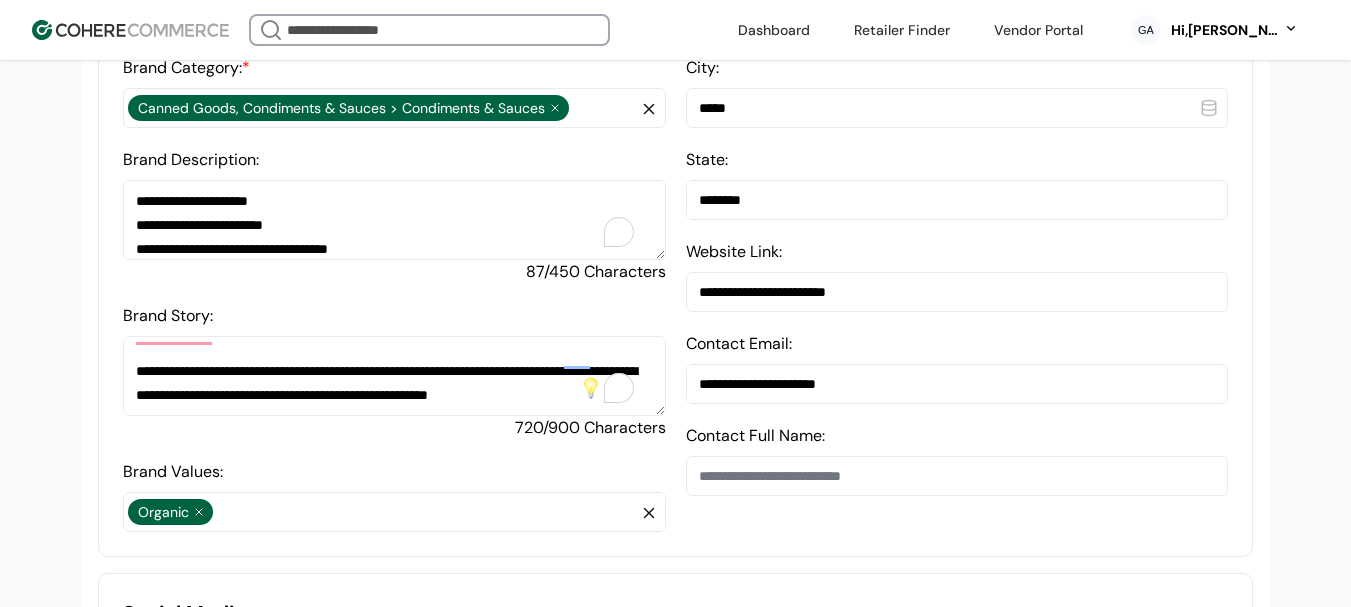 scroll, scrollTop: 298, scrollLeft: 0, axis: vertical 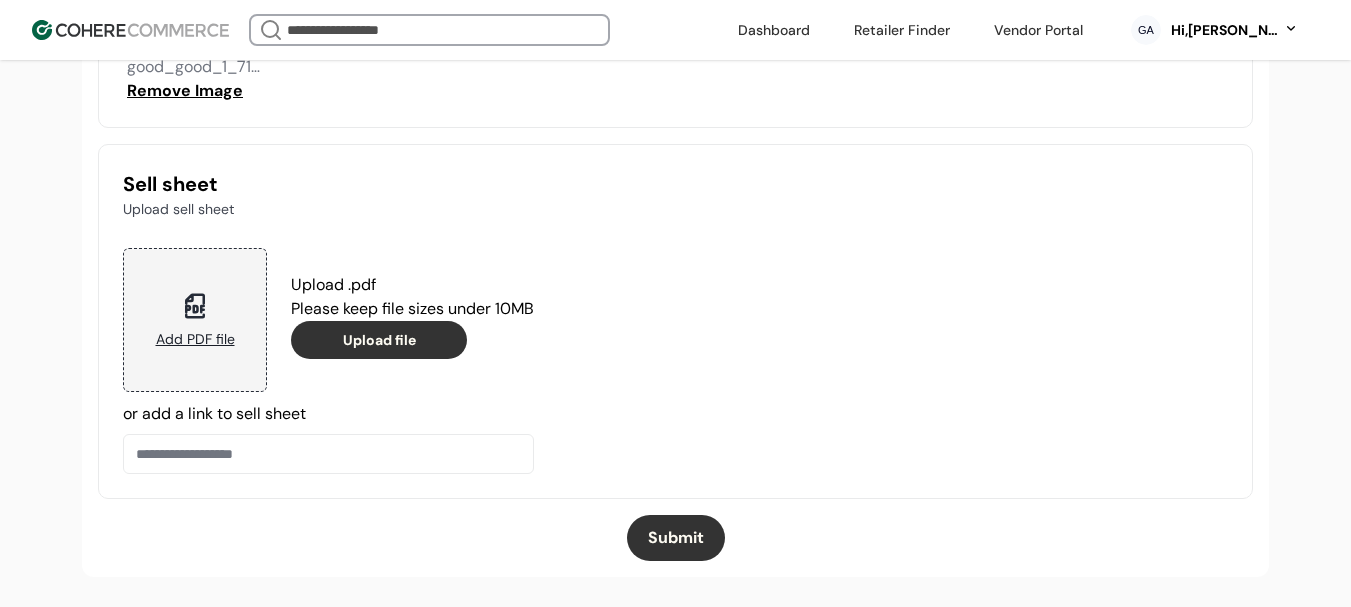 click on "Submit" at bounding box center [676, 538] 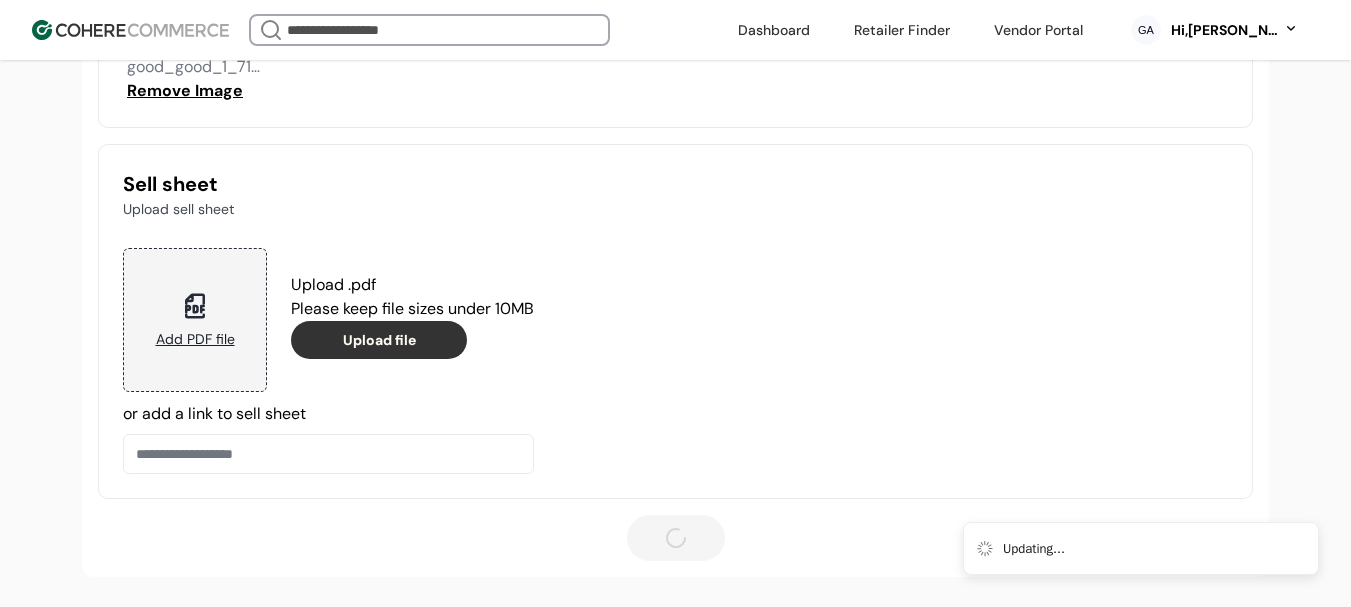 type 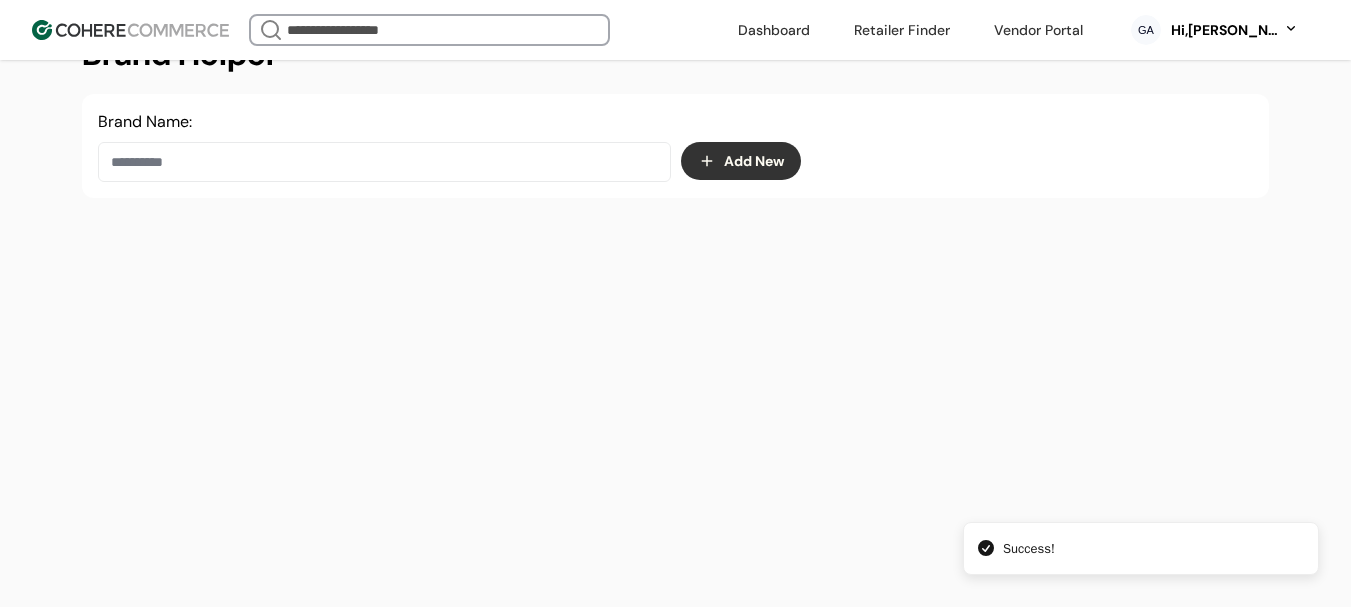 scroll, scrollTop: 337, scrollLeft: 0, axis: vertical 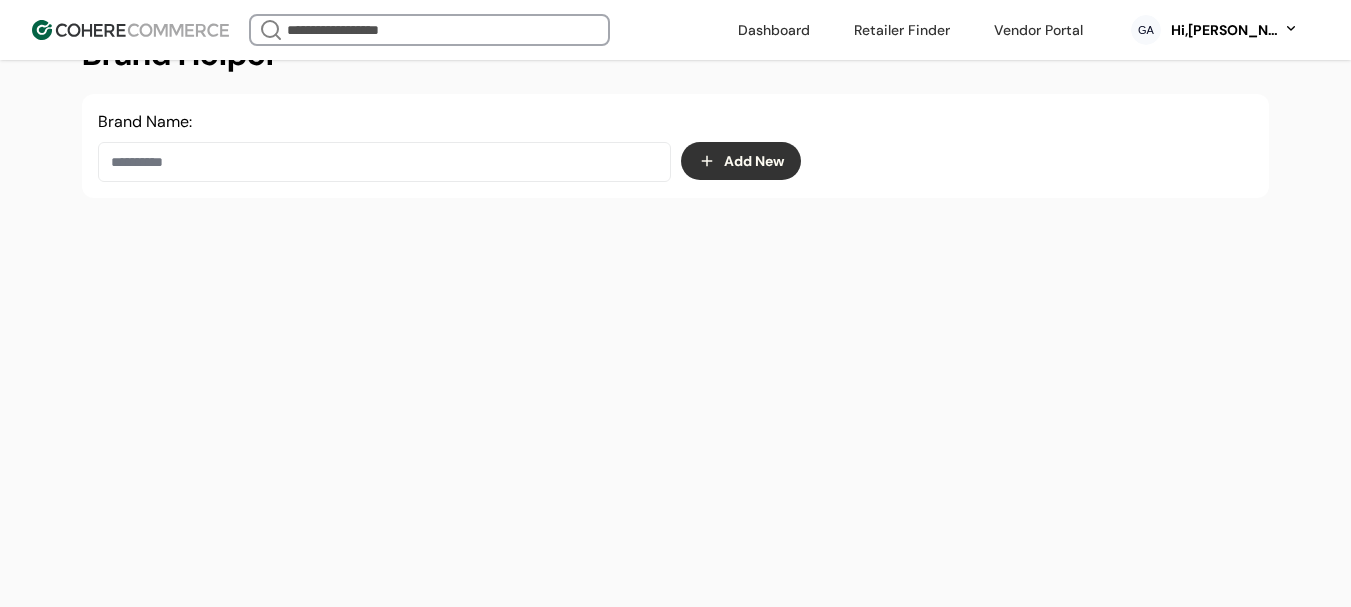click at bounding box center (429, 30) 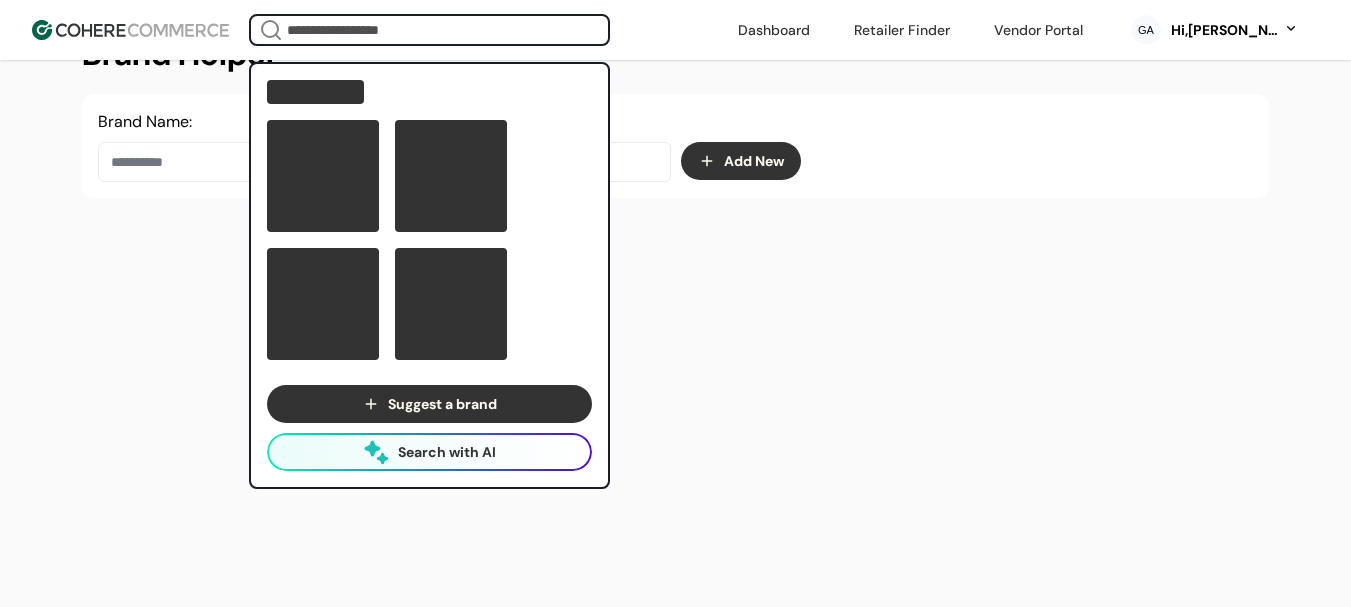 paste on "**********" 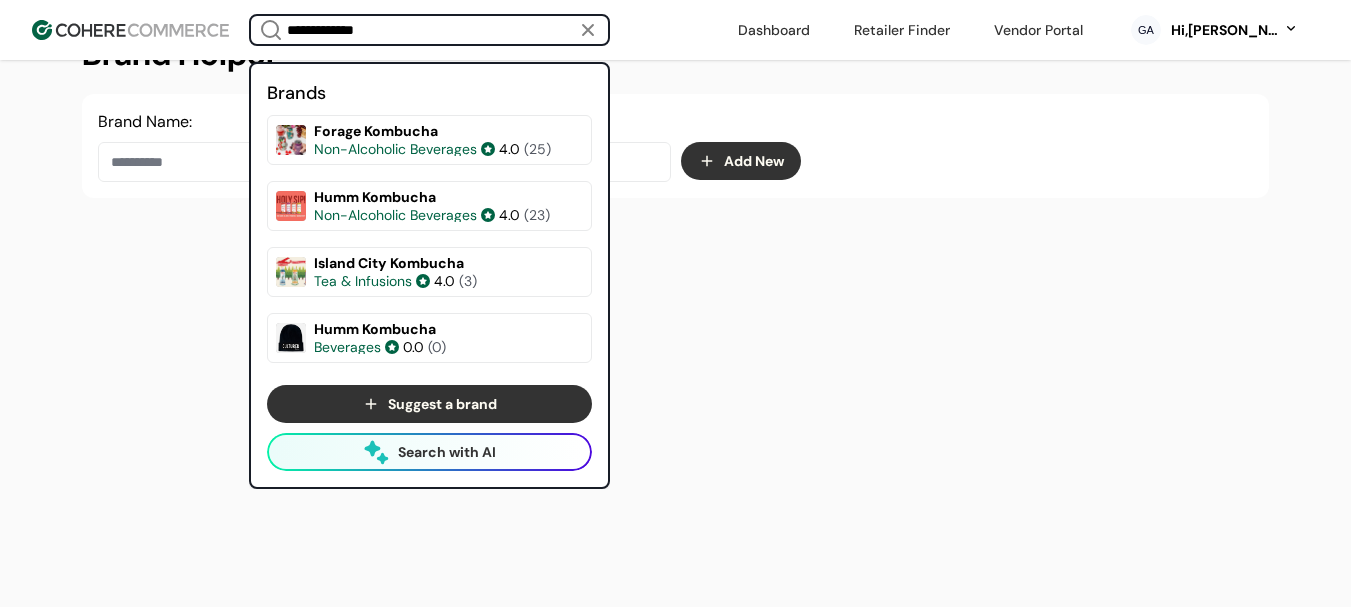 type on "**********" 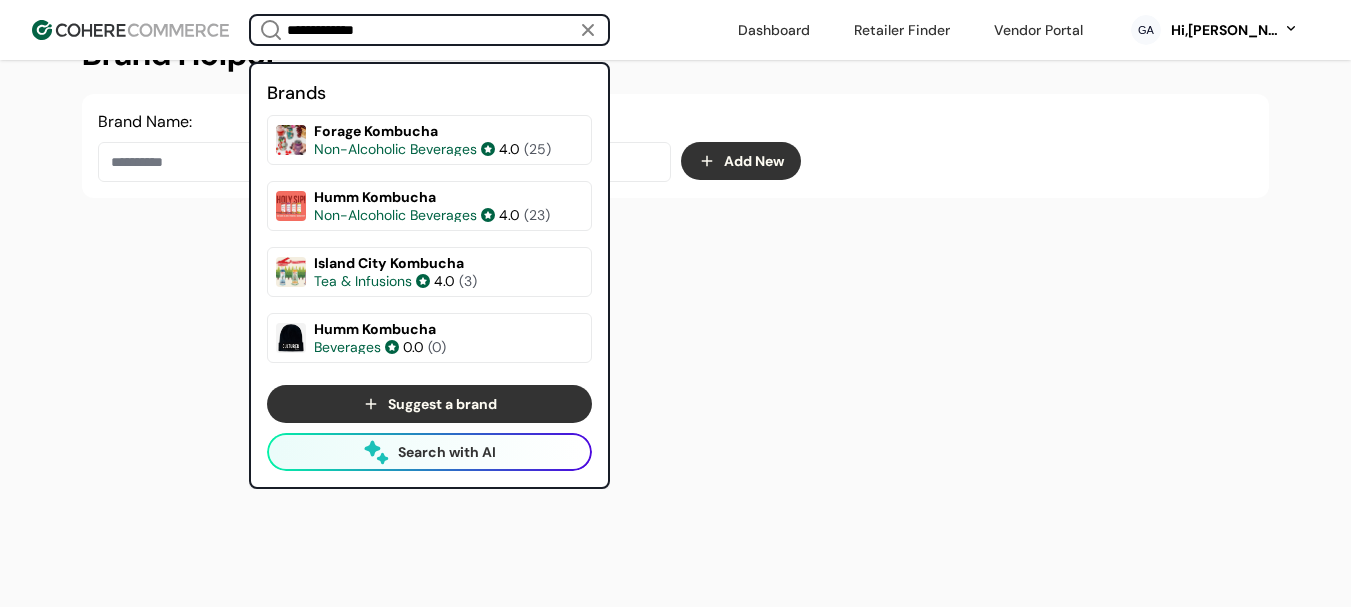 click on "Brand Helper Brand Name: Add New" at bounding box center (675, 303) 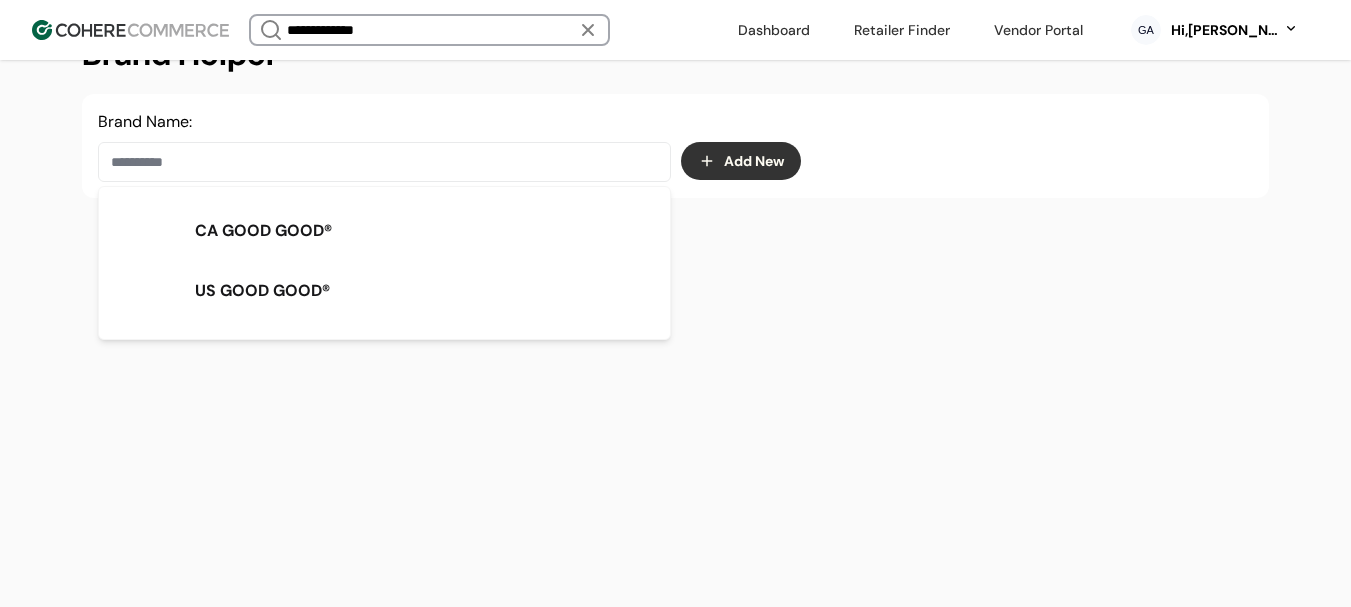 click at bounding box center (384, 162) 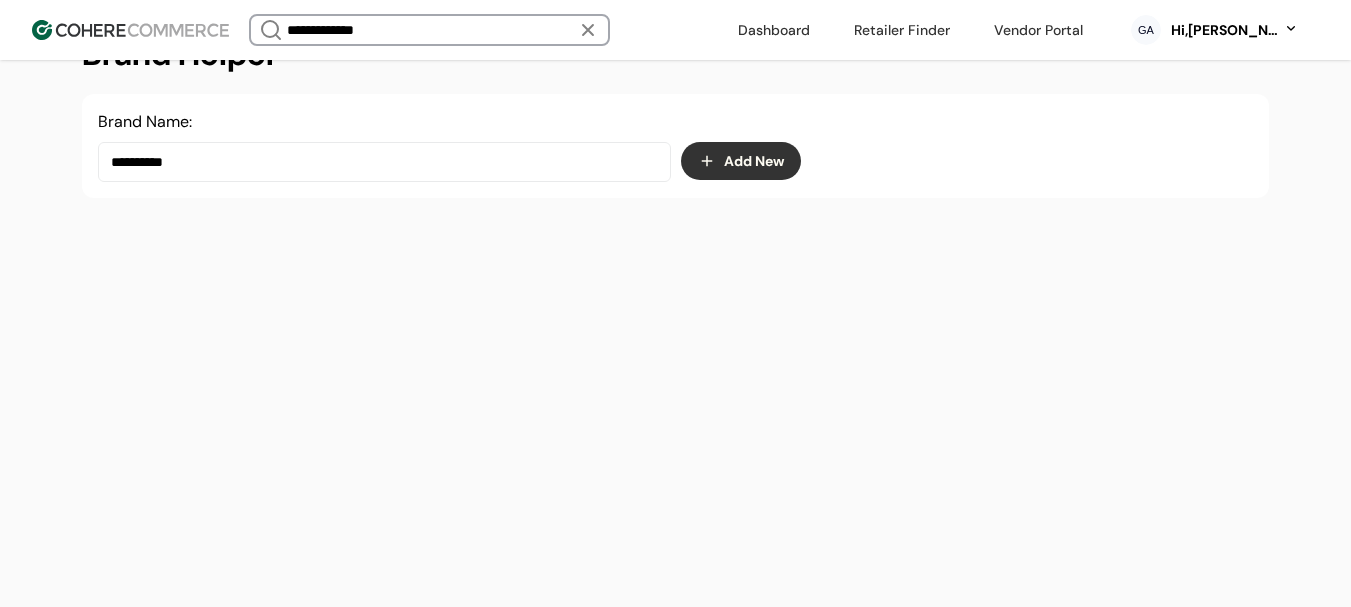 type on "**********" 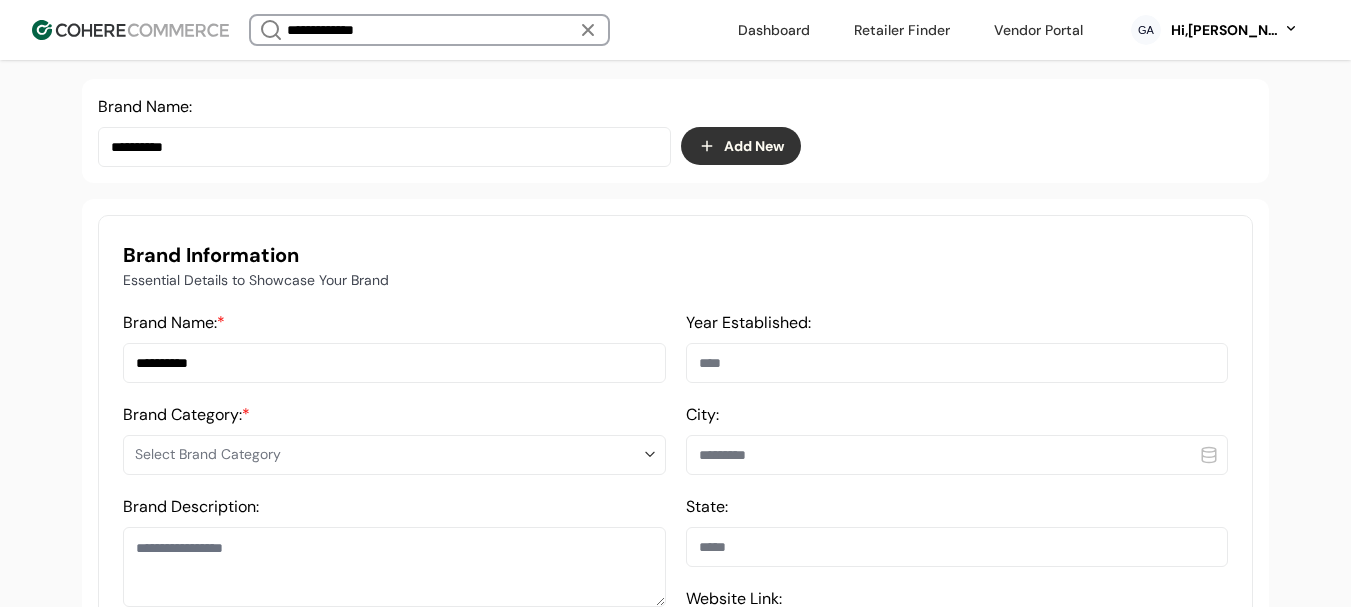 type 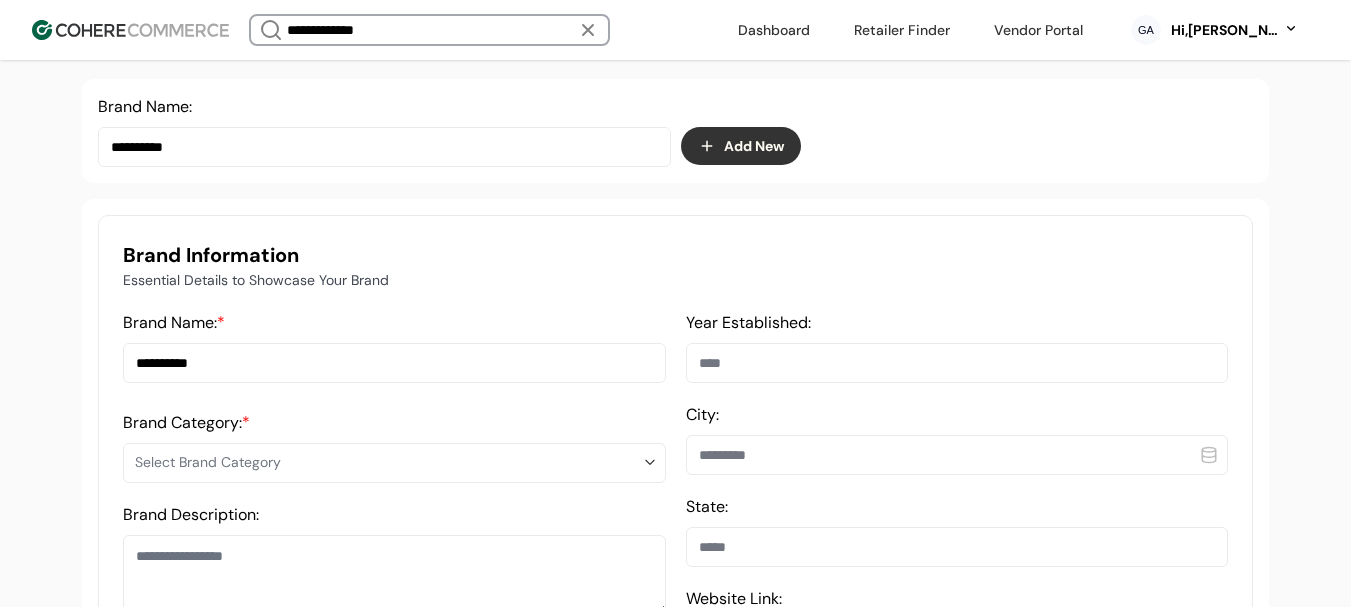 click on "Select Brand Category" at bounding box center [388, 462] 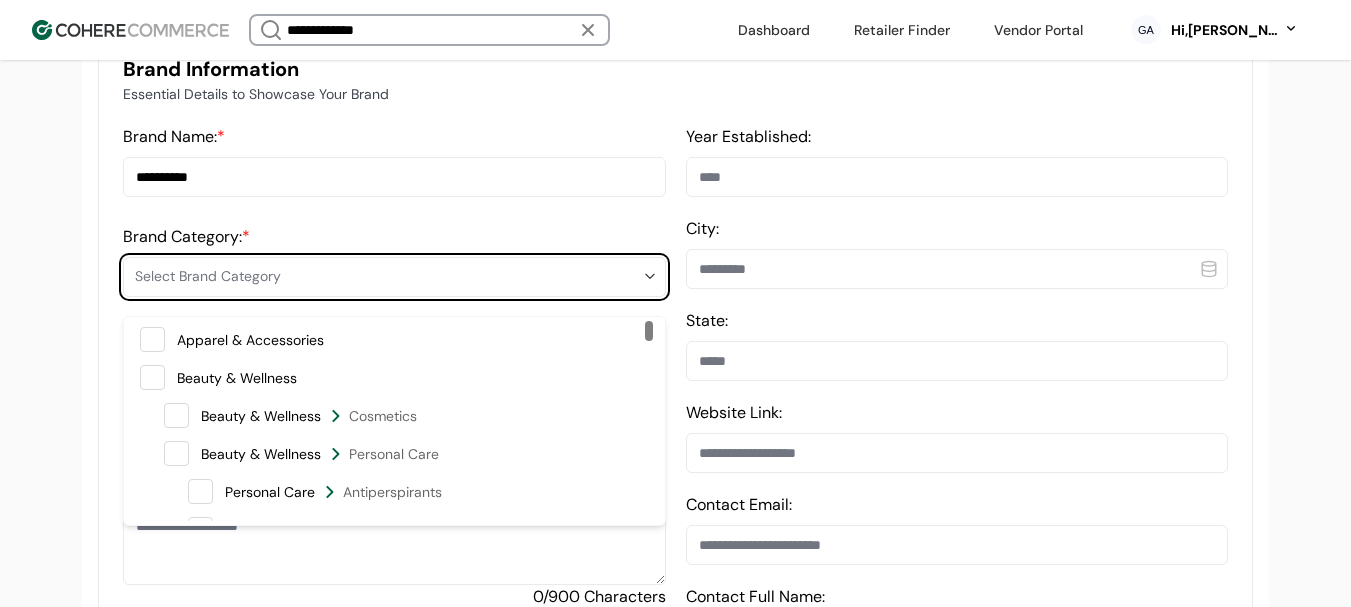 scroll, scrollTop: 537, scrollLeft: 0, axis: vertical 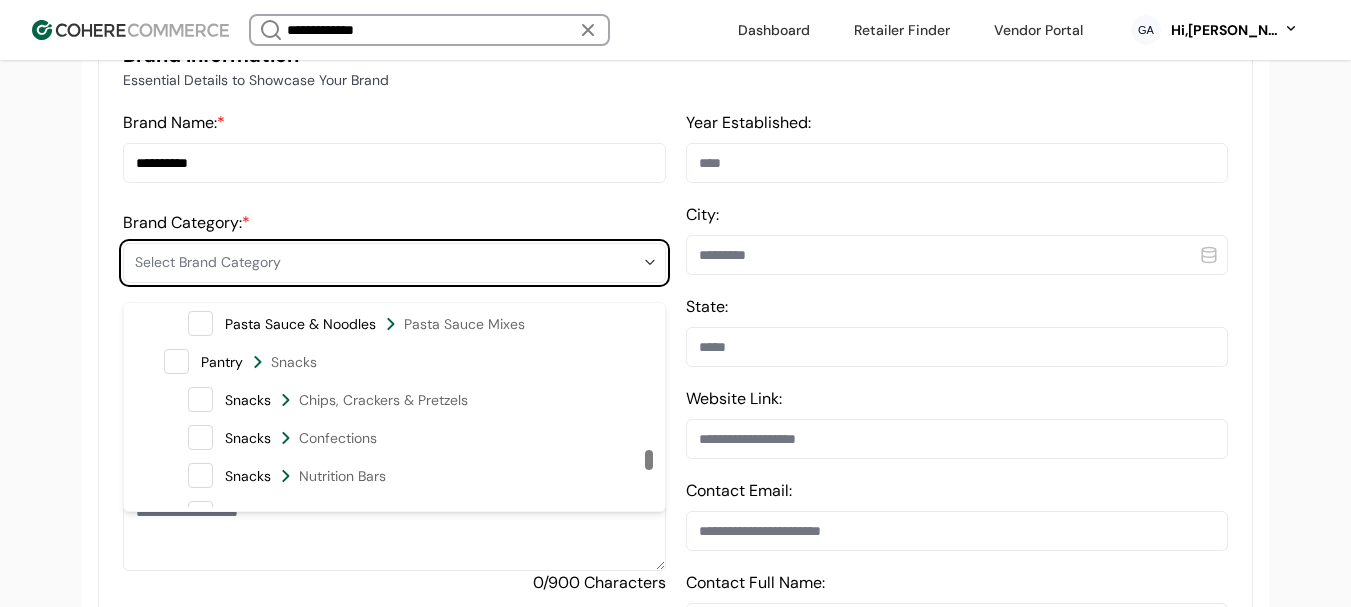 click on "Pantry Snacks" at bounding box center [423, 362] 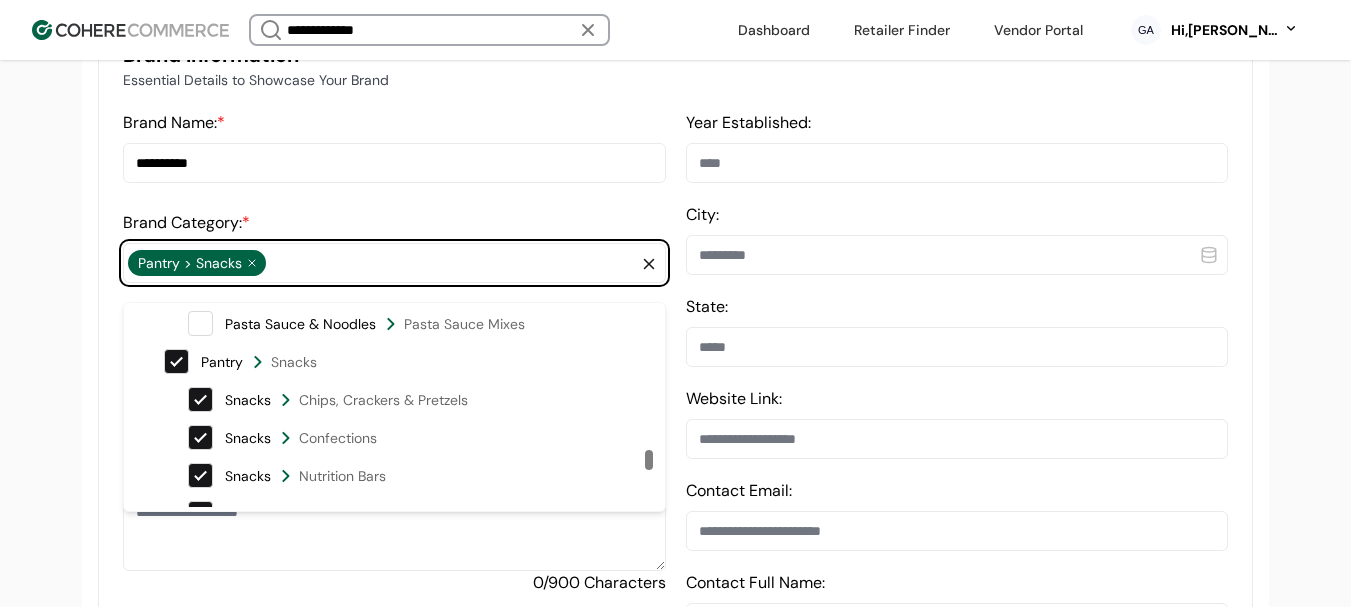 click on "**********" at bounding box center (675, 967) 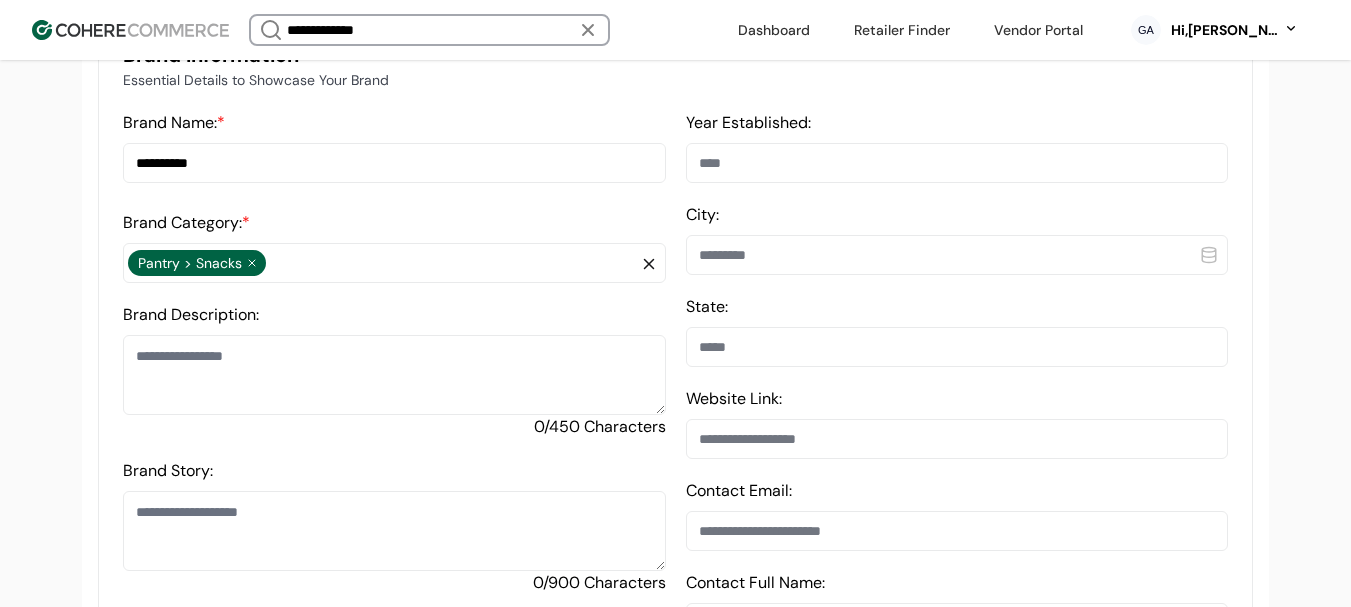 click at bounding box center (394, 375) 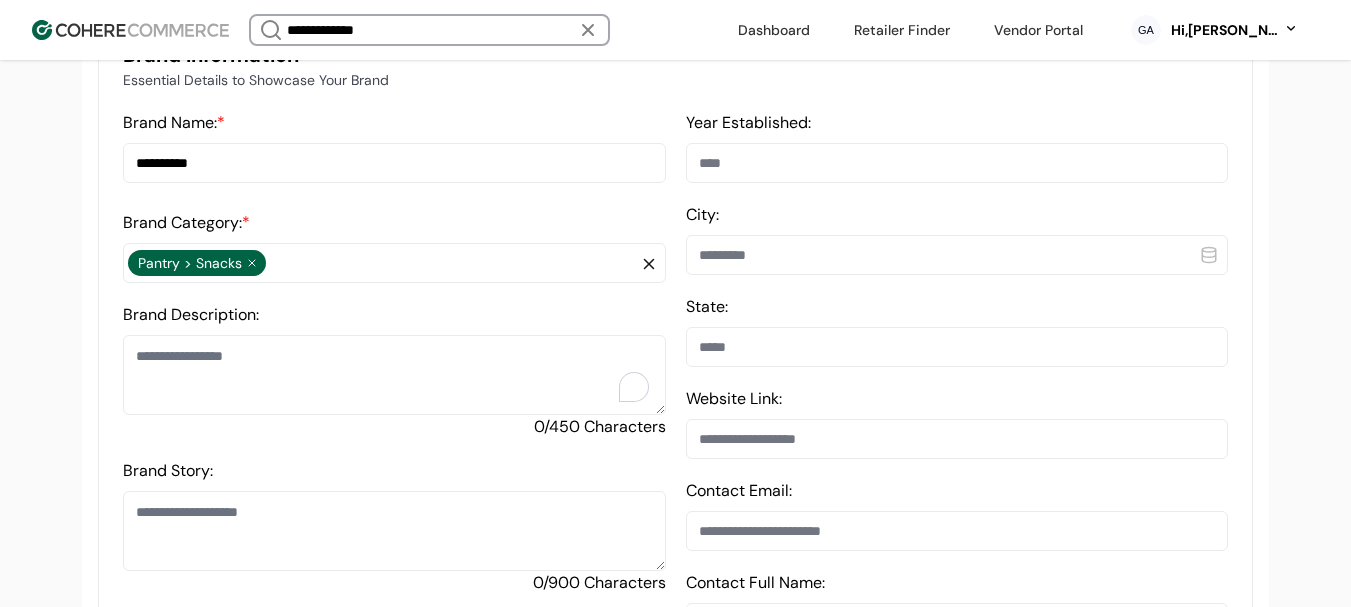 paste on "**********" 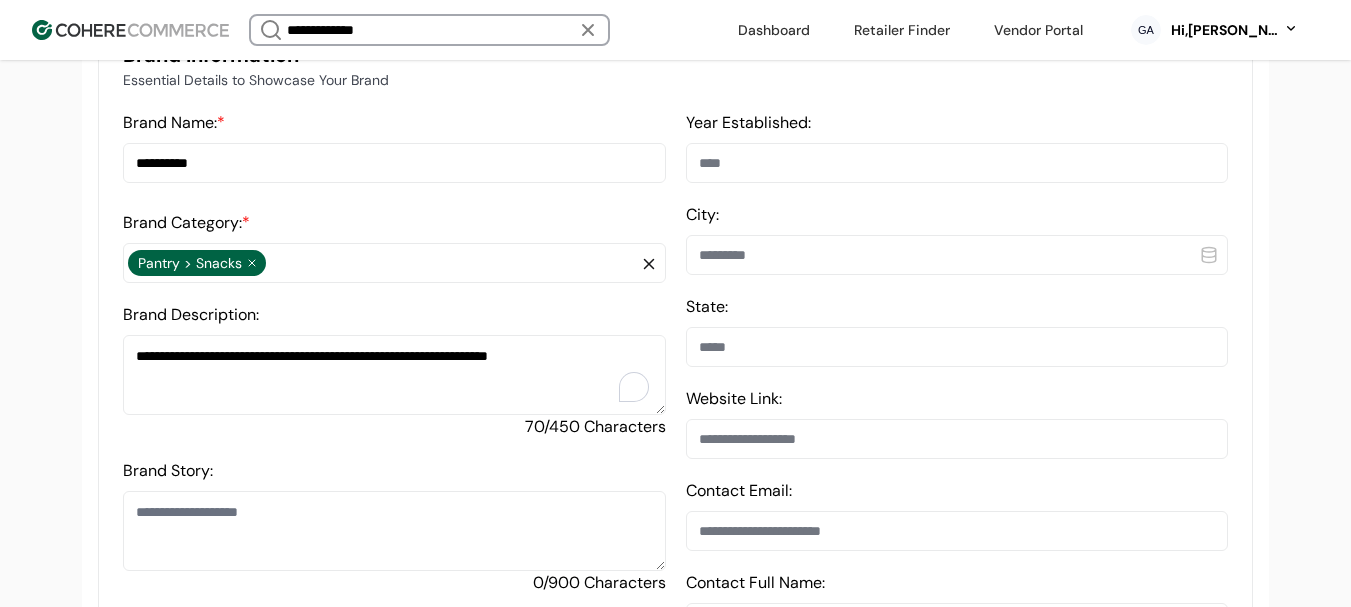 type on "**********" 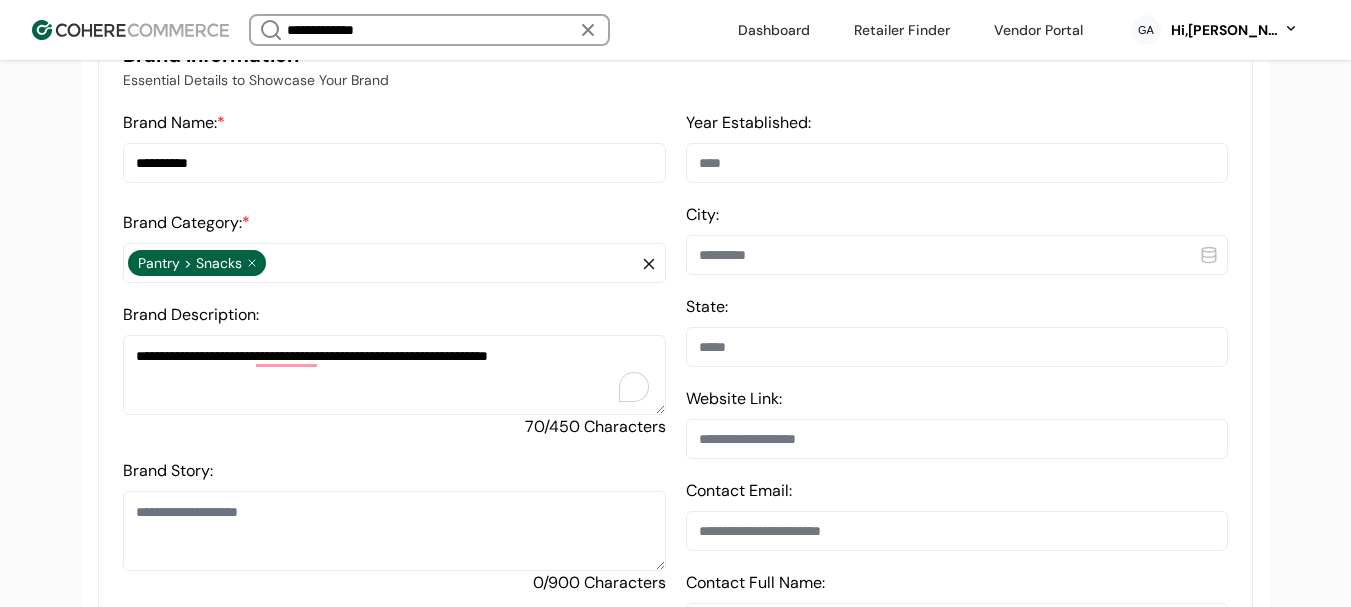 click on "Brand Story:" at bounding box center [394, 531] 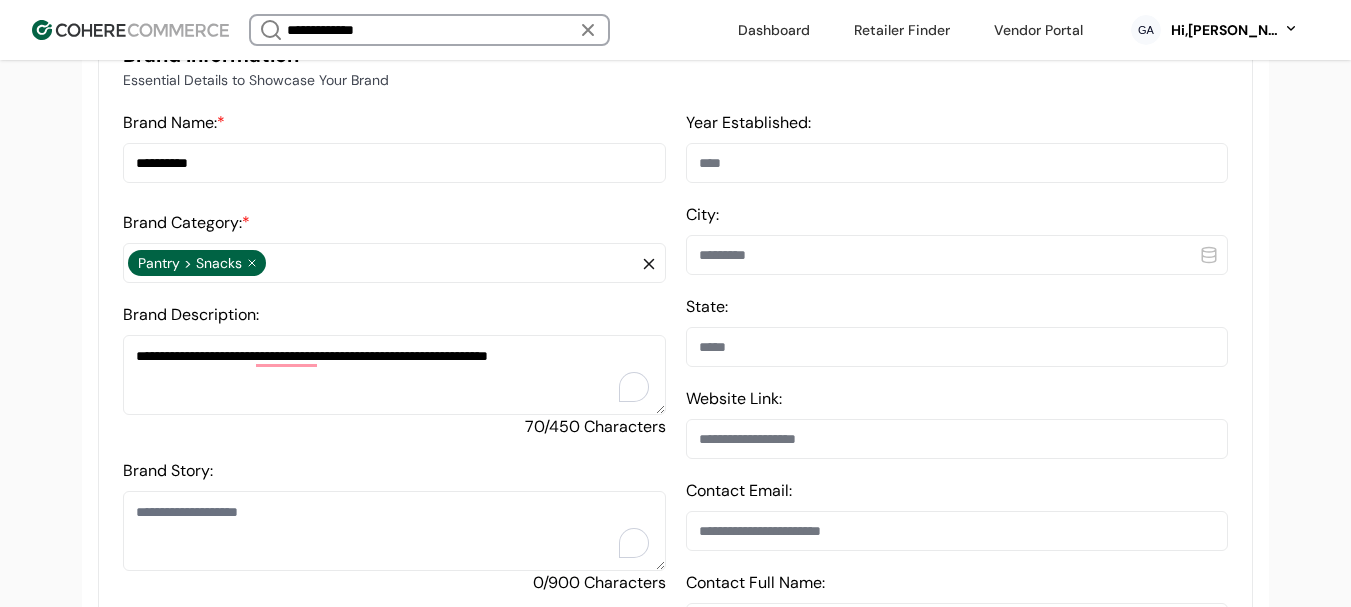 paste on "**********" 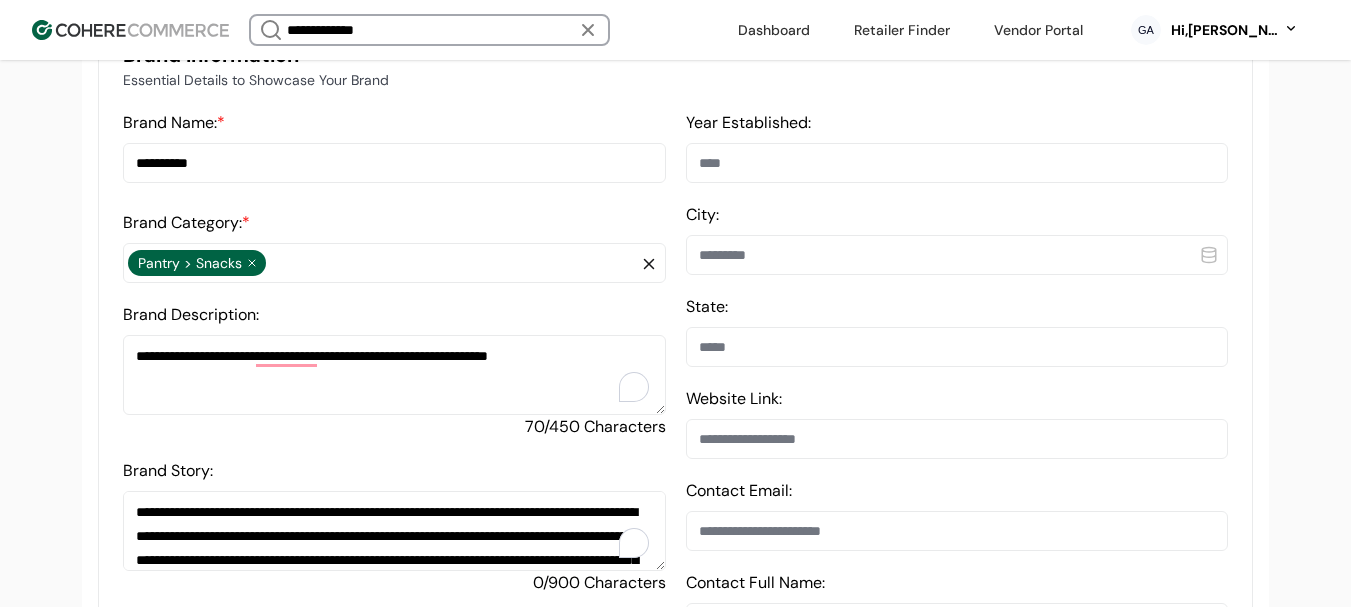 scroll, scrollTop: 119, scrollLeft: 0, axis: vertical 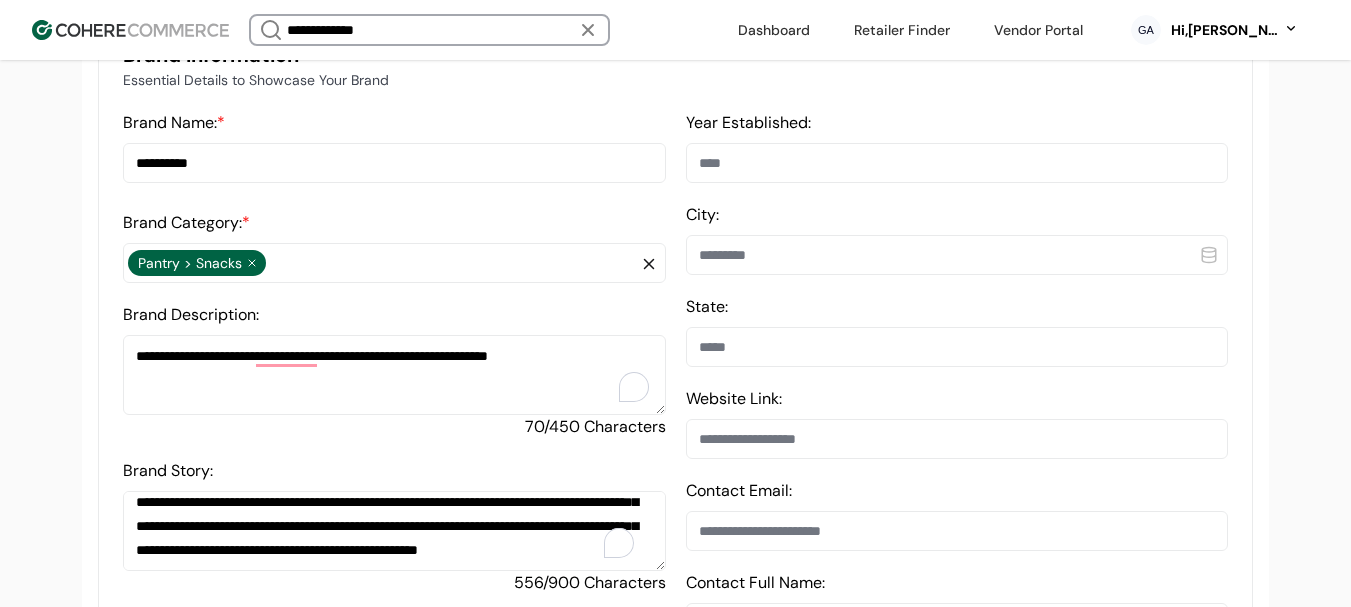 type on "**********" 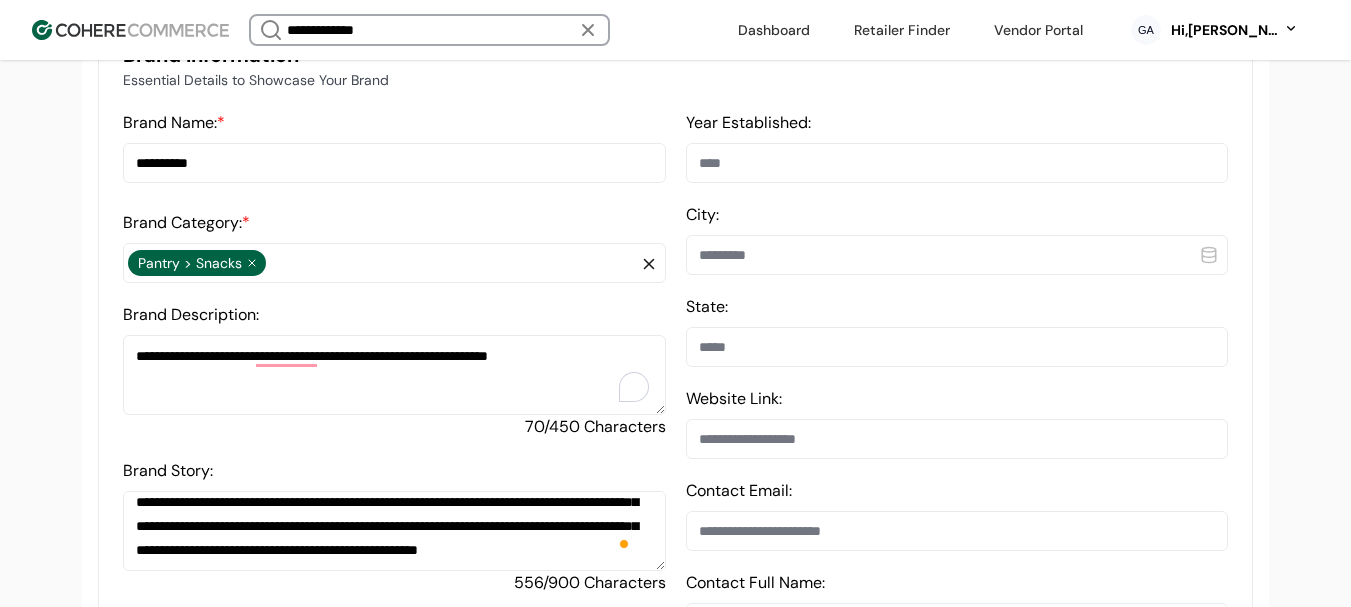 scroll, scrollTop: 837, scrollLeft: 0, axis: vertical 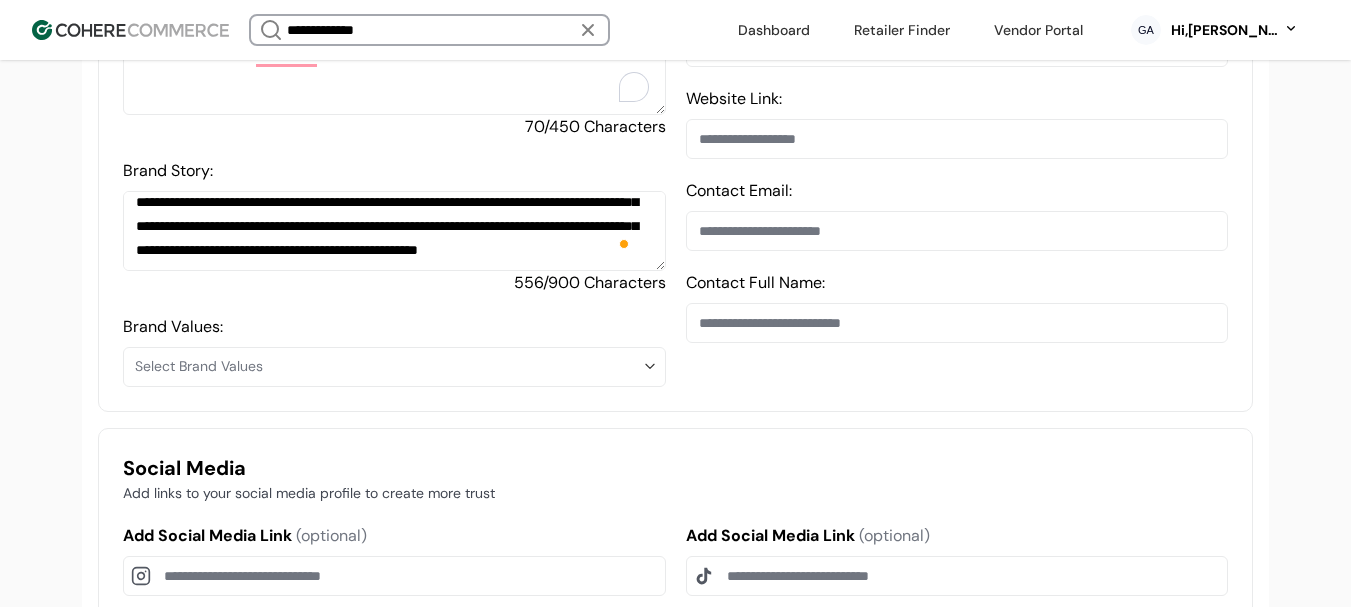 click on "Select Brand Values" at bounding box center (388, 366) 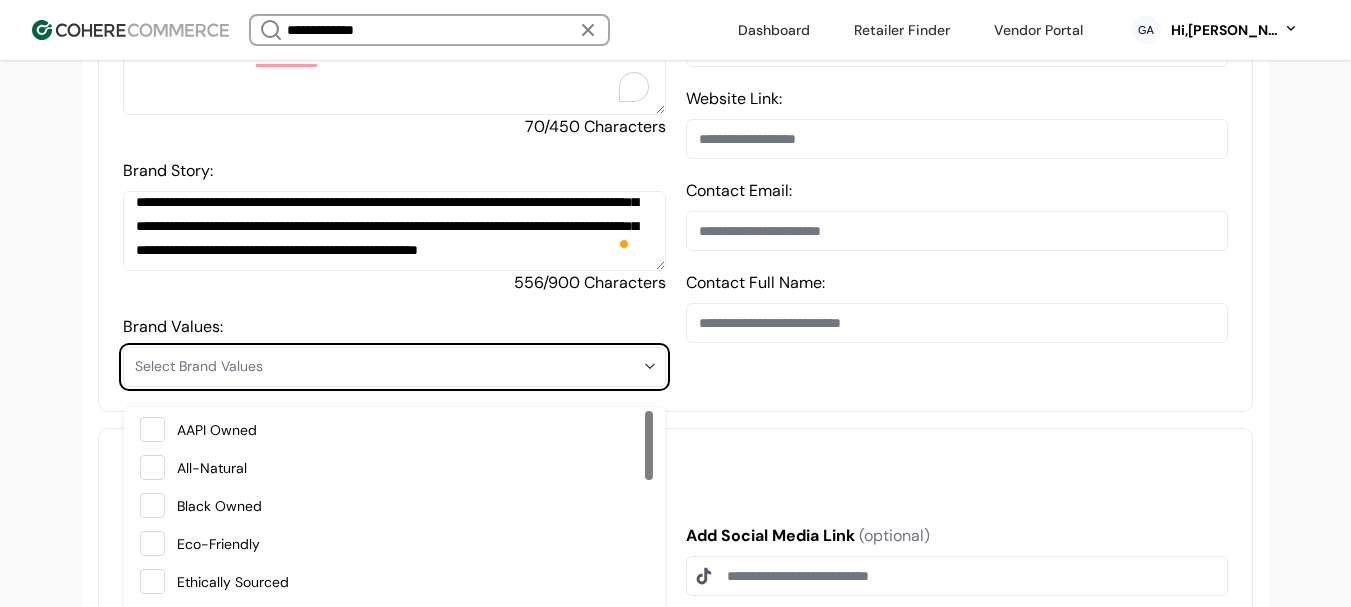 click on "All-Natural" at bounding box center [411, 468] 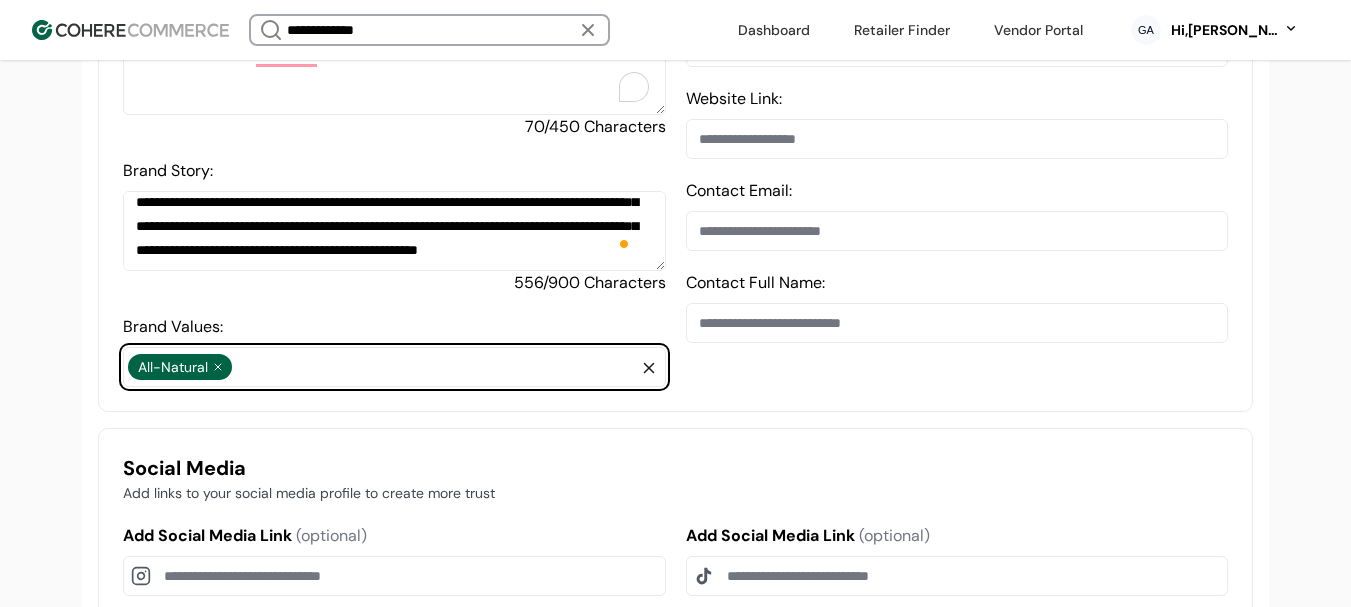 drag, startPoint x: 93, startPoint y: 247, endPoint x: 461, endPoint y: 4, distance: 440.99094 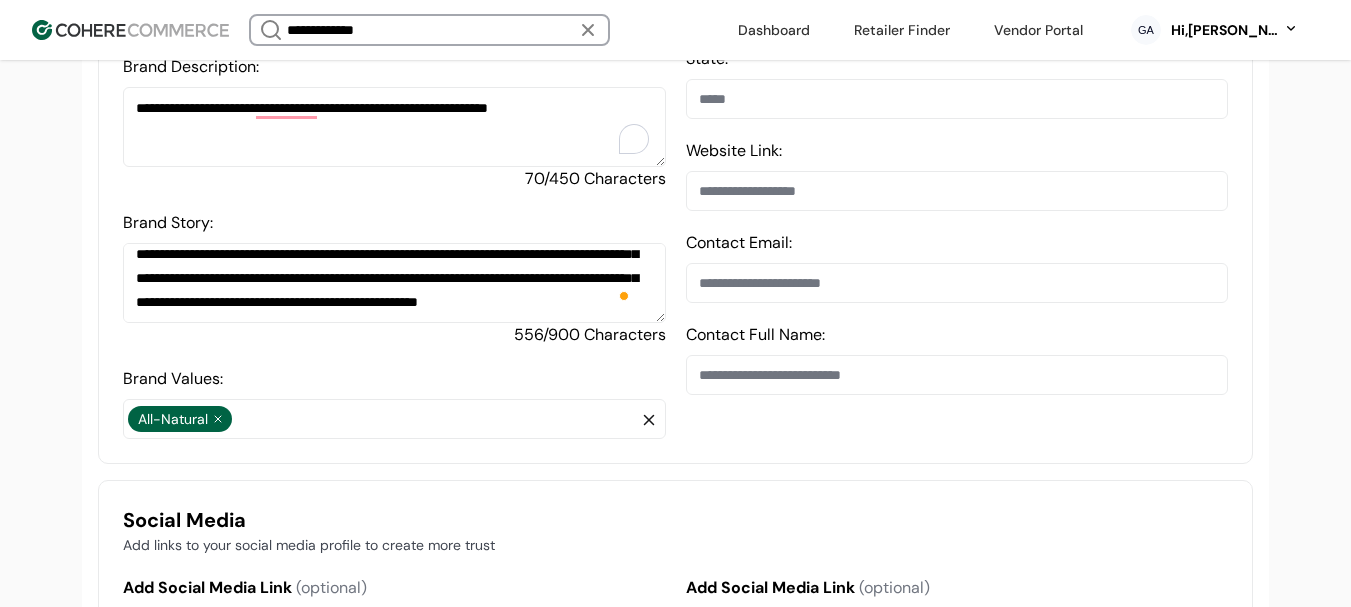 scroll, scrollTop: 537, scrollLeft: 0, axis: vertical 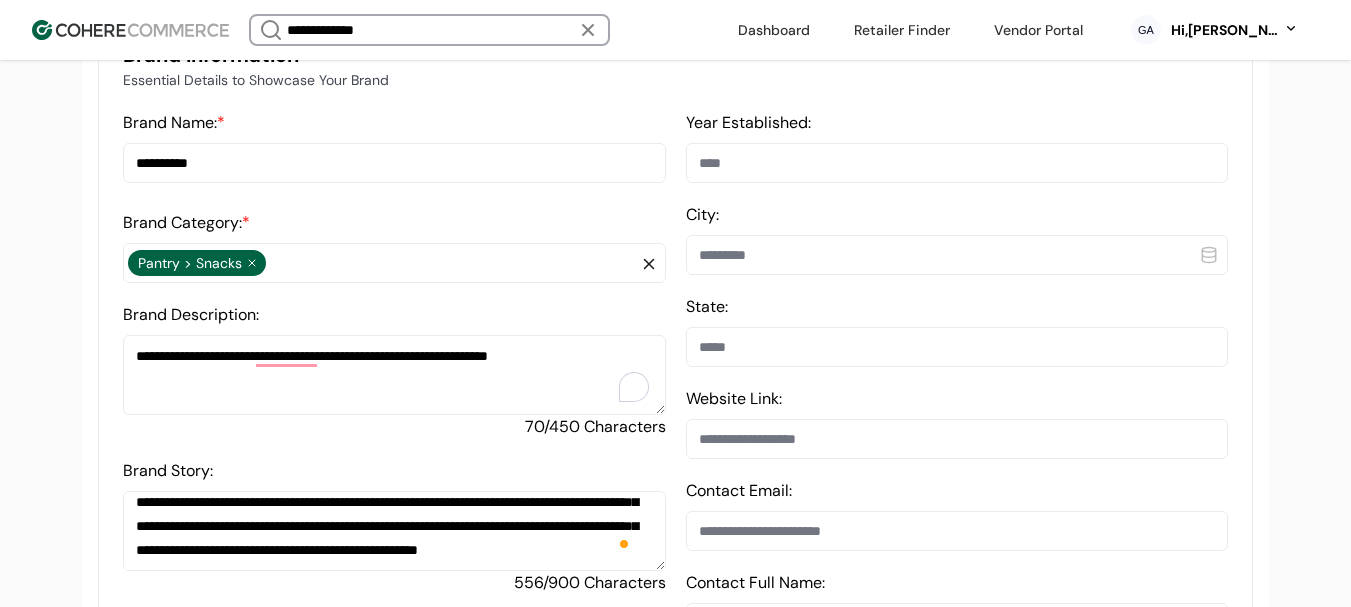 click on "Year Established:" at bounding box center (957, 163) 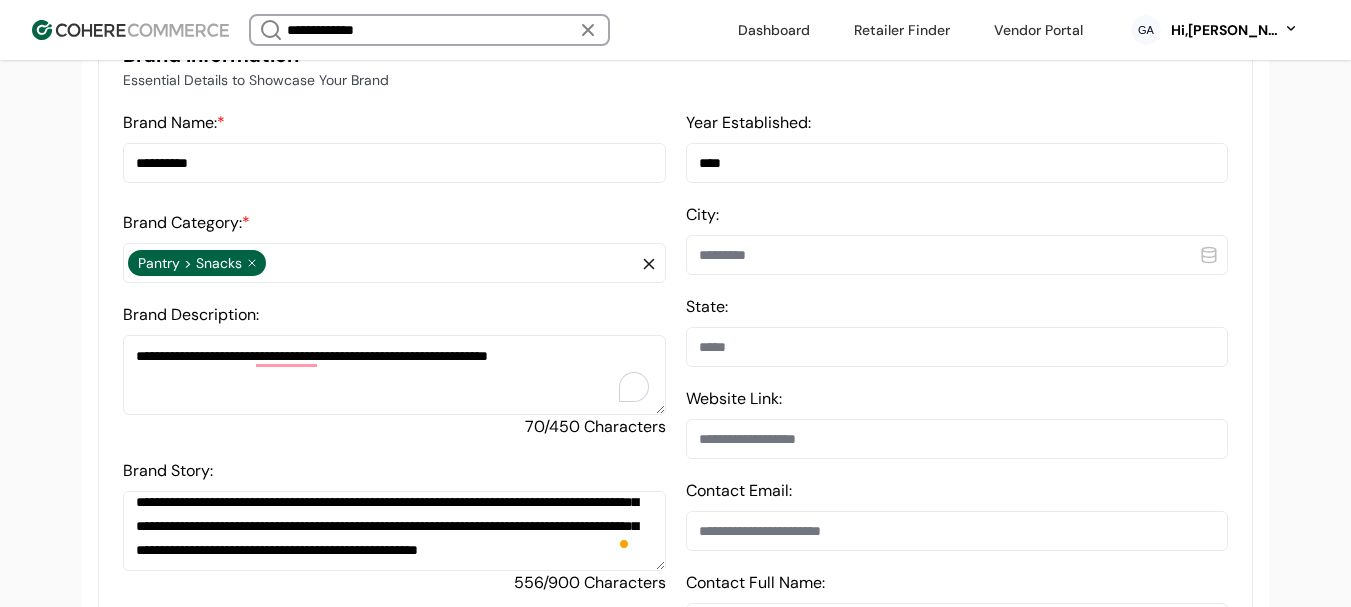 type on "****" 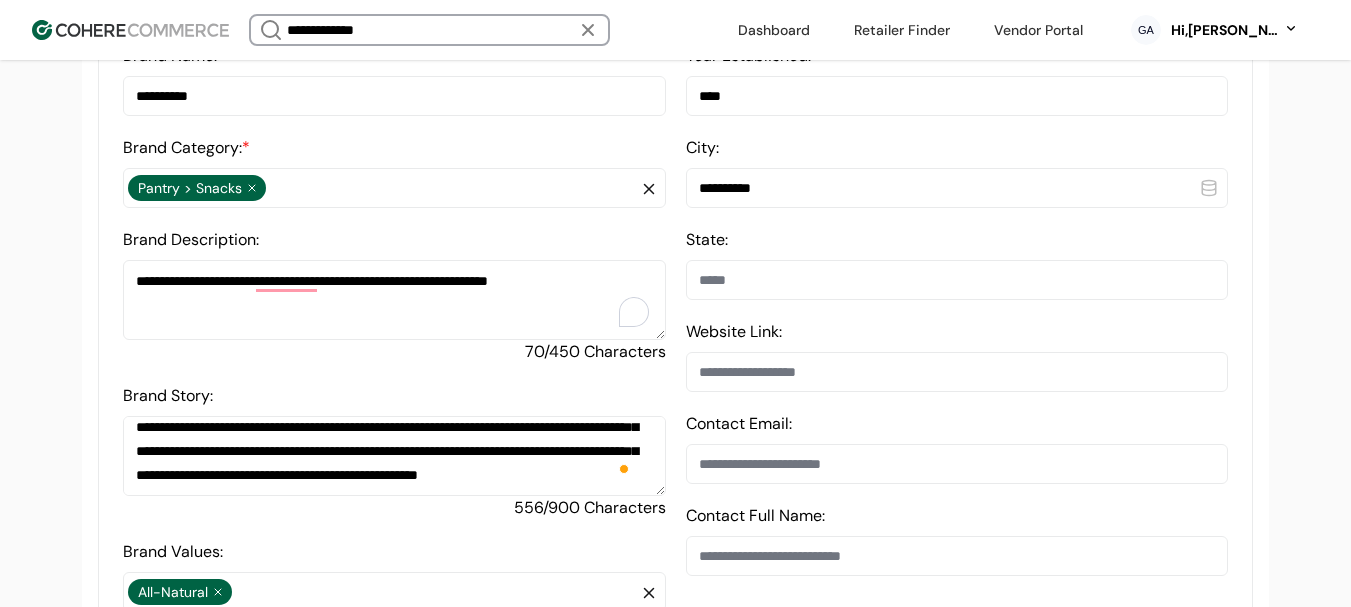scroll, scrollTop: 637, scrollLeft: 0, axis: vertical 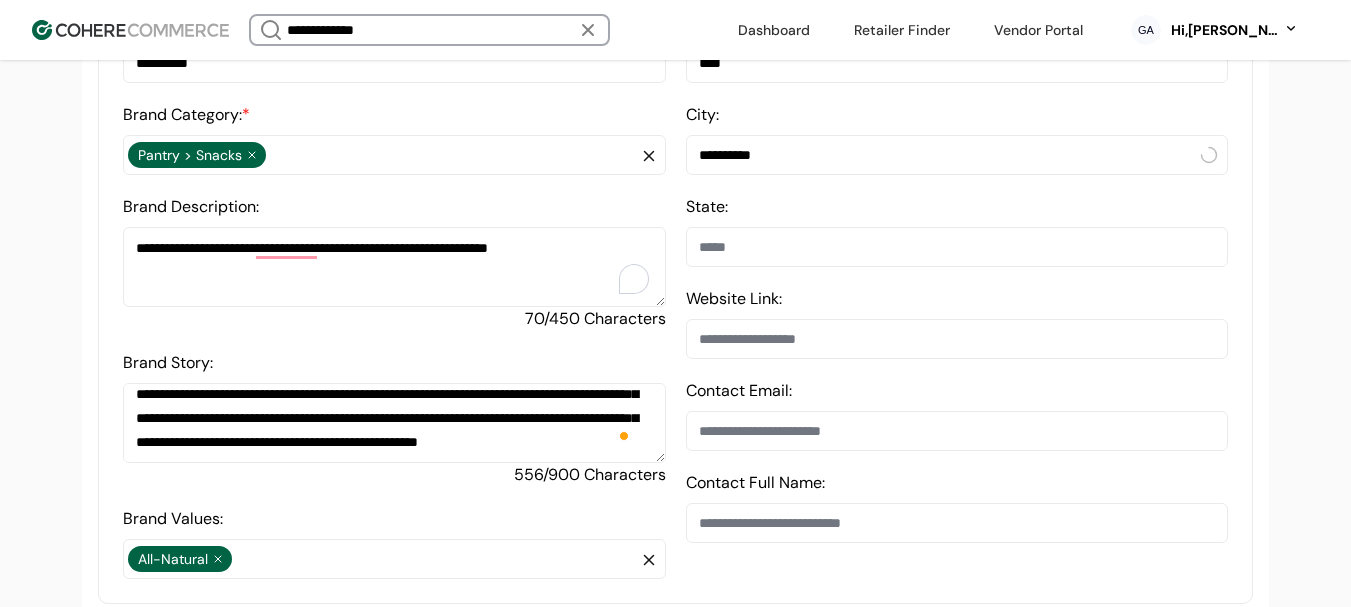 click on "**********" at bounding box center [957, 155] 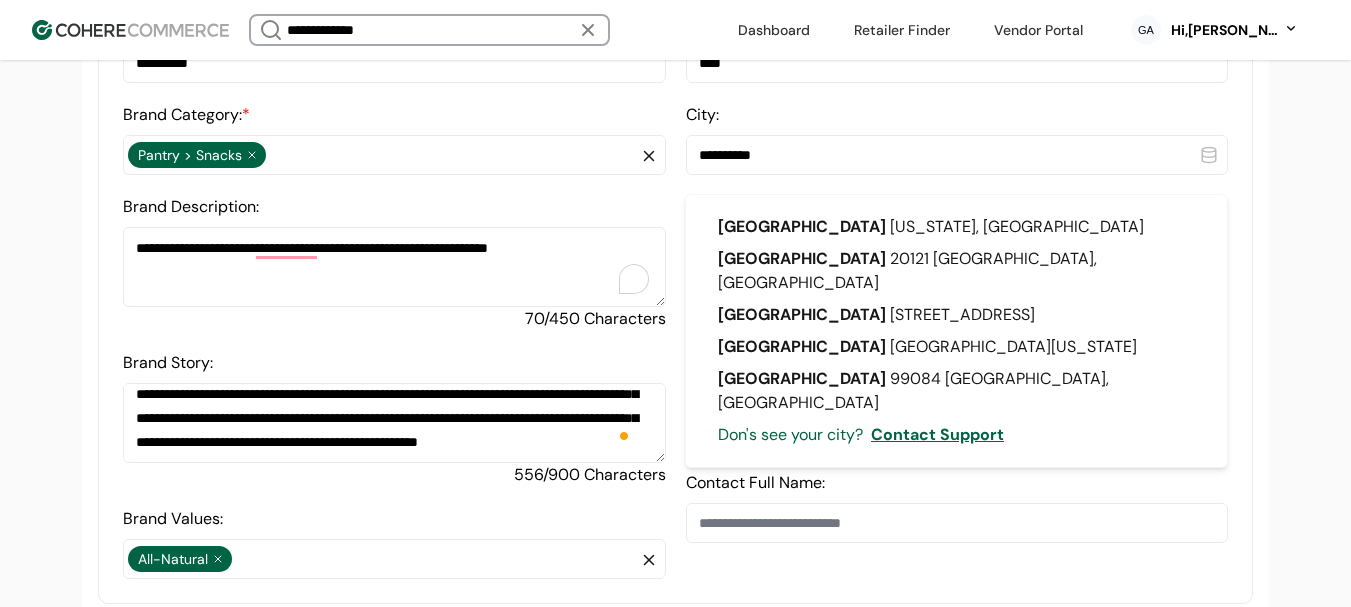 type on "**********" 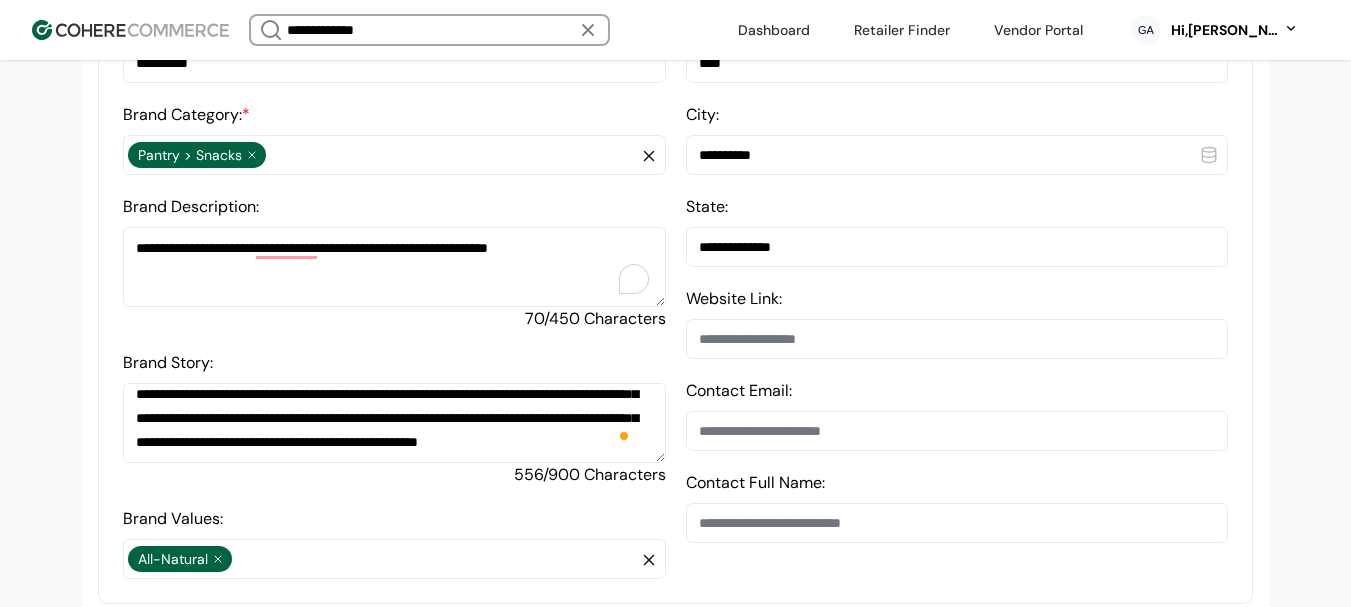 click on "**********" at bounding box center [957, 247] 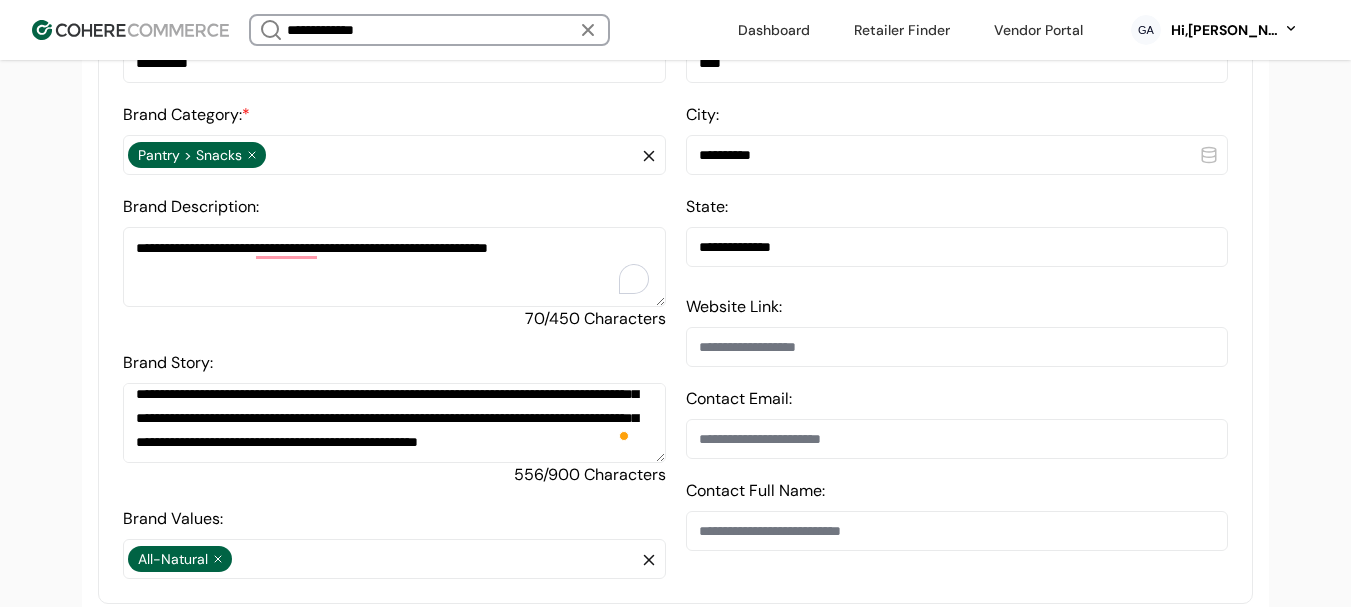 click on "Website Link:" at bounding box center [957, 347] 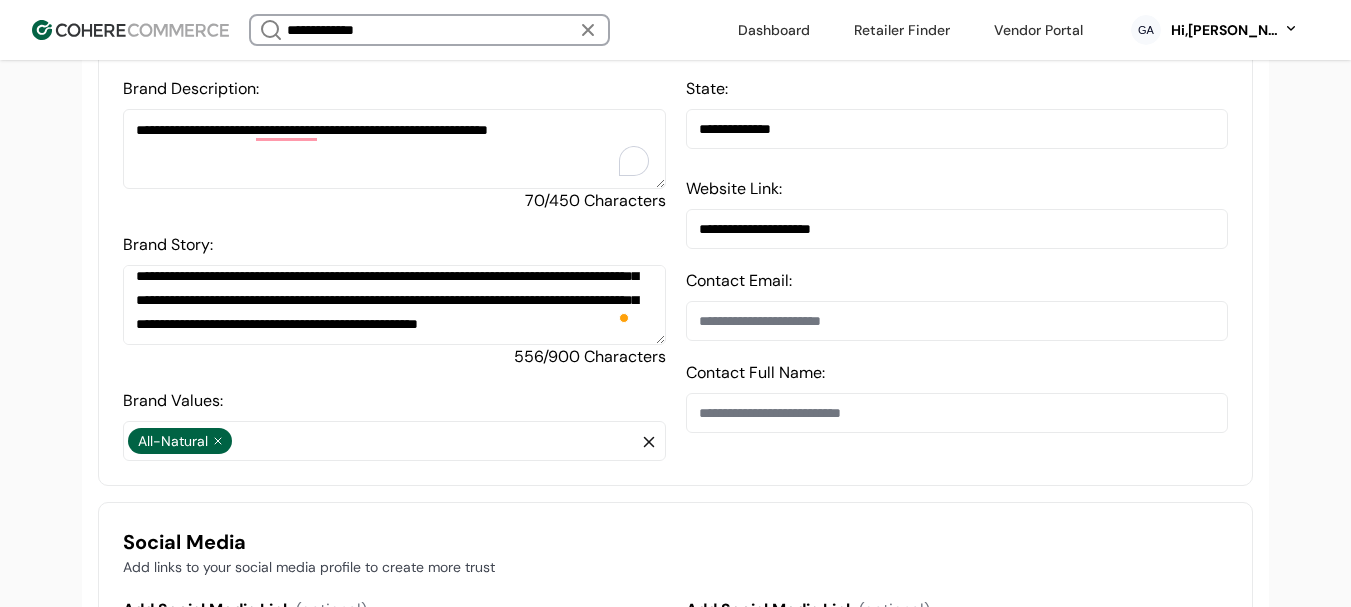 scroll, scrollTop: 937, scrollLeft: 0, axis: vertical 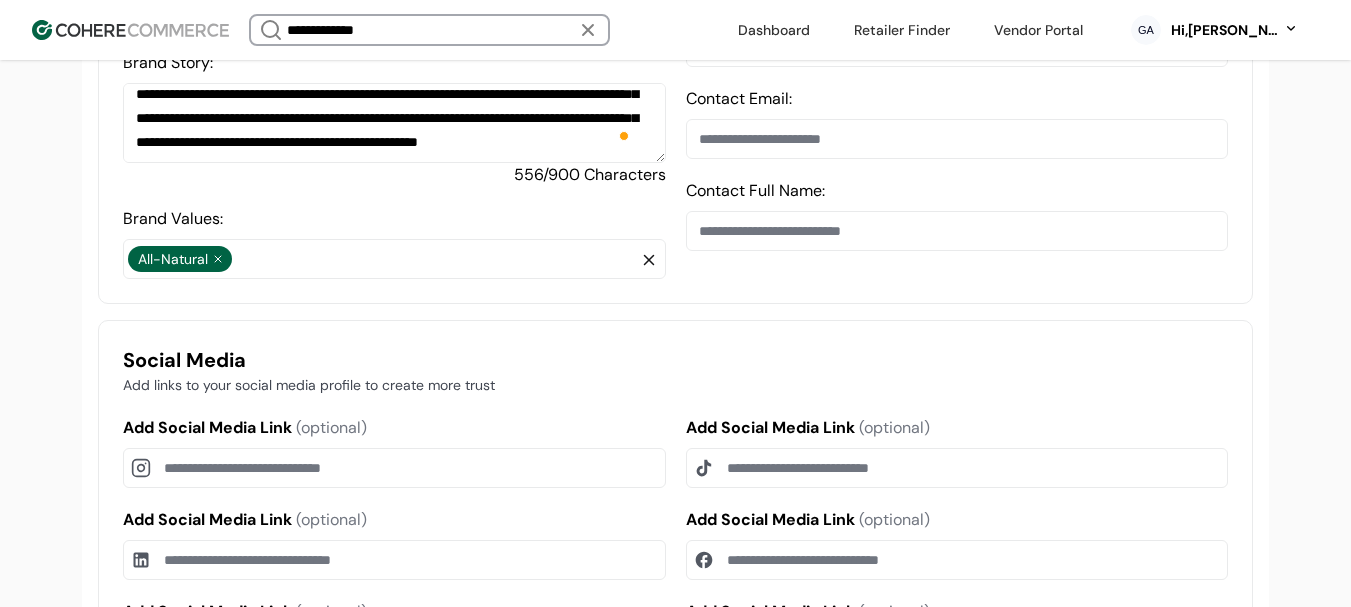 type on "**********" 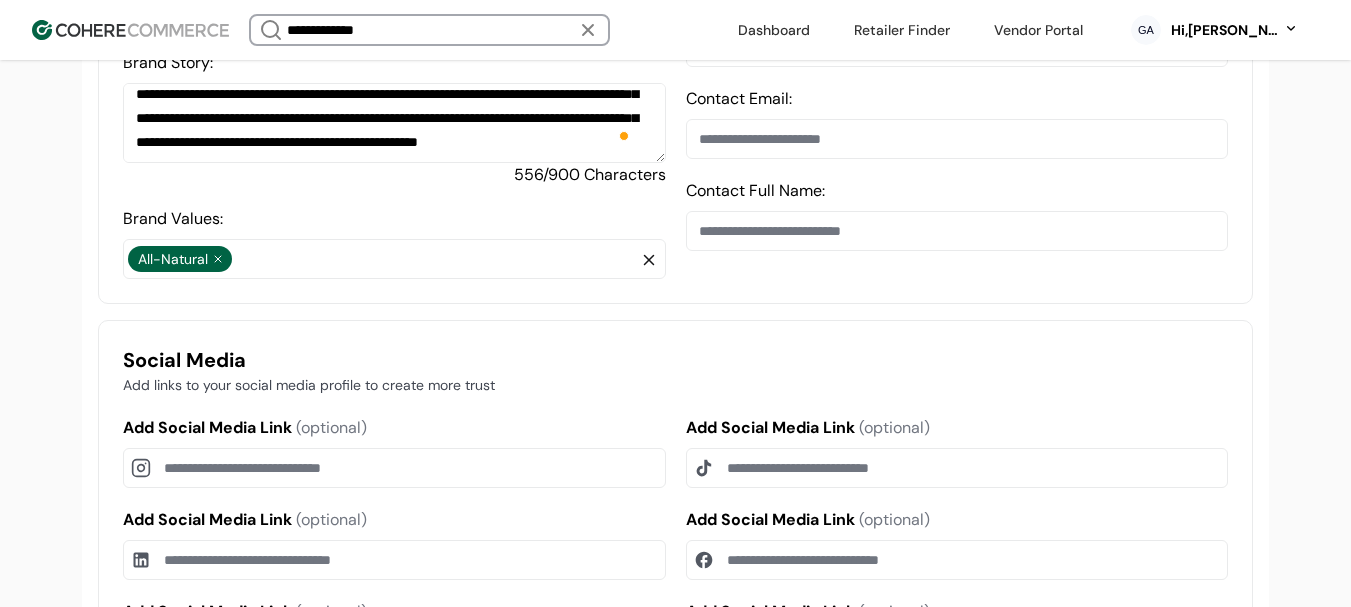 click on "Contact Full Name:" at bounding box center [957, 231] 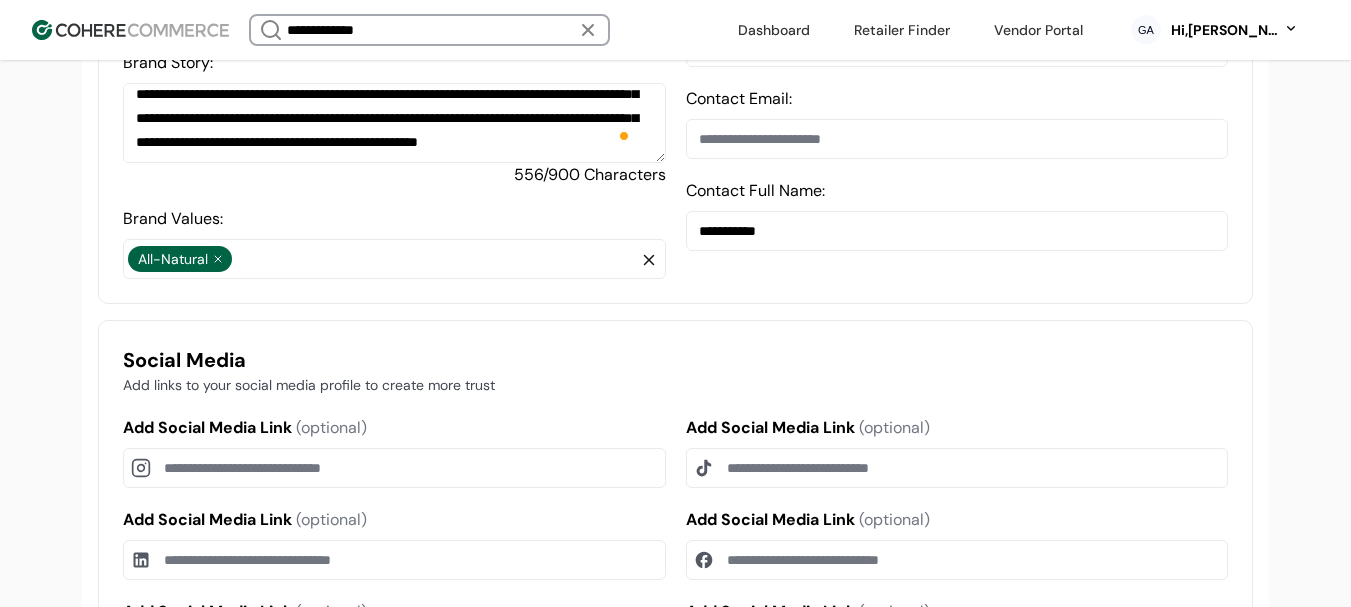 type on "**********" 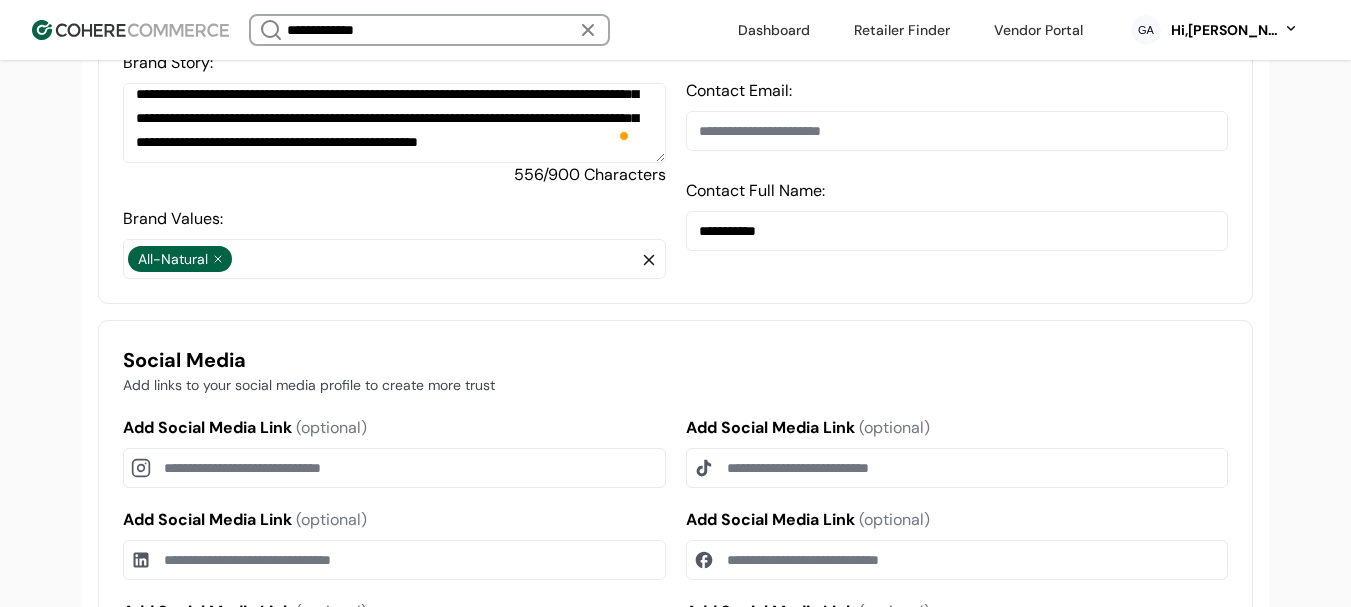 drag, startPoint x: 770, startPoint y: 156, endPoint x: 814, endPoint y: 316, distance: 165.93974 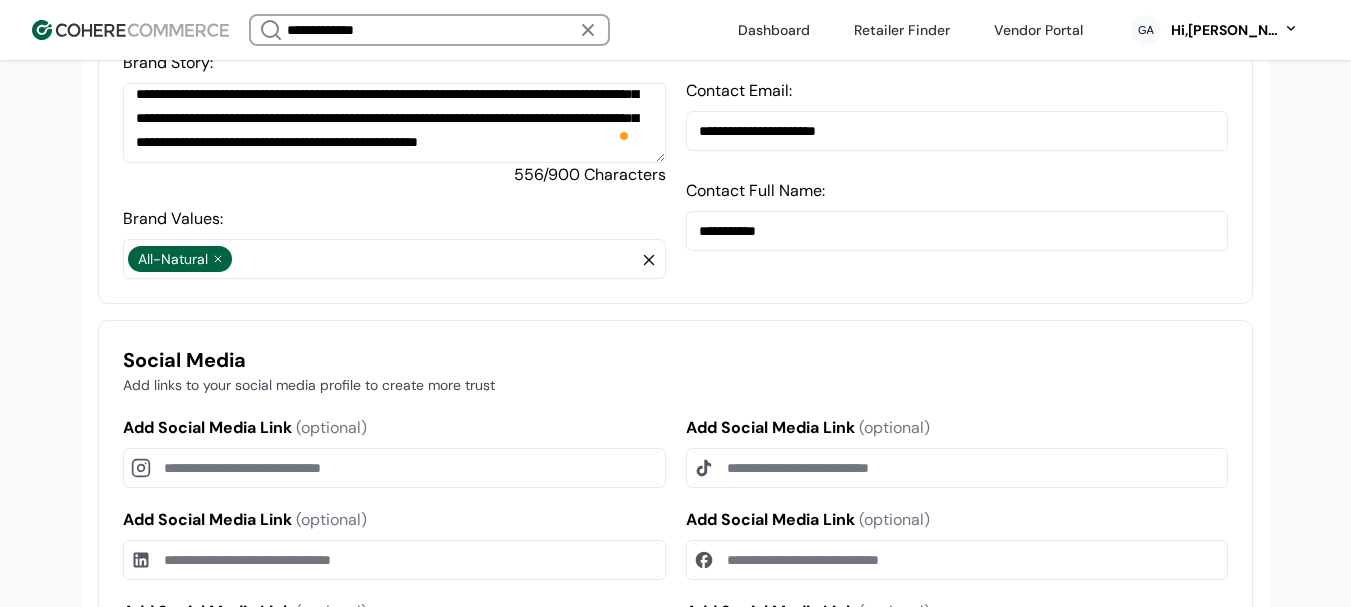 type on "**********" 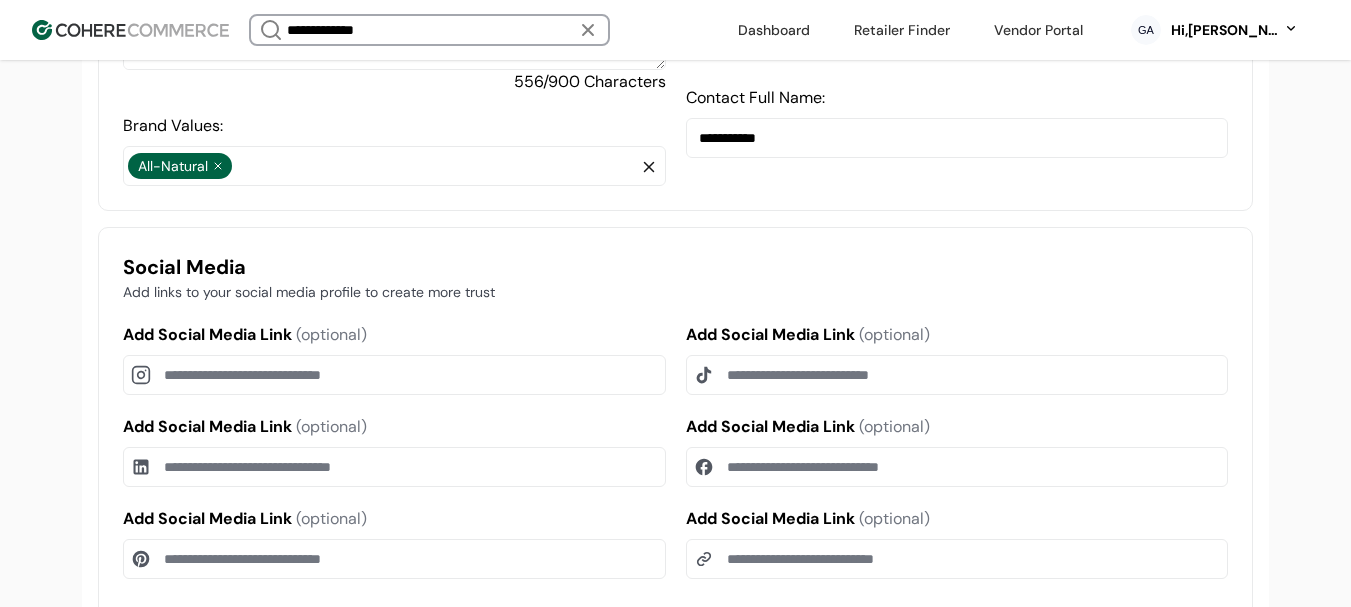 scroll, scrollTop: 1137, scrollLeft: 0, axis: vertical 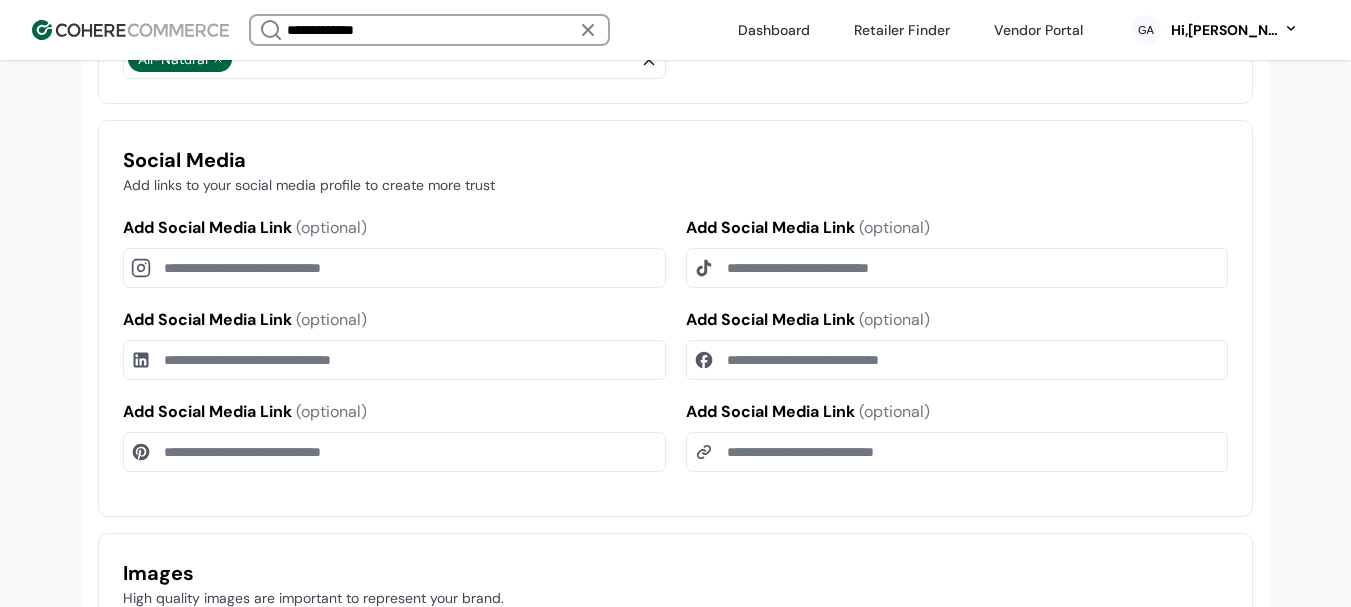 drag, startPoint x: 284, startPoint y: 469, endPoint x: 344, endPoint y: 448, distance: 63.56886 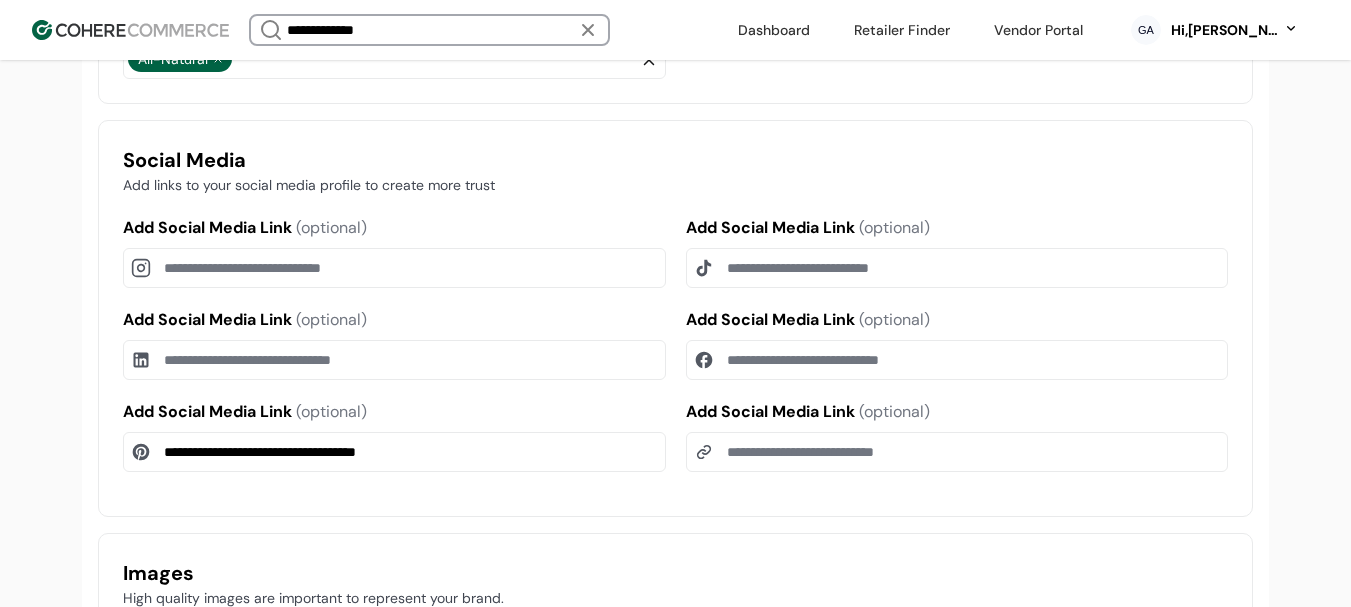 type on "**********" 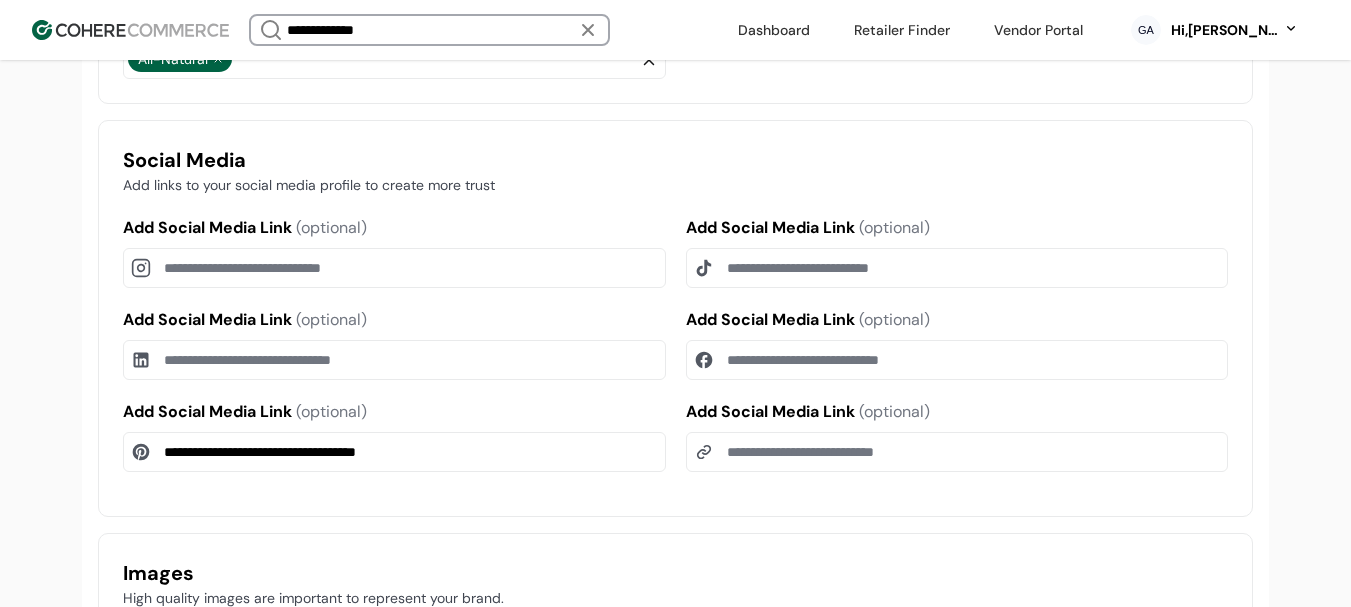 drag, startPoint x: 267, startPoint y: 288, endPoint x: 325, endPoint y: 287, distance: 58.00862 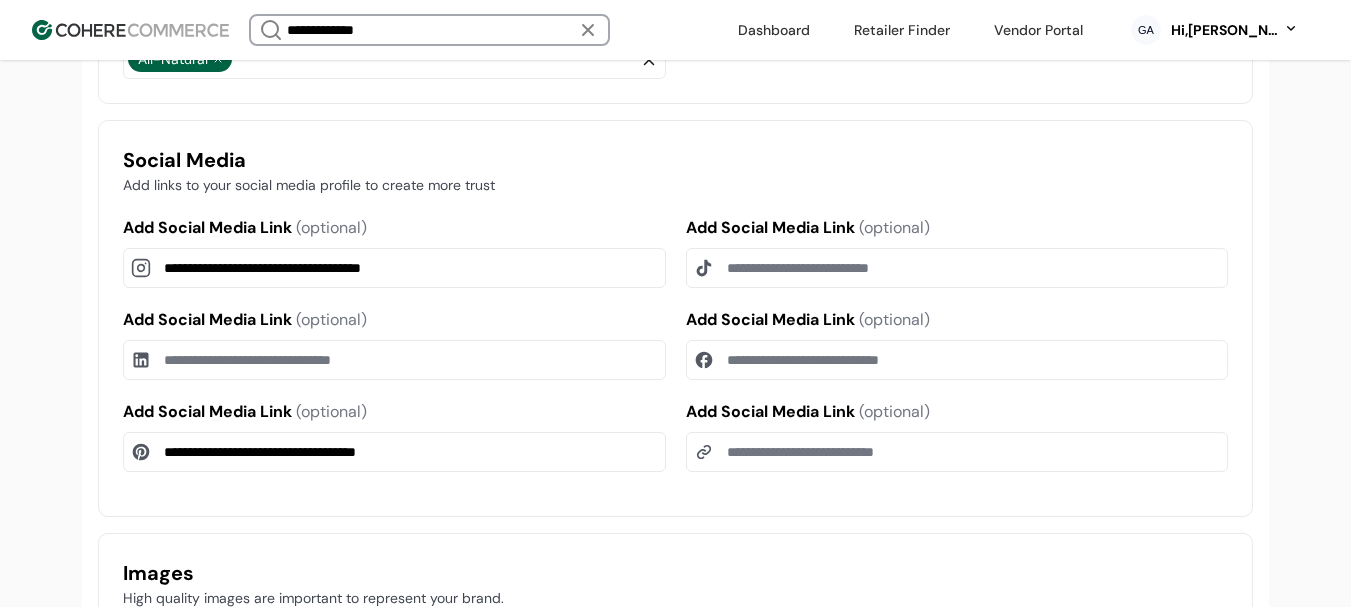 type on "**********" 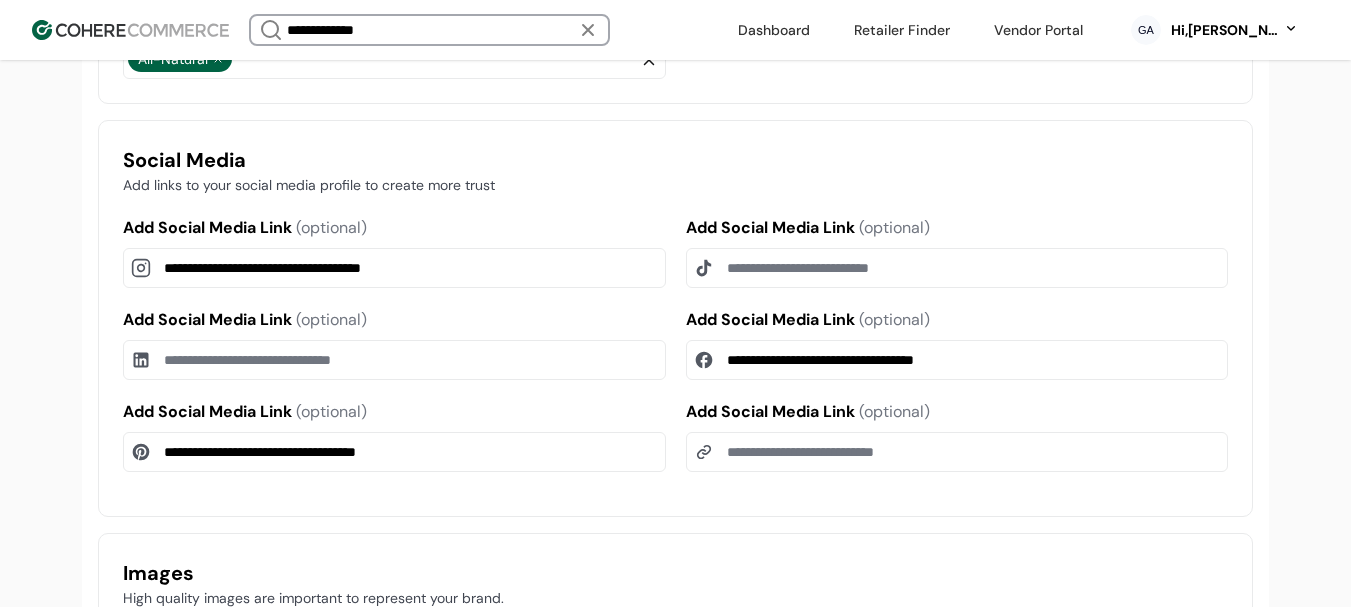type on "**********" 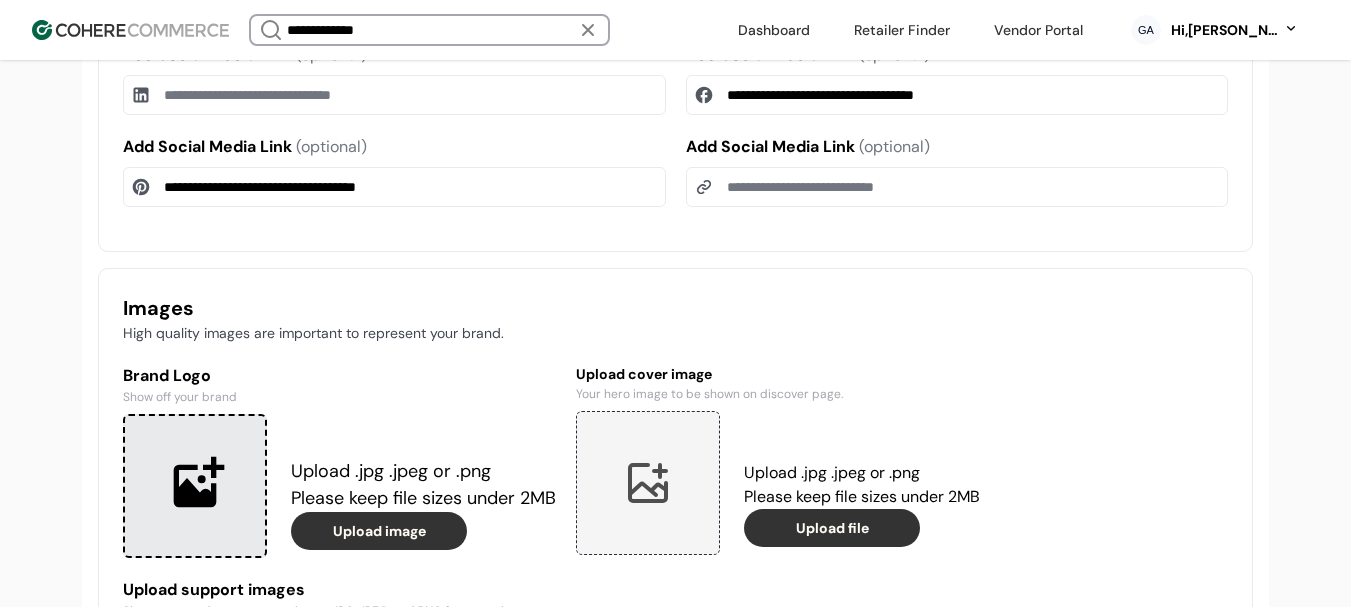scroll, scrollTop: 1437, scrollLeft: 0, axis: vertical 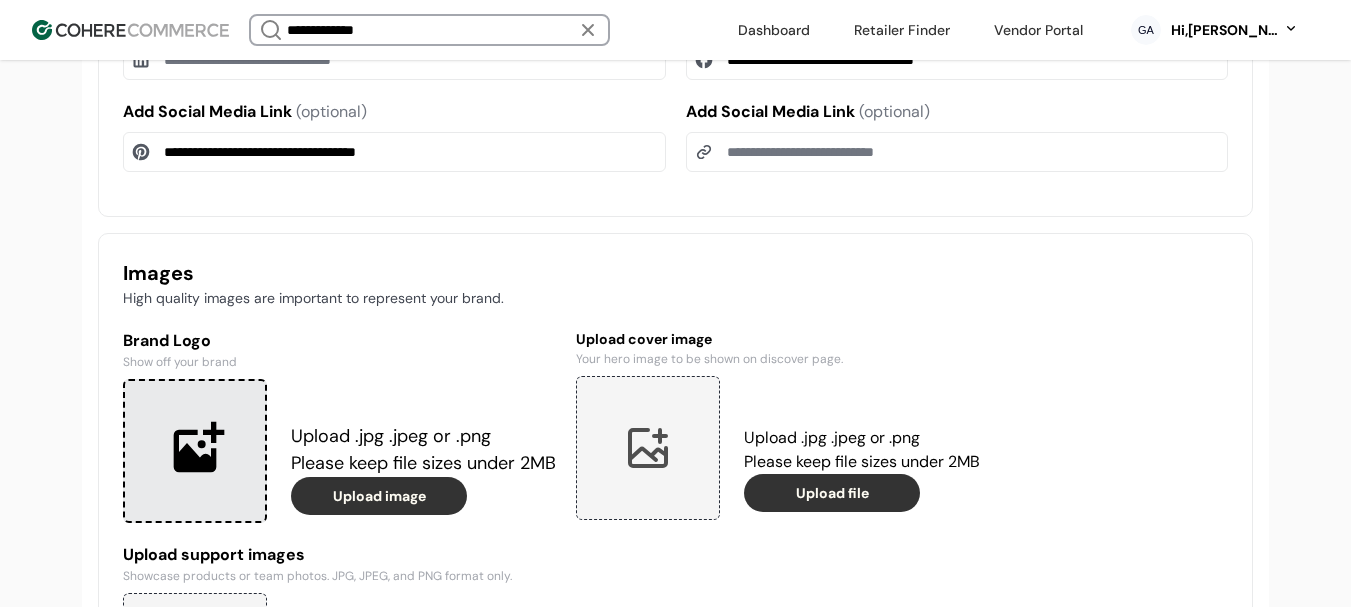 click at bounding box center [195, 451] 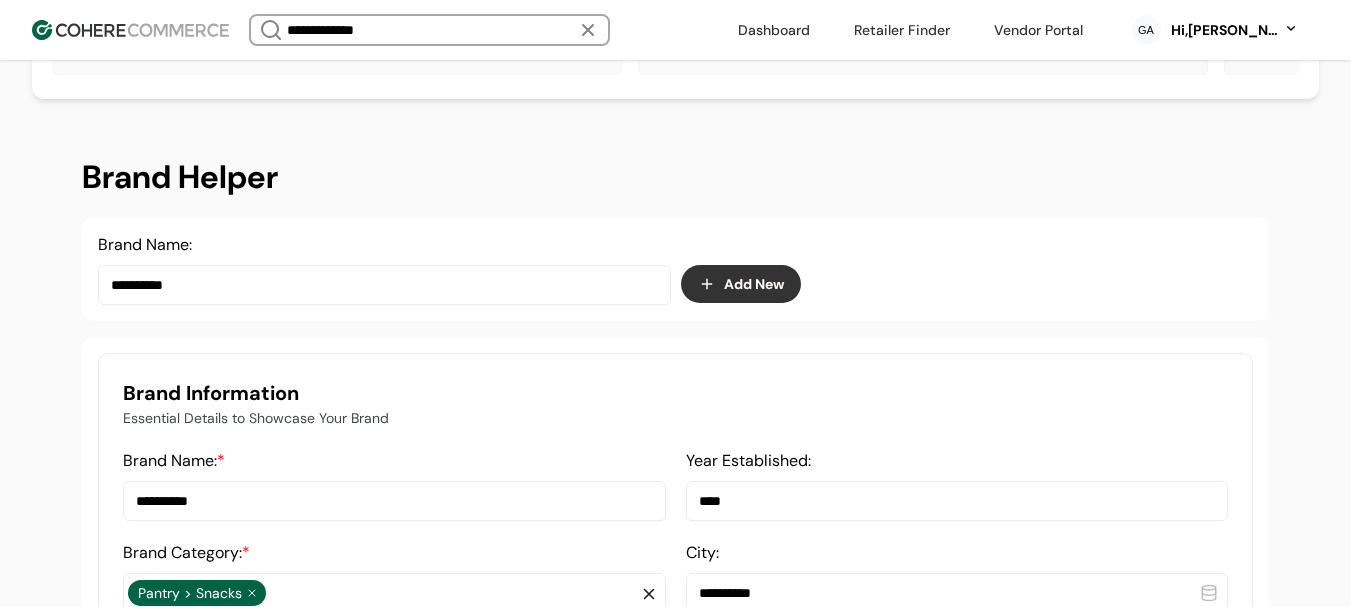 scroll, scrollTop: 200, scrollLeft: 0, axis: vertical 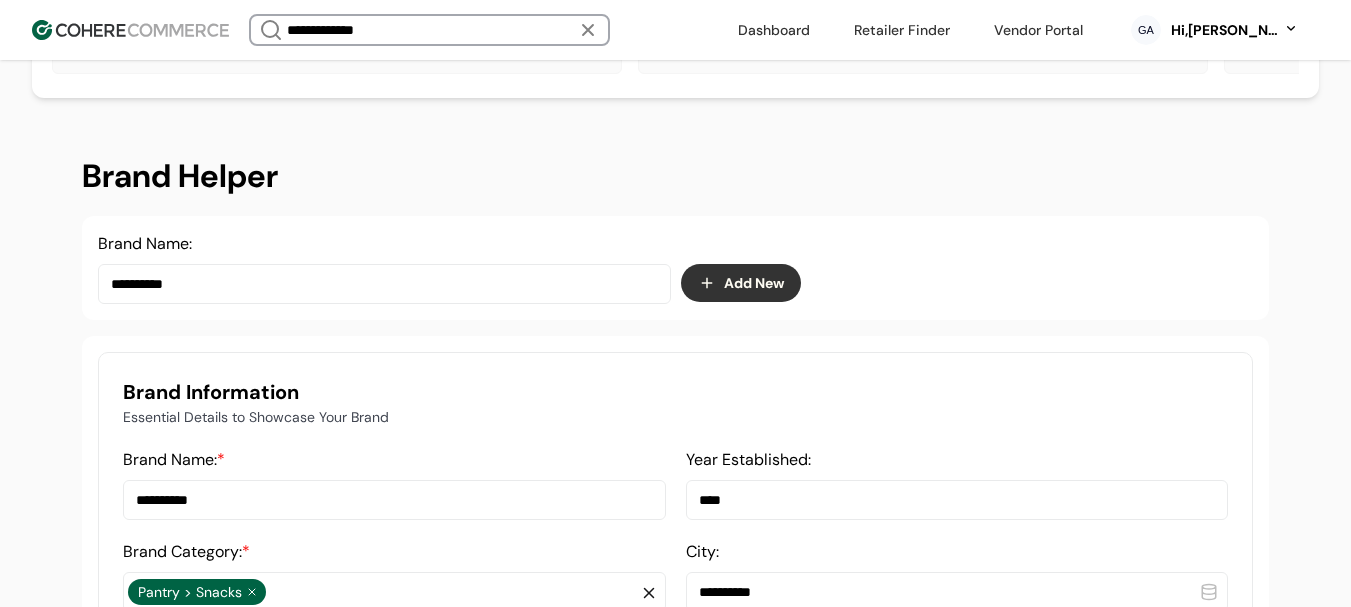 click on "*" at bounding box center [221, 459] 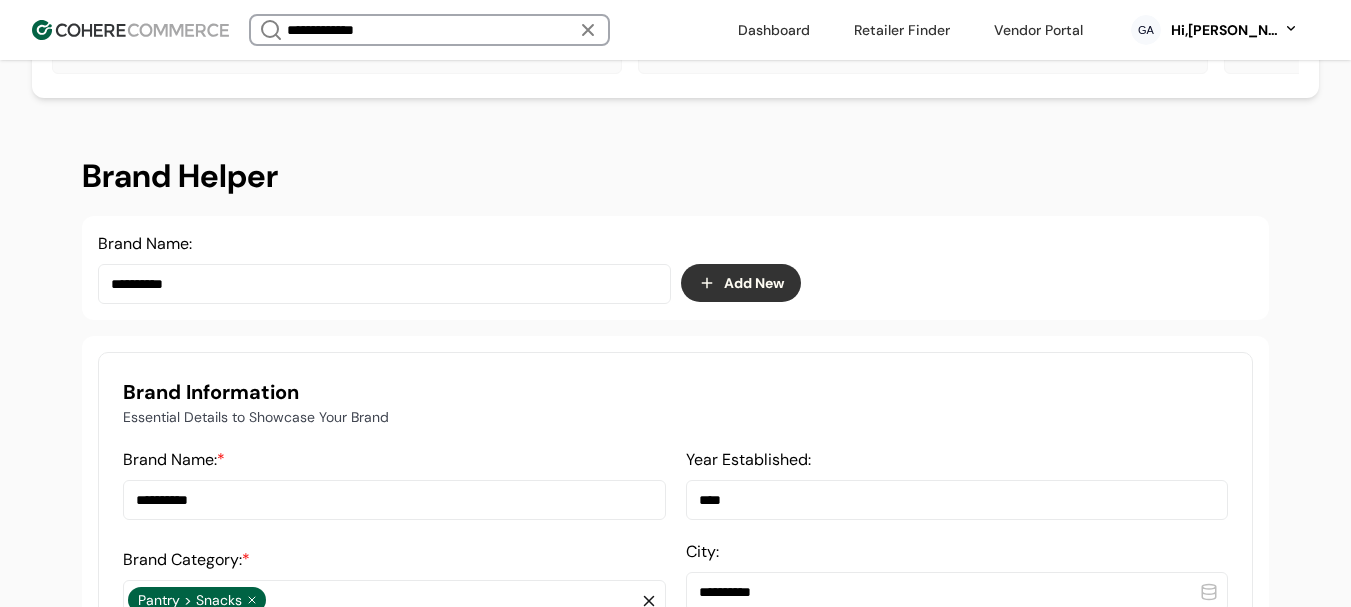 click on "**********" at bounding box center [394, 500] 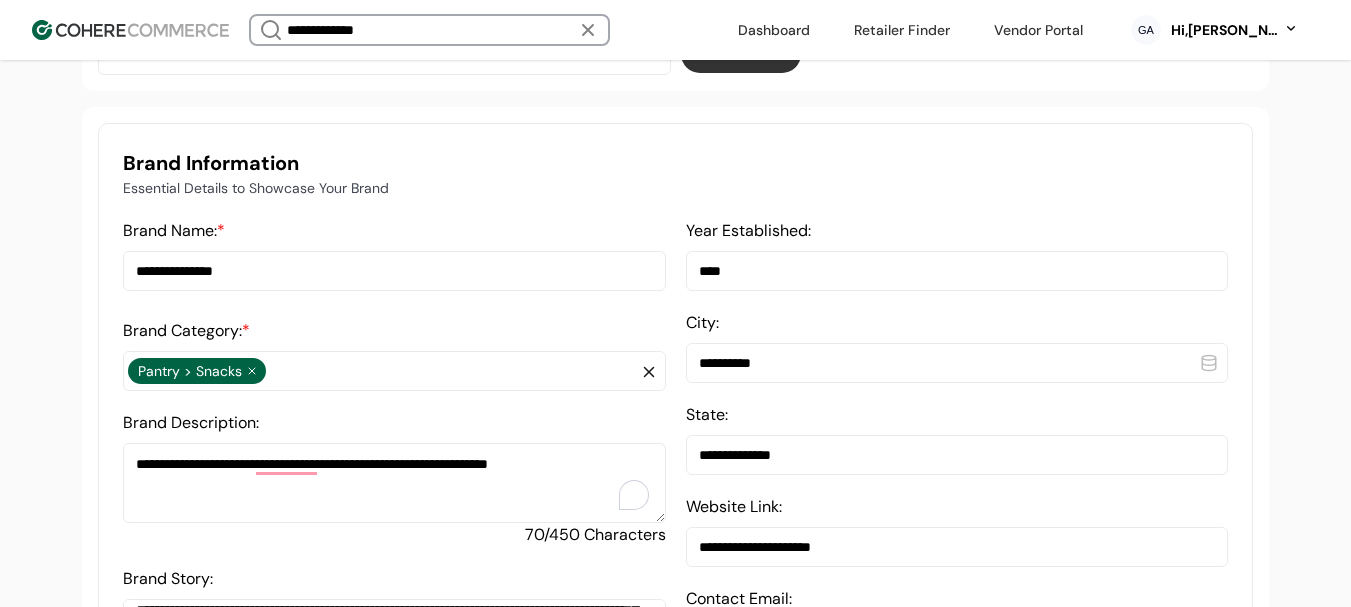 scroll, scrollTop: 600, scrollLeft: 0, axis: vertical 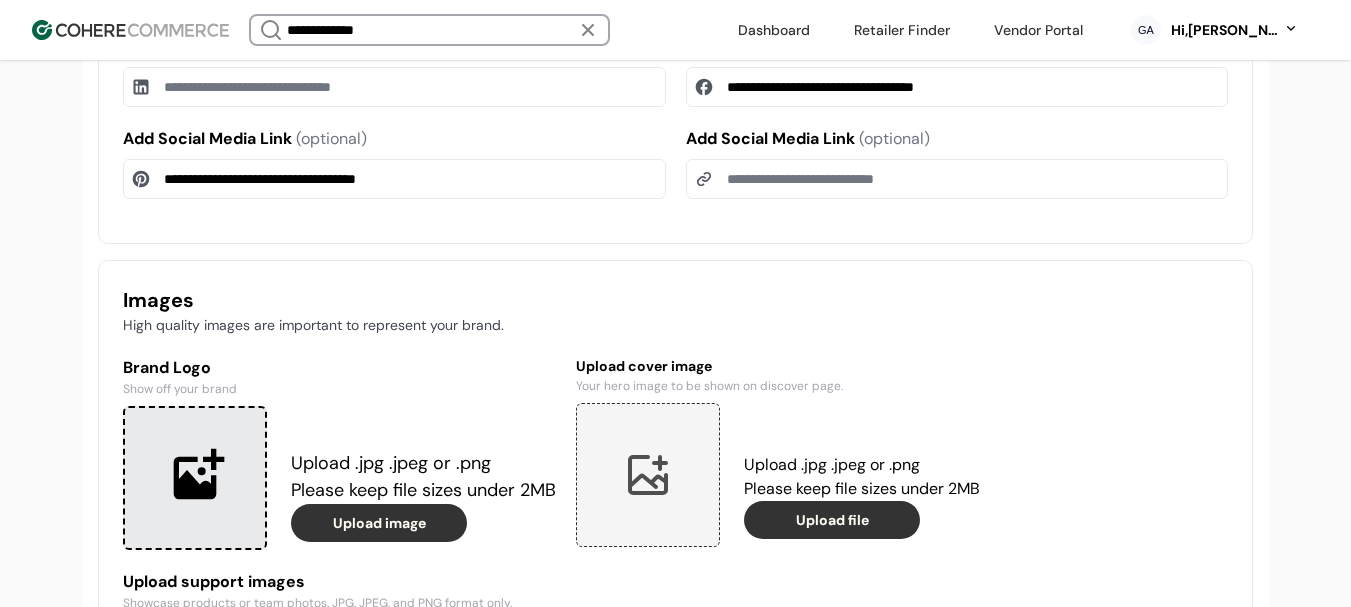 click at bounding box center (195, 478) 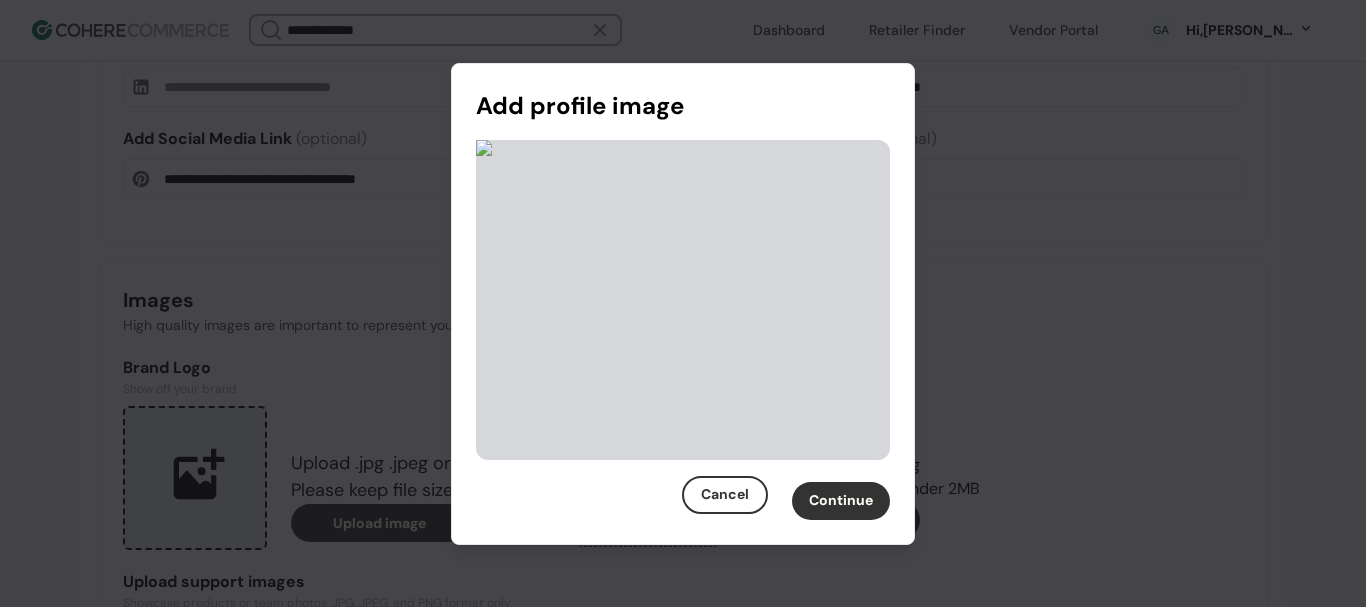 click on "Continue" at bounding box center (841, 501) 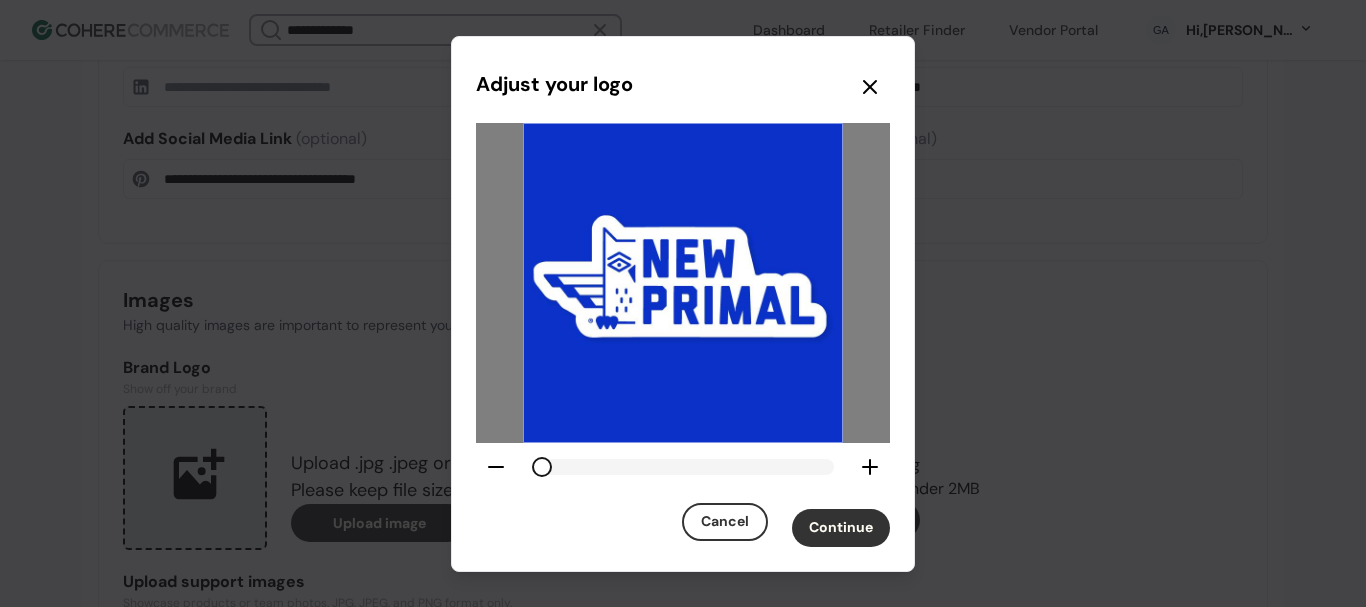 click on "Continue" at bounding box center [841, 528] 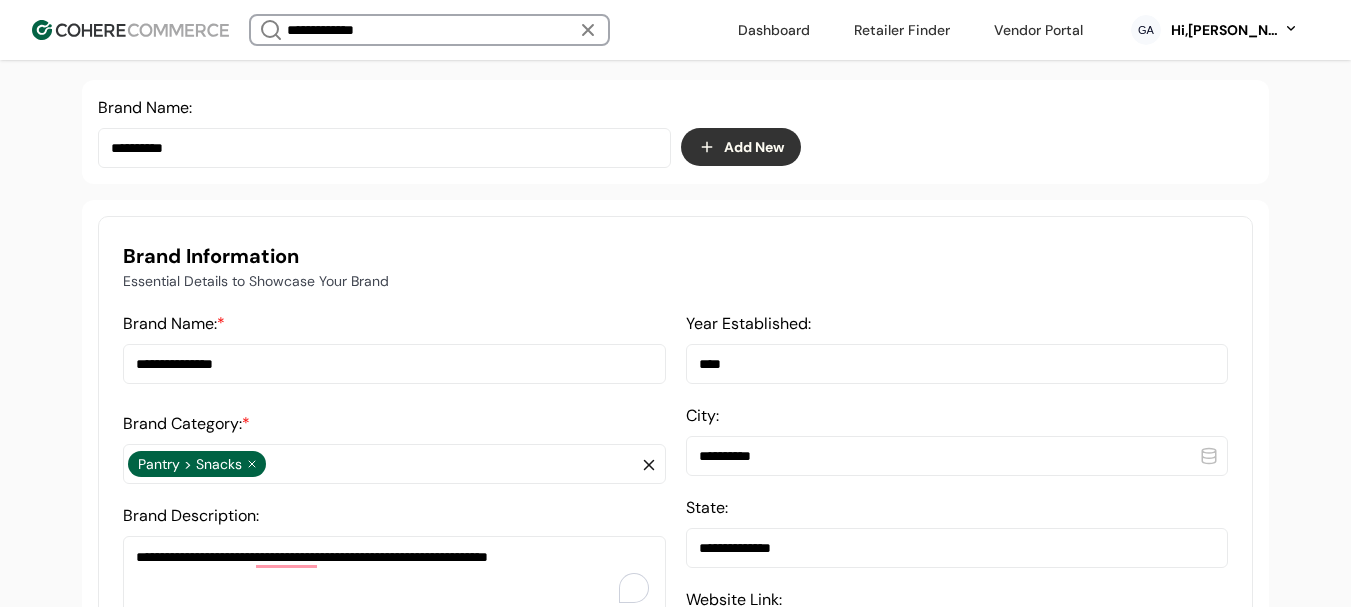 scroll, scrollTop: 418, scrollLeft: 0, axis: vertical 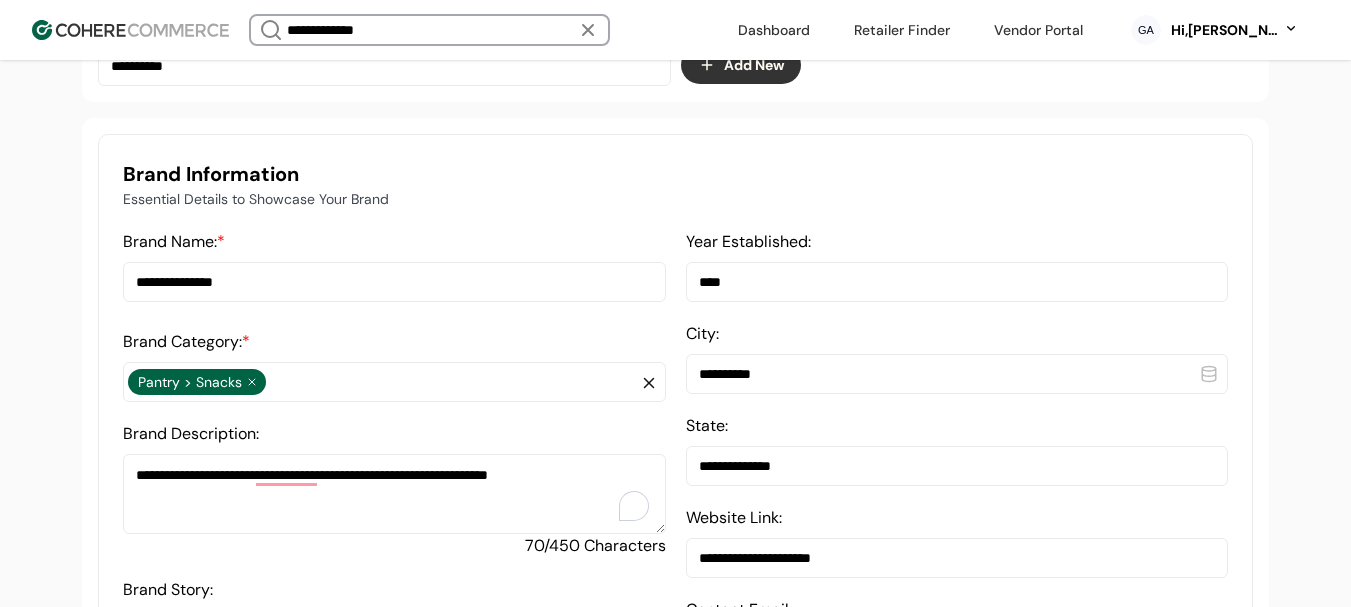 drag, startPoint x: 163, startPoint y: 295, endPoint x: 100, endPoint y: 296, distance: 63.007935 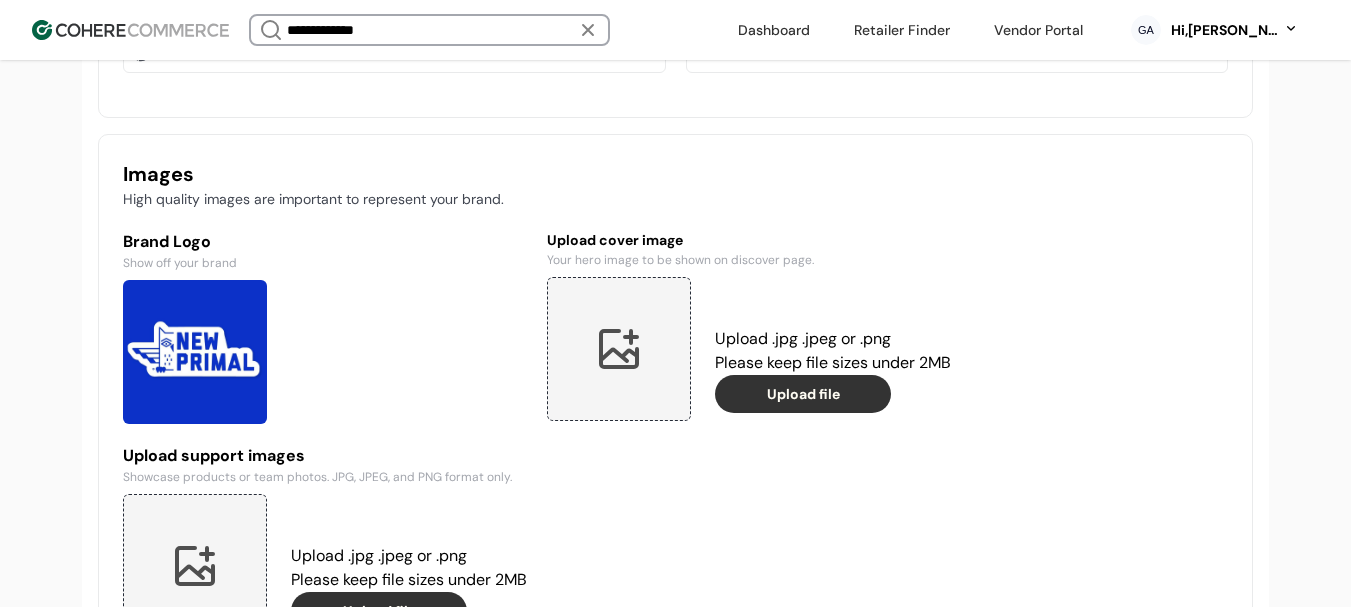 scroll, scrollTop: 1718, scrollLeft: 0, axis: vertical 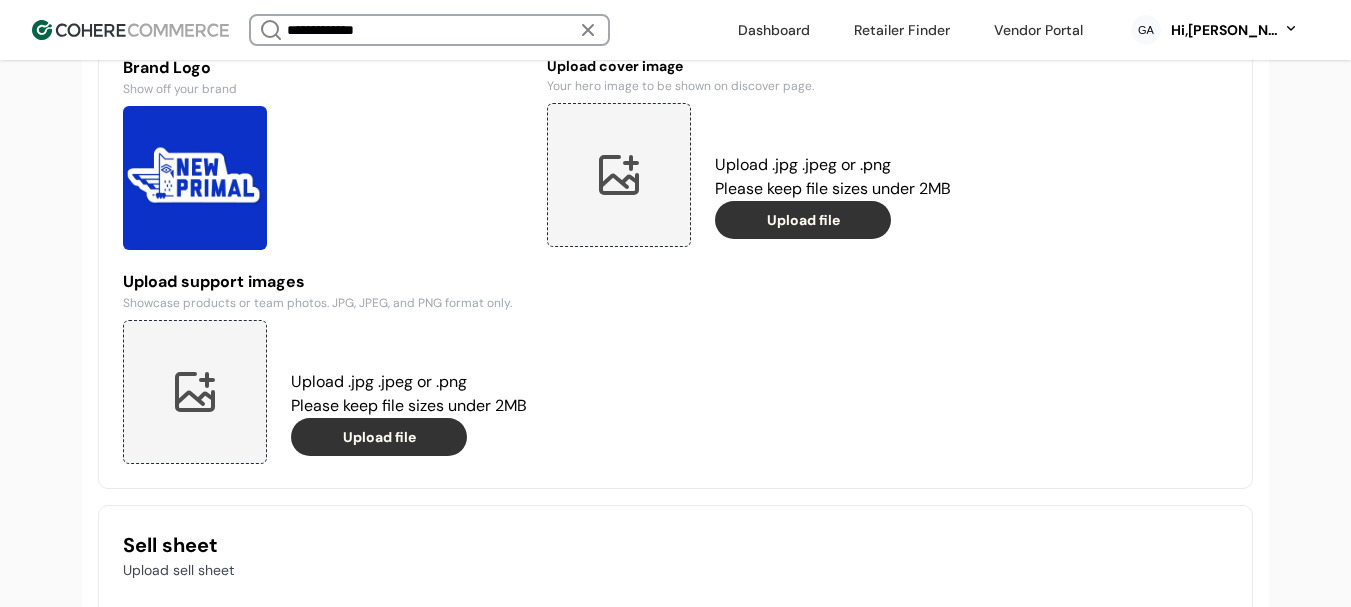 type on "**********" 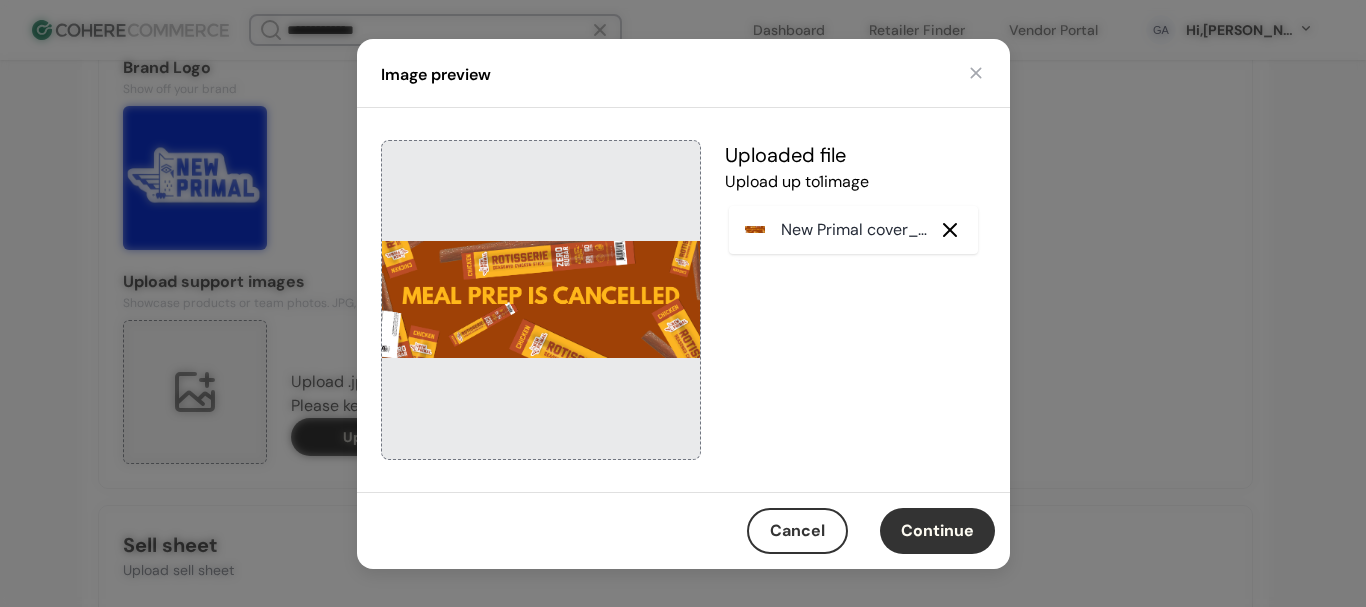 click on "Continue" at bounding box center [937, 531] 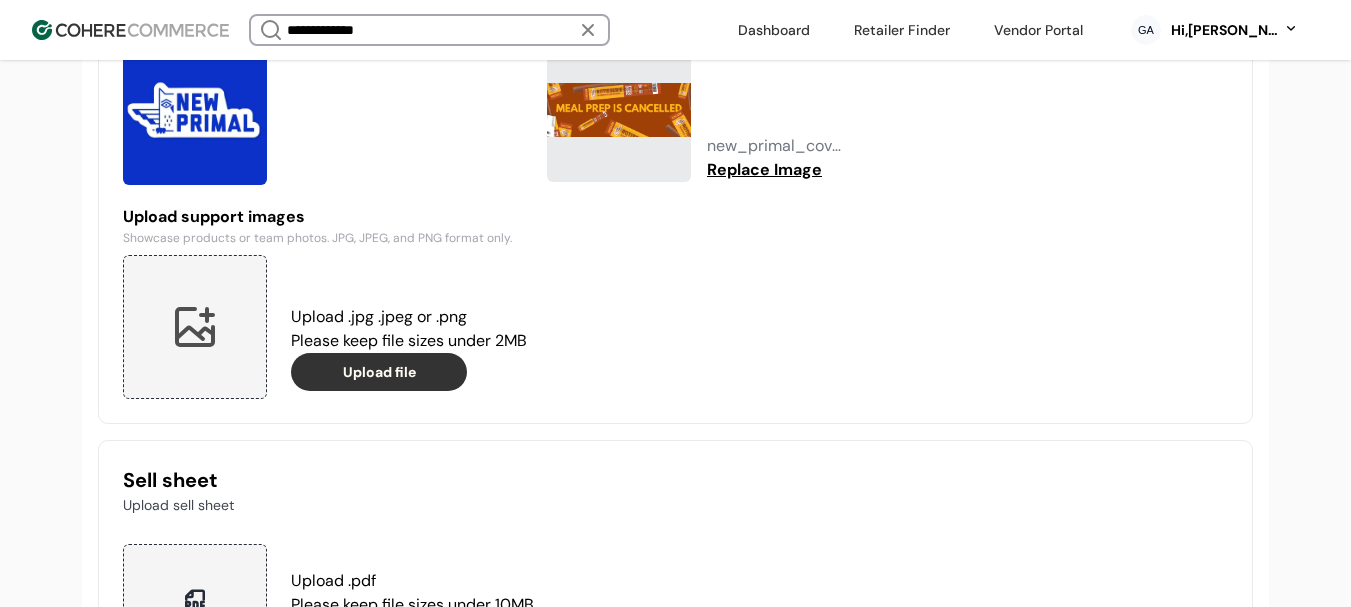 scroll, scrollTop: 1818, scrollLeft: 0, axis: vertical 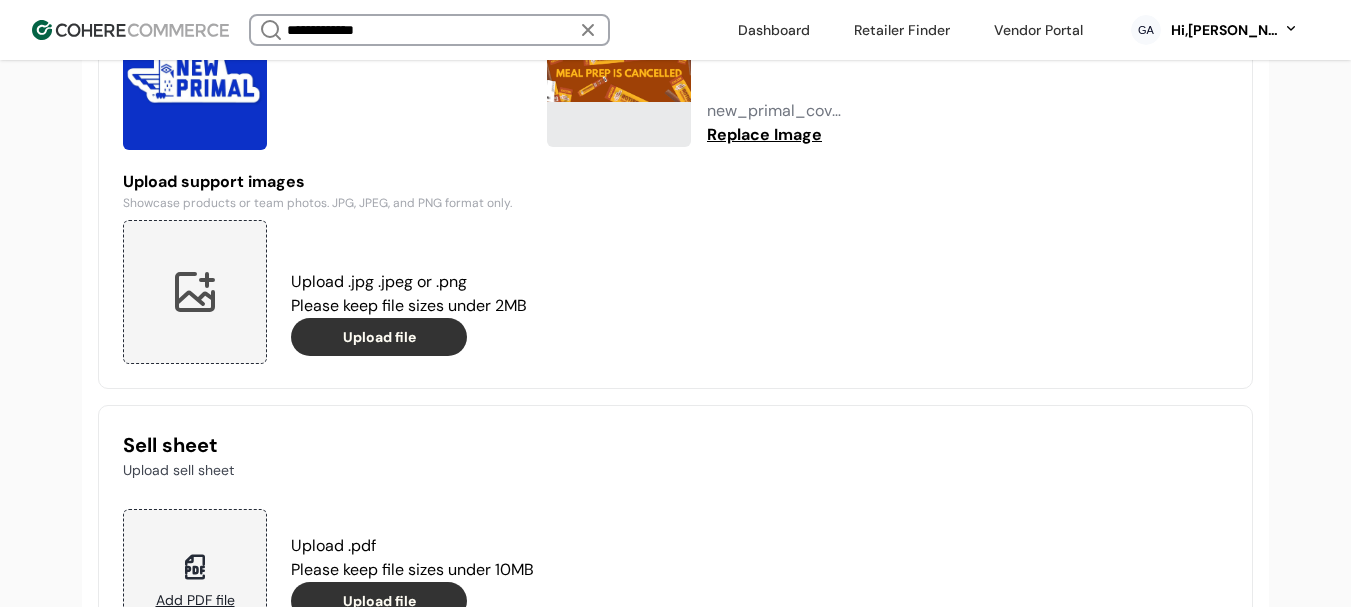 click at bounding box center (195, 292) 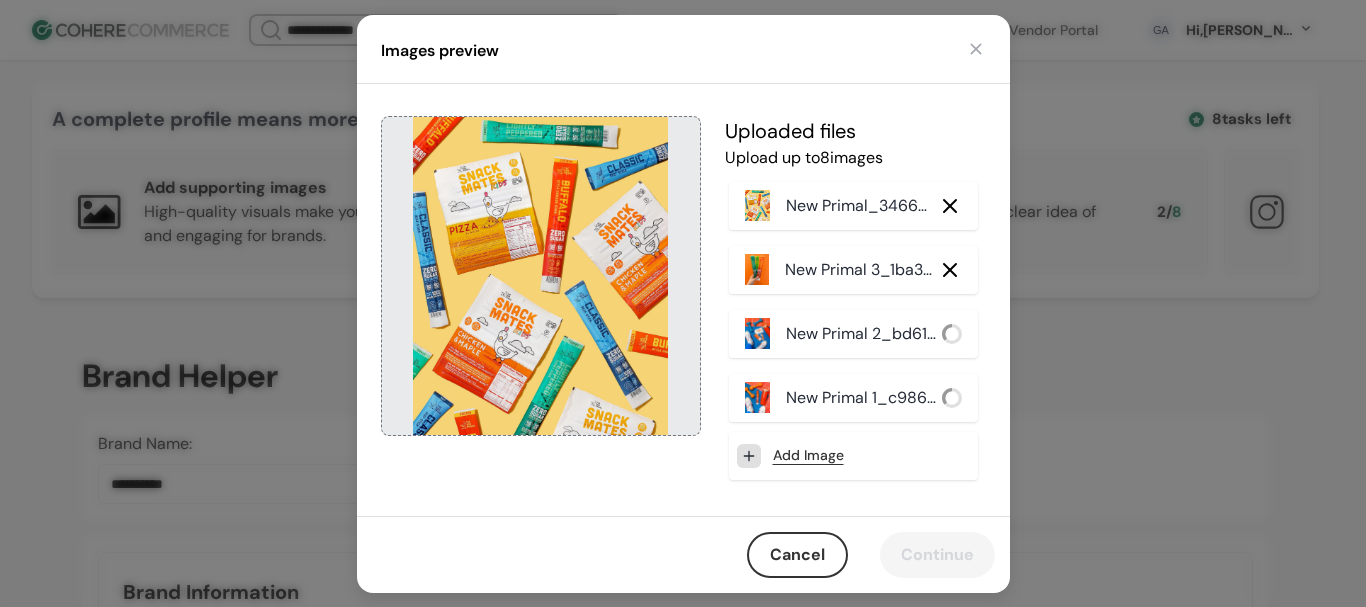 scroll, scrollTop: 1818, scrollLeft: 0, axis: vertical 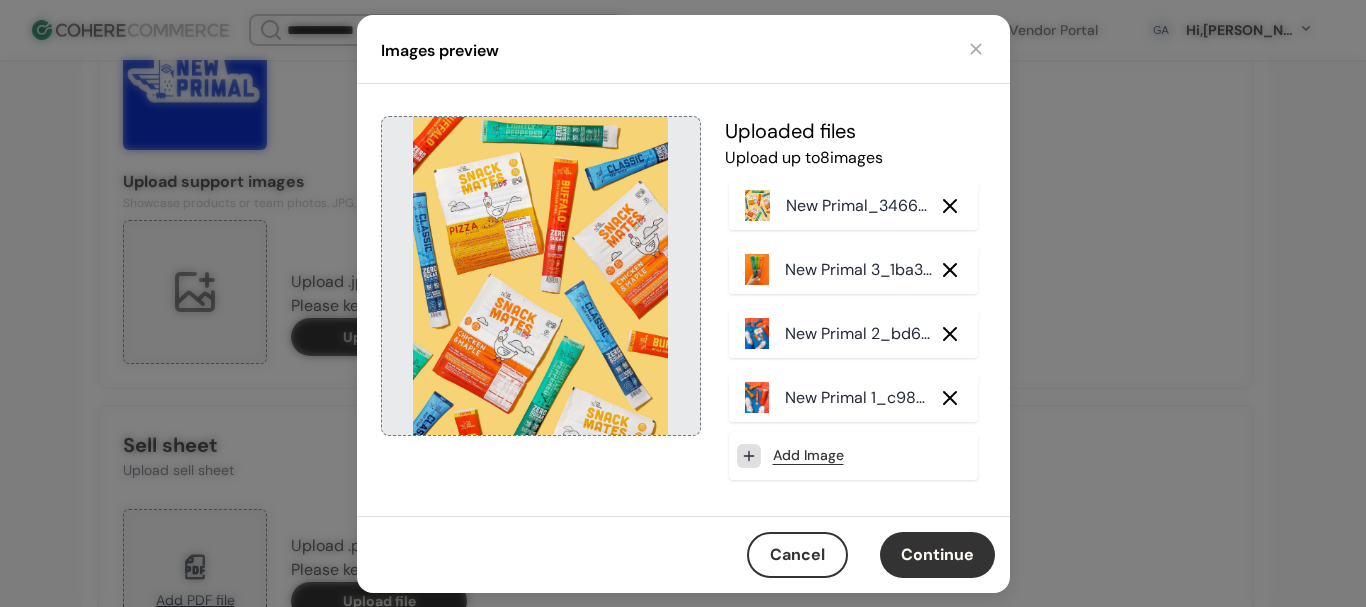 click on "Continue" at bounding box center (937, 555) 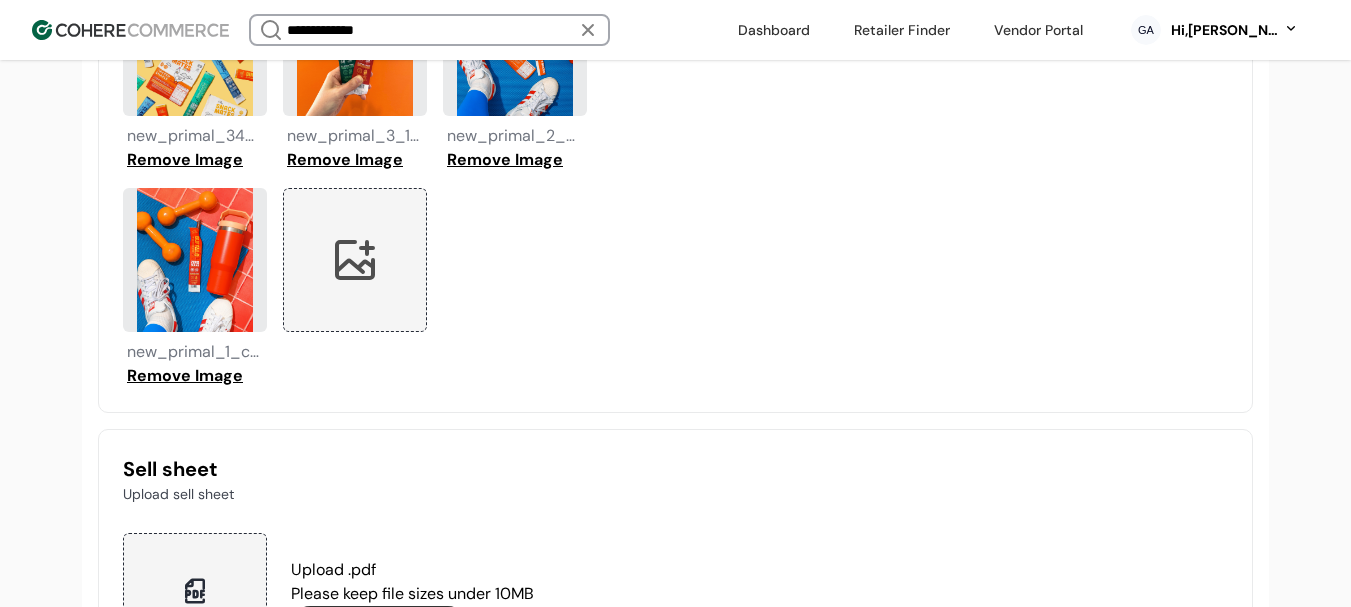 scroll, scrollTop: 2366, scrollLeft: 0, axis: vertical 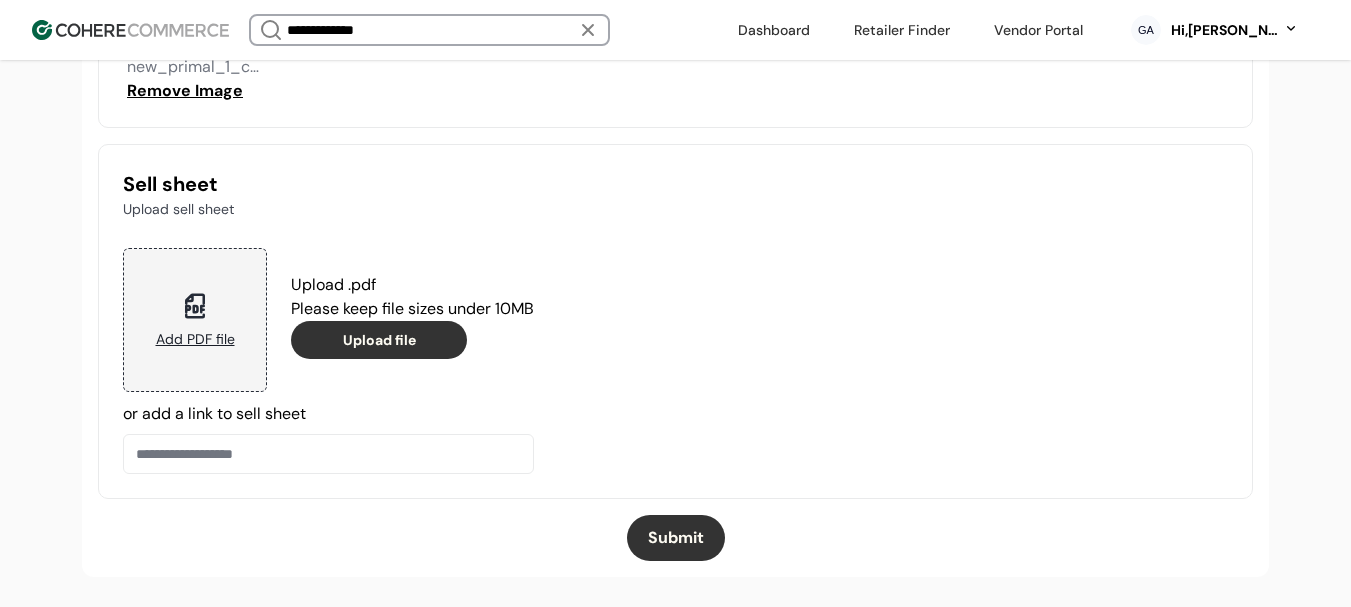 click on "Submit" at bounding box center [676, 538] 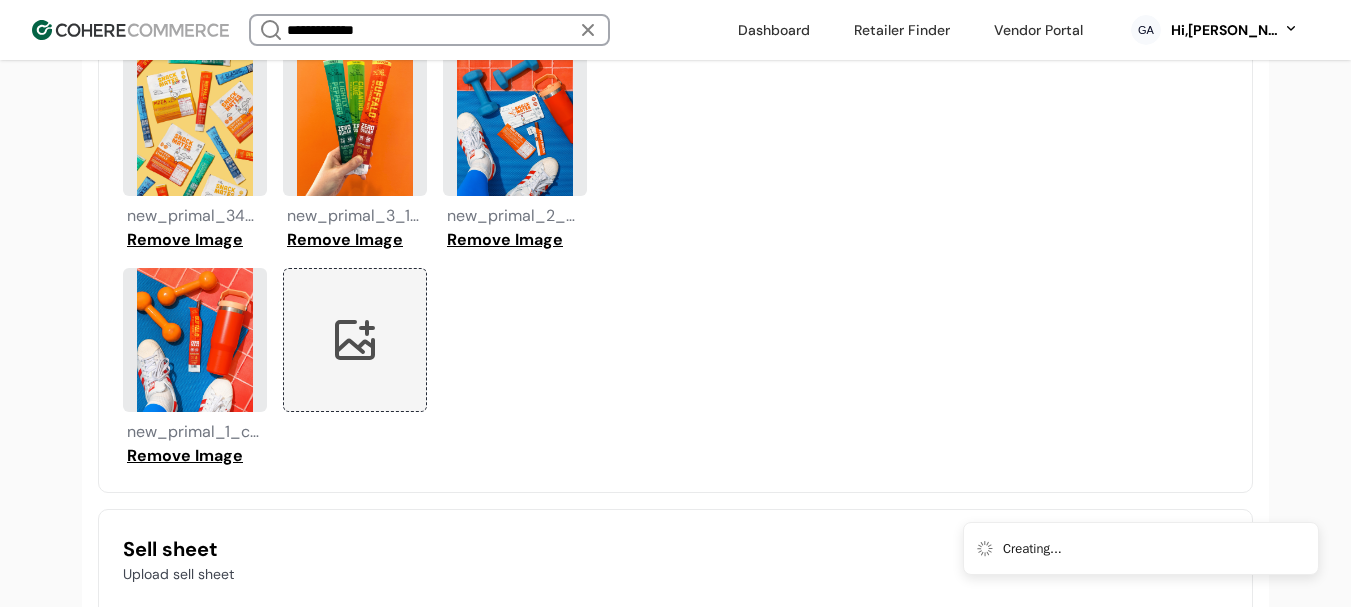 scroll, scrollTop: 1966, scrollLeft: 0, axis: vertical 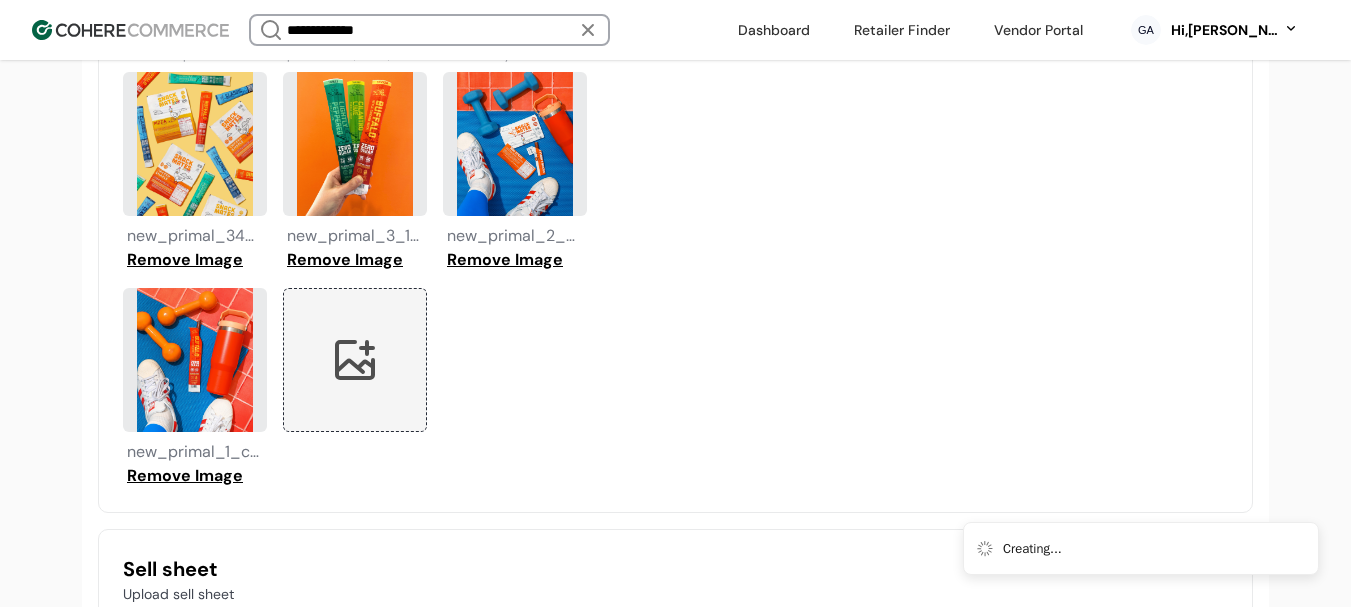 type 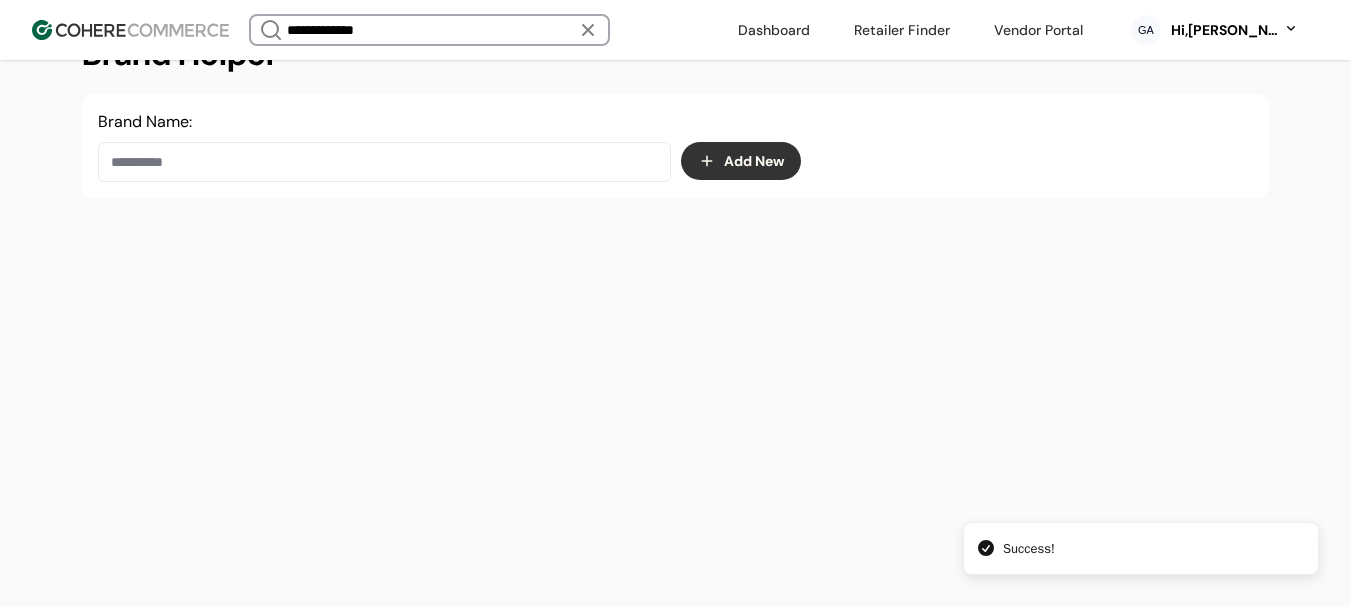 scroll, scrollTop: 337, scrollLeft: 0, axis: vertical 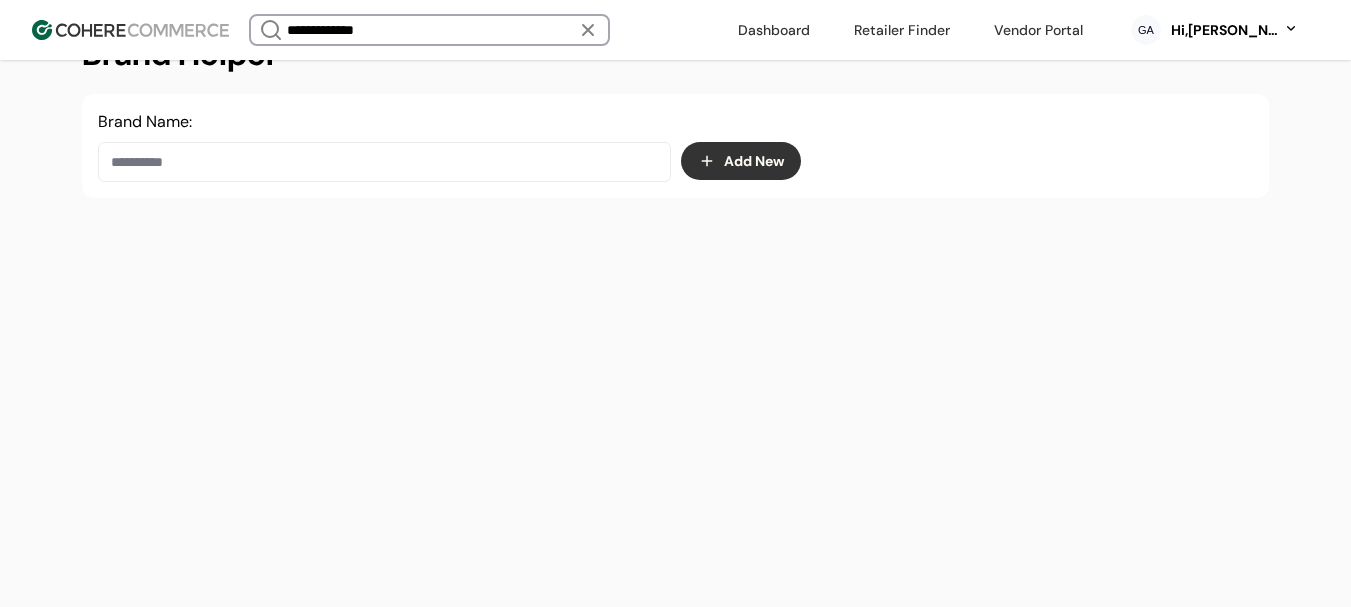 drag, startPoint x: 1204, startPoint y: 16, endPoint x: 1196, endPoint y: 99, distance: 83.38465 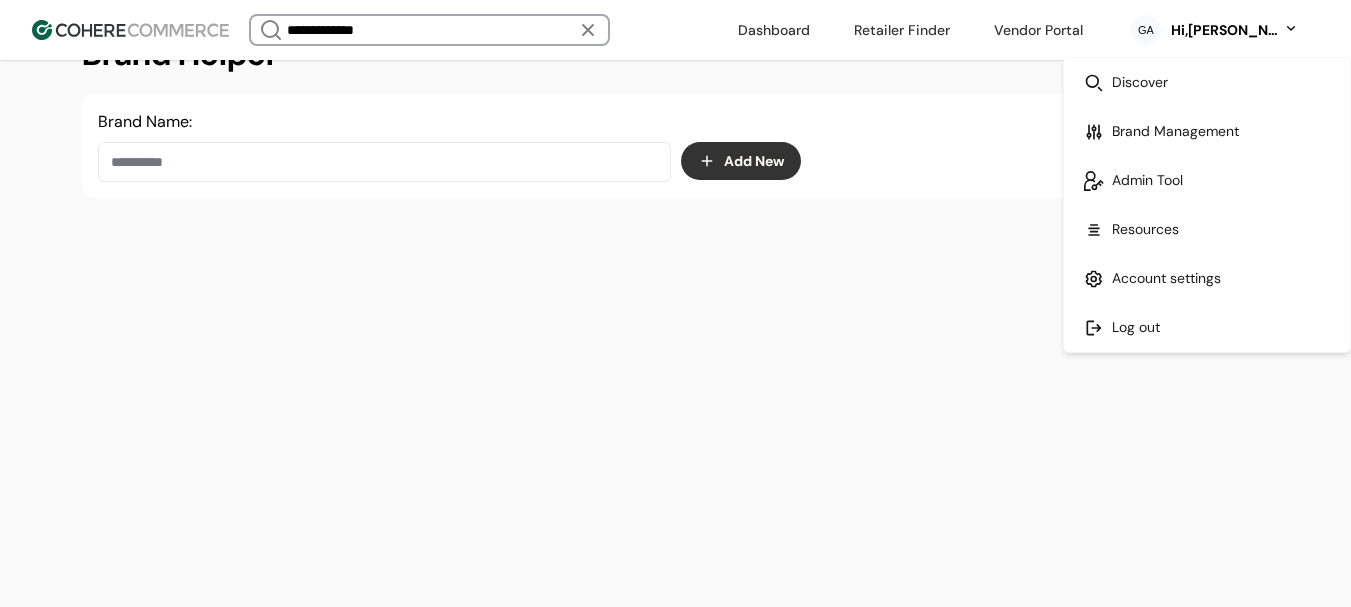 click at bounding box center [1207, 327] 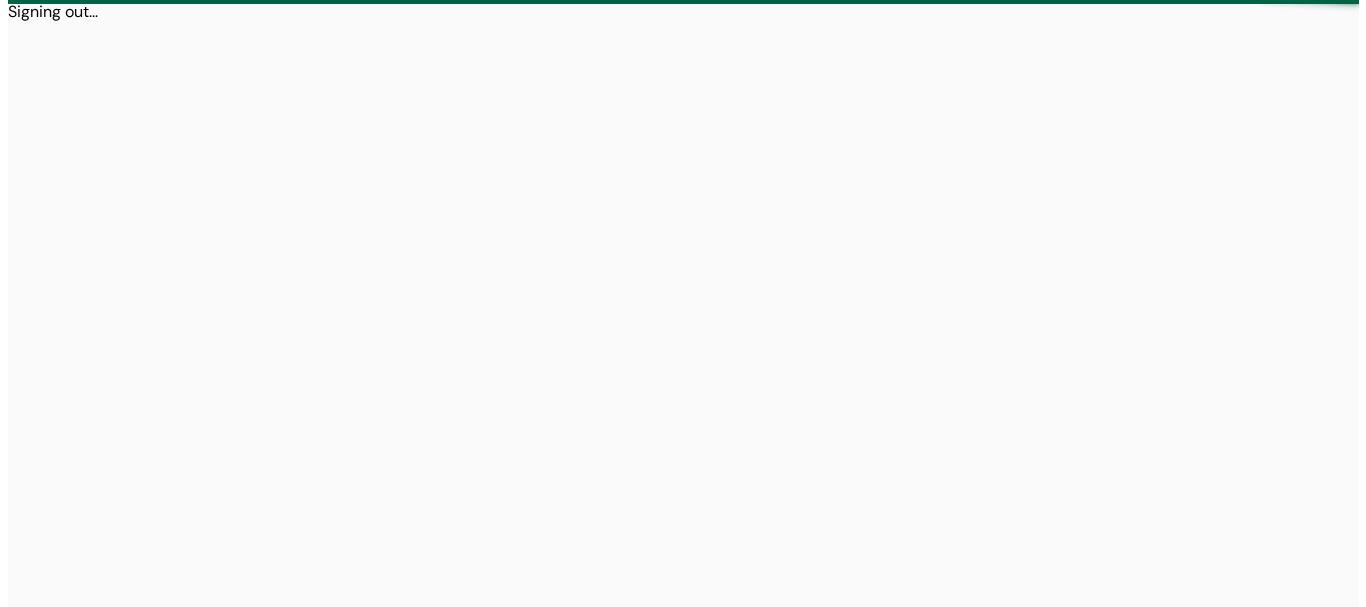 scroll, scrollTop: 0, scrollLeft: 0, axis: both 